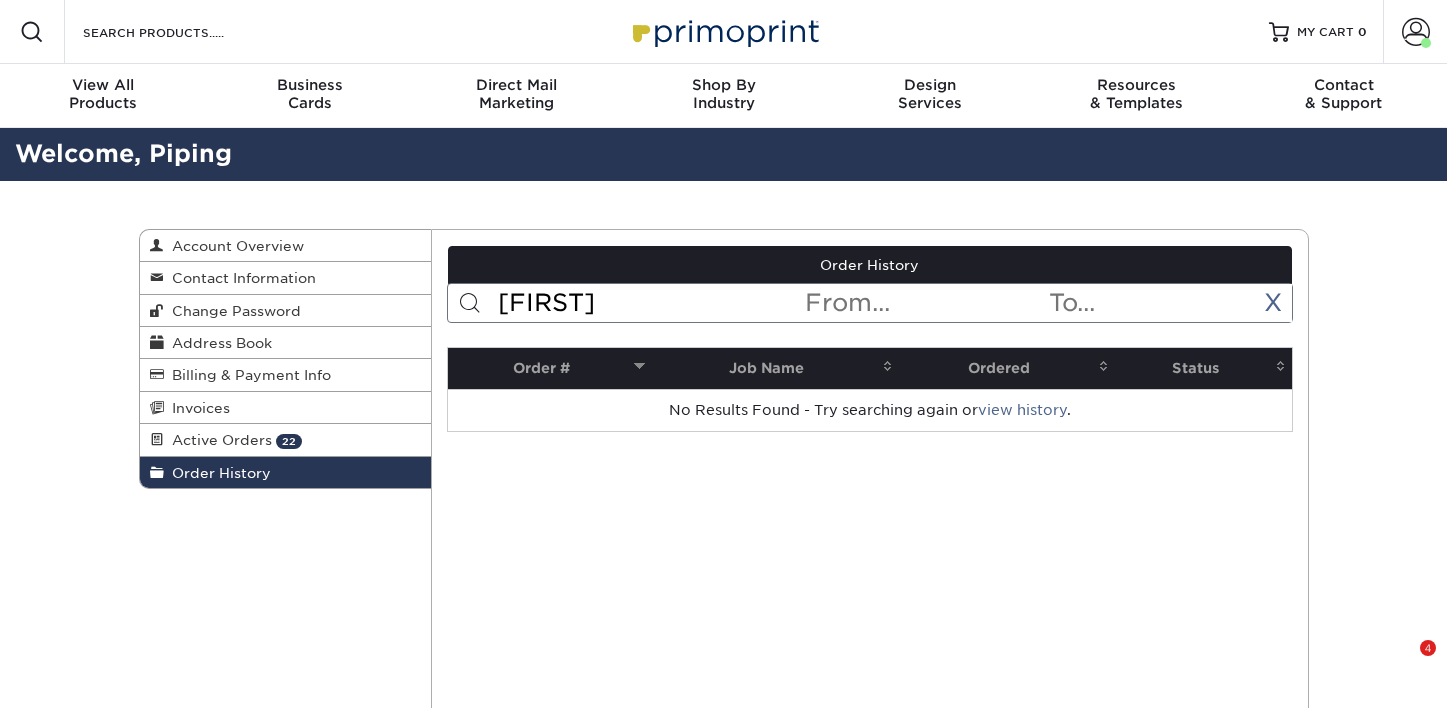 scroll, scrollTop: 0, scrollLeft: 0, axis: both 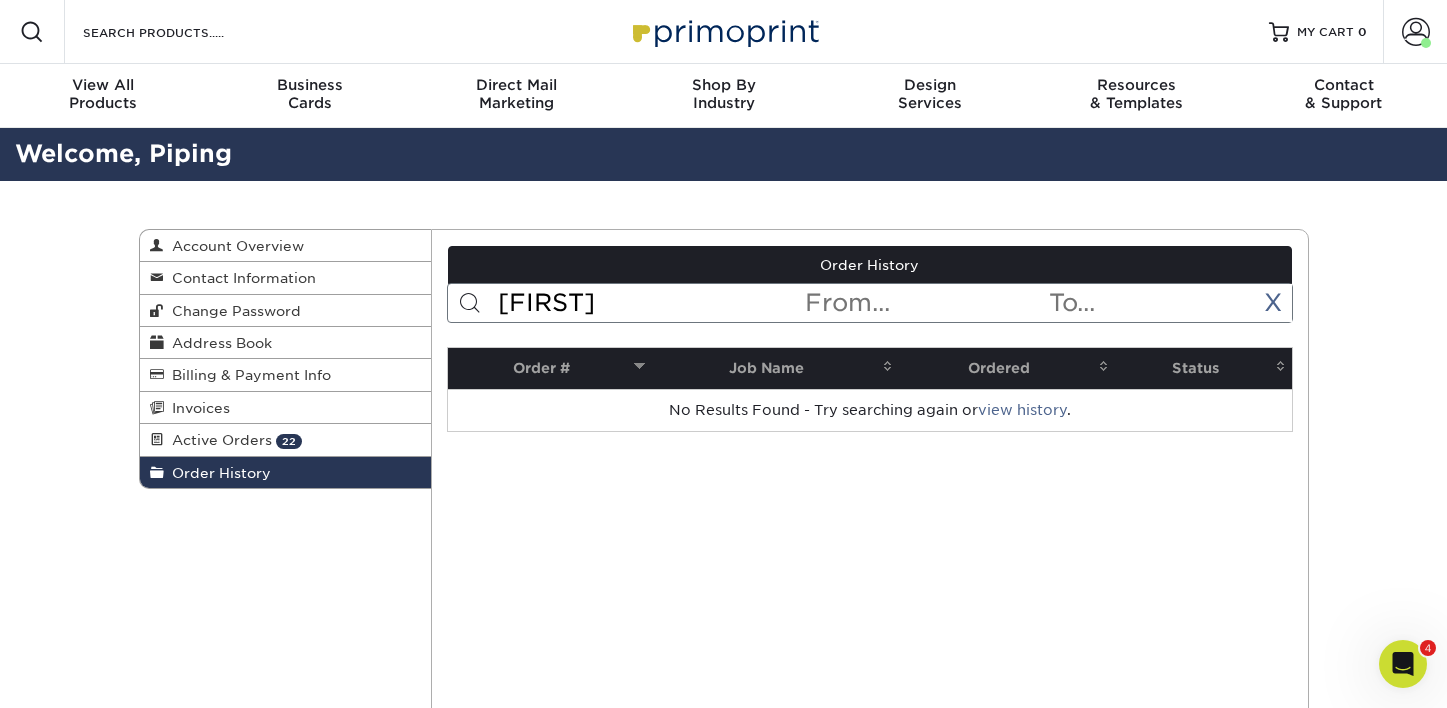 drag, startPoint x: 640, startPoint y: 304, endPoint x: 433, endPoint y: 277, distance: 208.75345 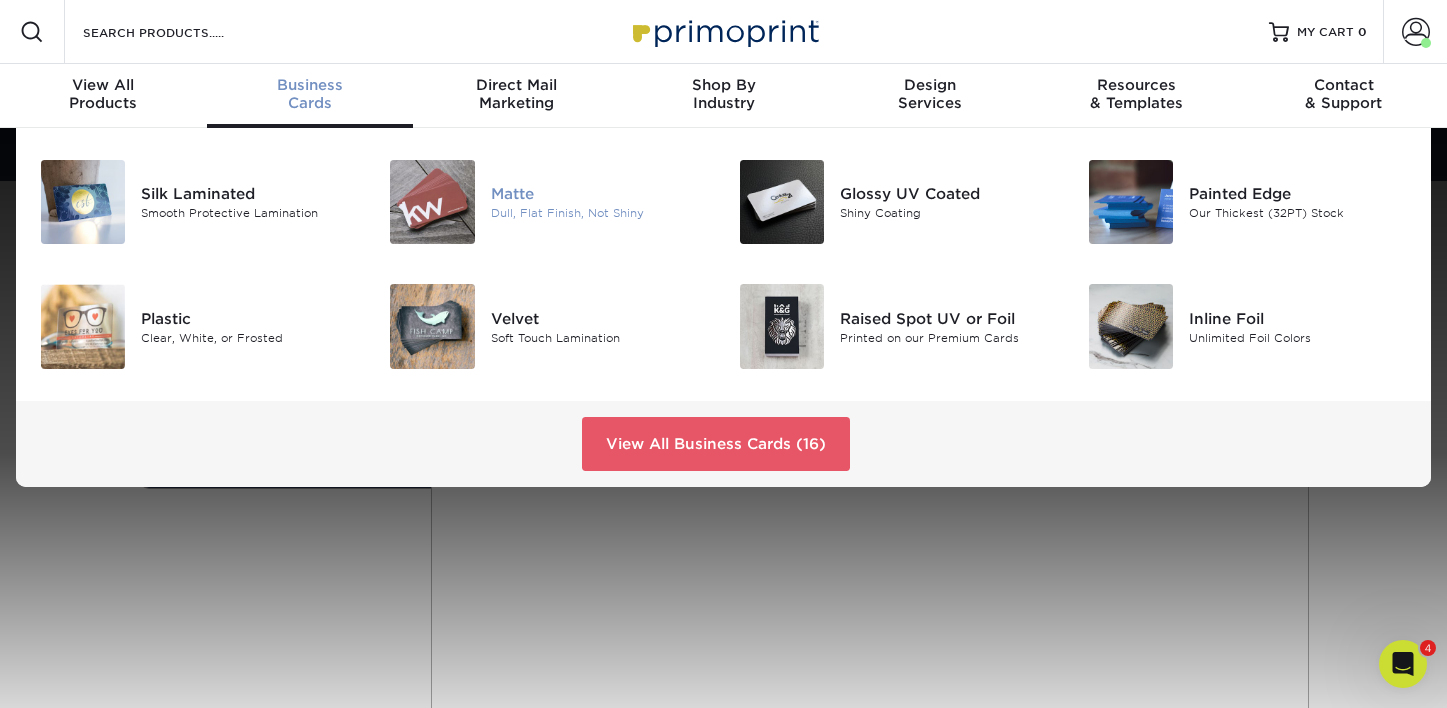 click on "Dull, Flat Finish, Not Shiny" at bounding box center (600, 213) 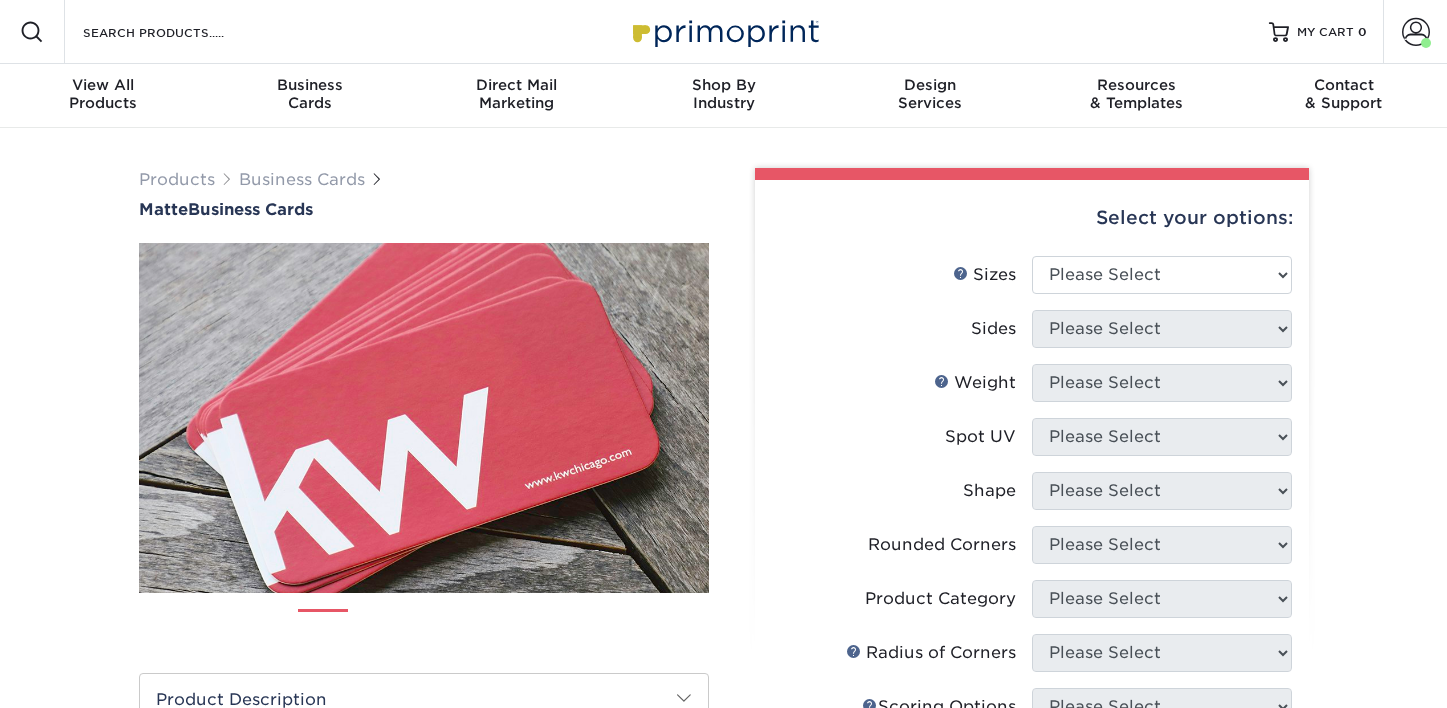 scroll, scrollTop: 0, scrollLeft: 0, axis: both 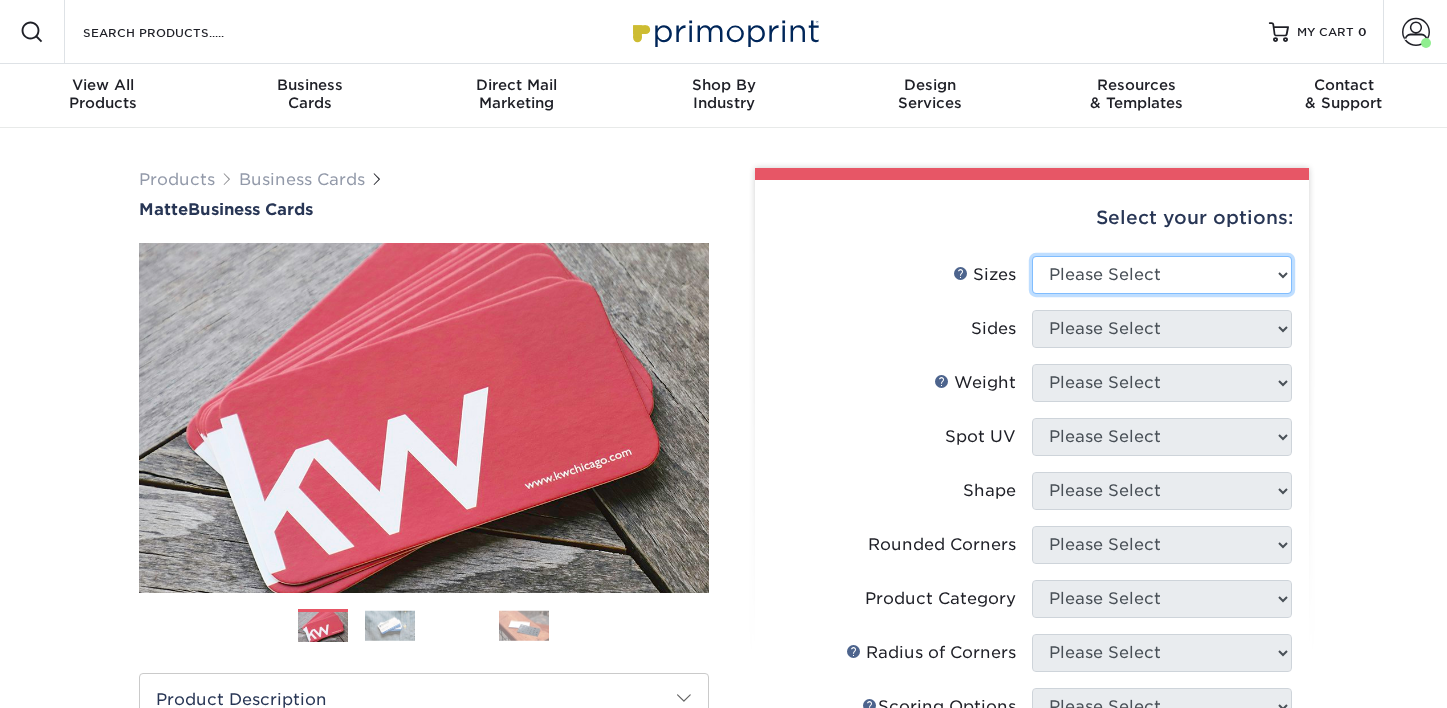 click on "Please Select
1.5" x 3.5"  - Mini
1.75" x 3.5" - Mini
2" x 2" - Square
2" x 3" - Mini
2" x 3.5" - Standard
2" x 7" - Foldover Card
2.125" x 3.375" - European
2.5" x 2.5" - Square 3.5" x 4" - Foldover Card" at bounding box center [1162, 275] 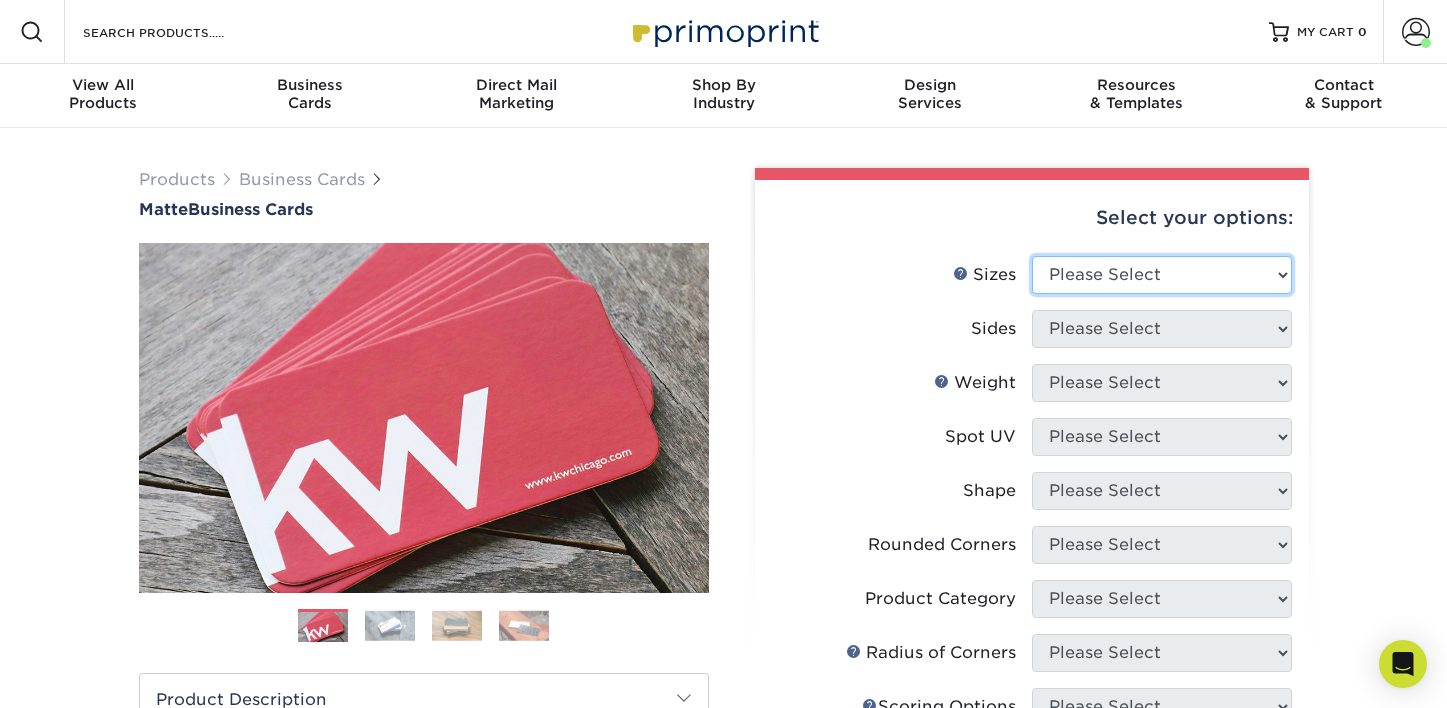 select on "2.00x3.50" 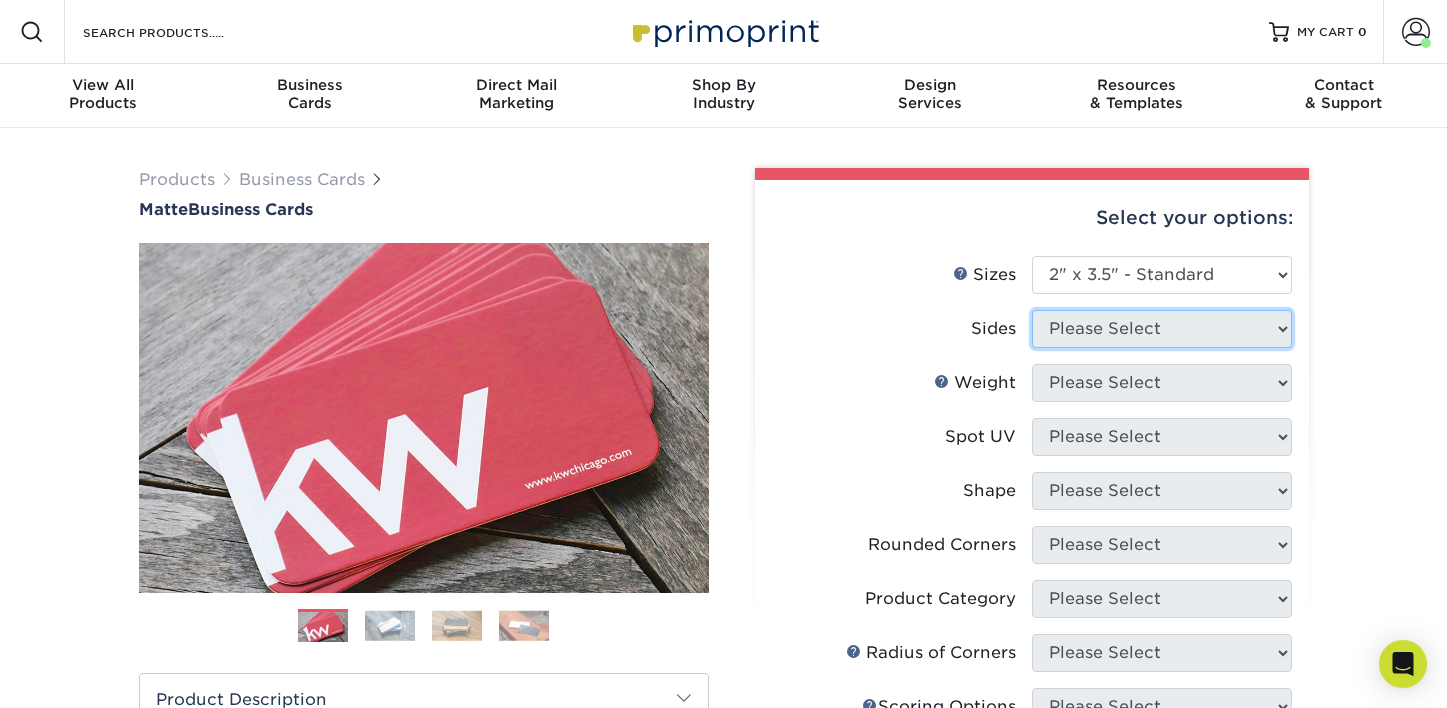 click on "Please Select" at bounding box center [1162, 329] 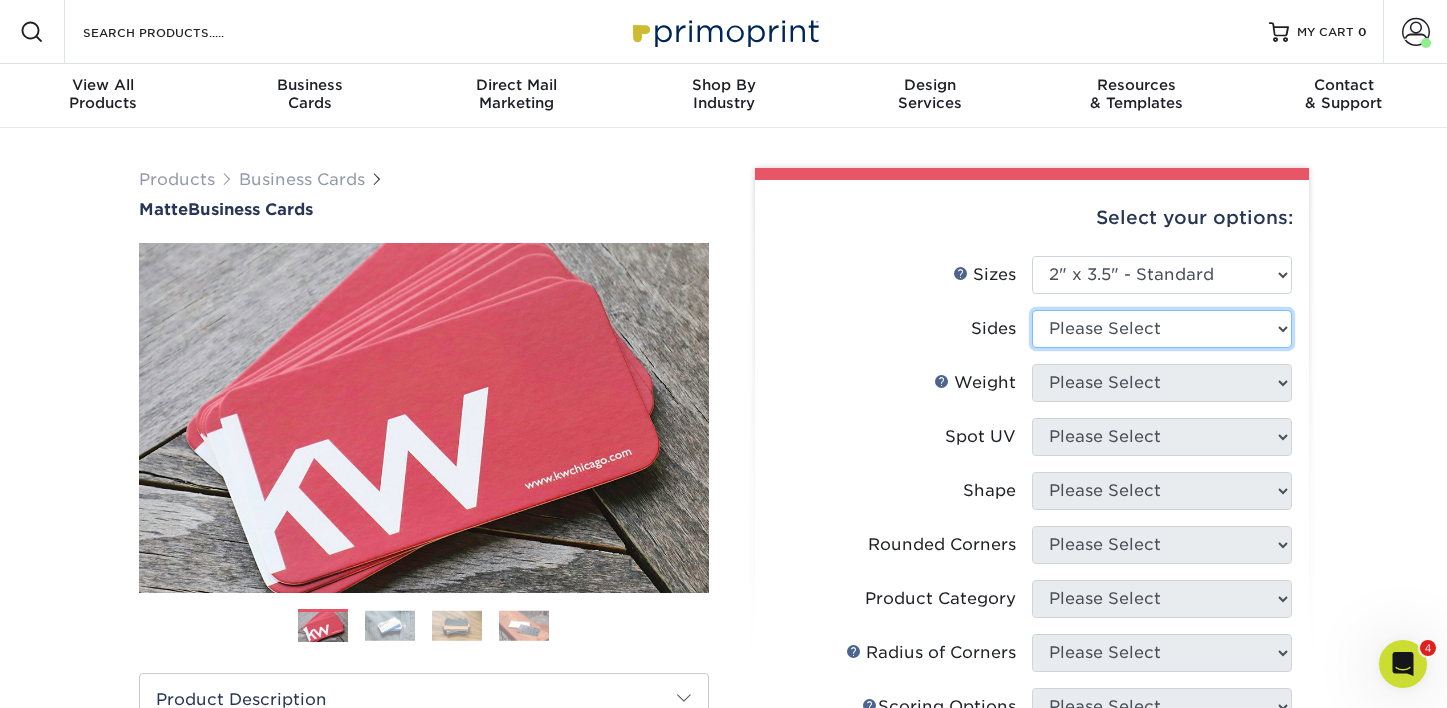 scroll, scrollTop: 0, scrollLeft: 0, axis: both 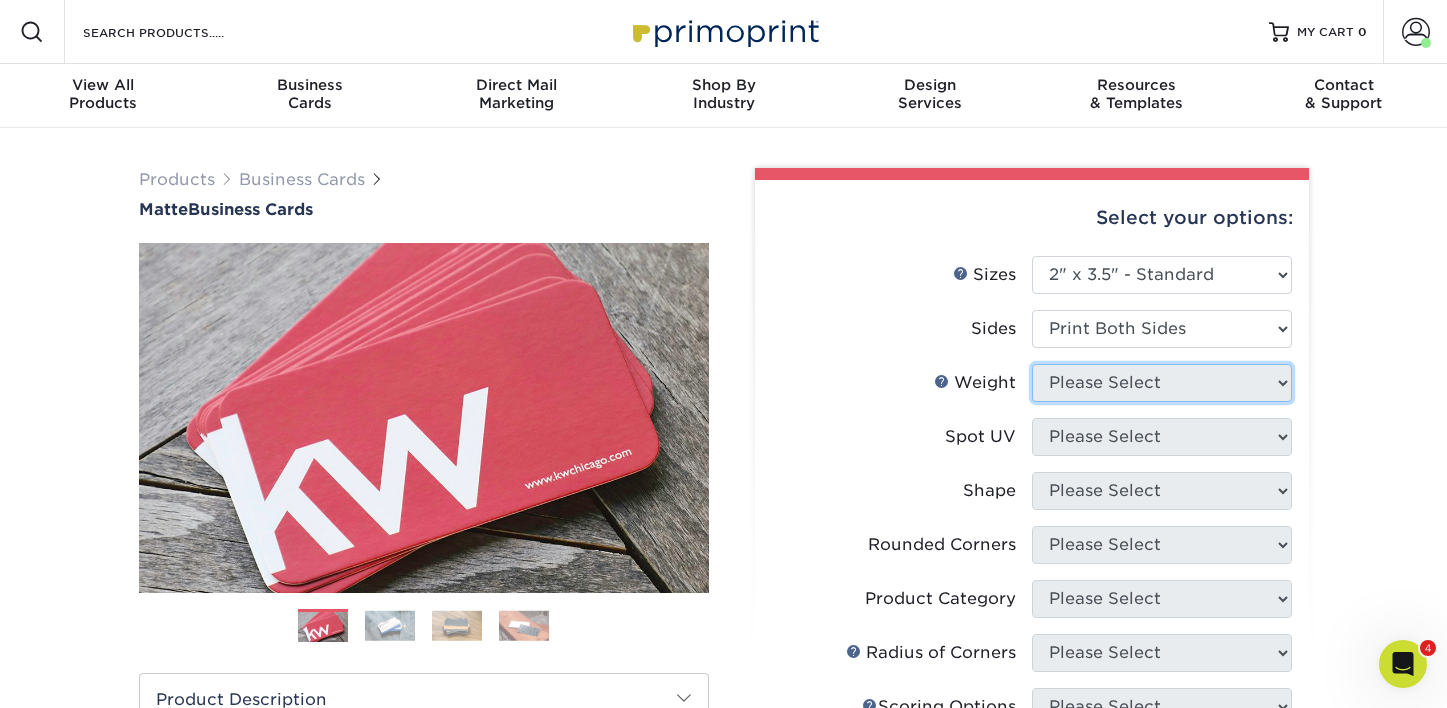 click on "Please Select" at bounding box center (1162, 383) 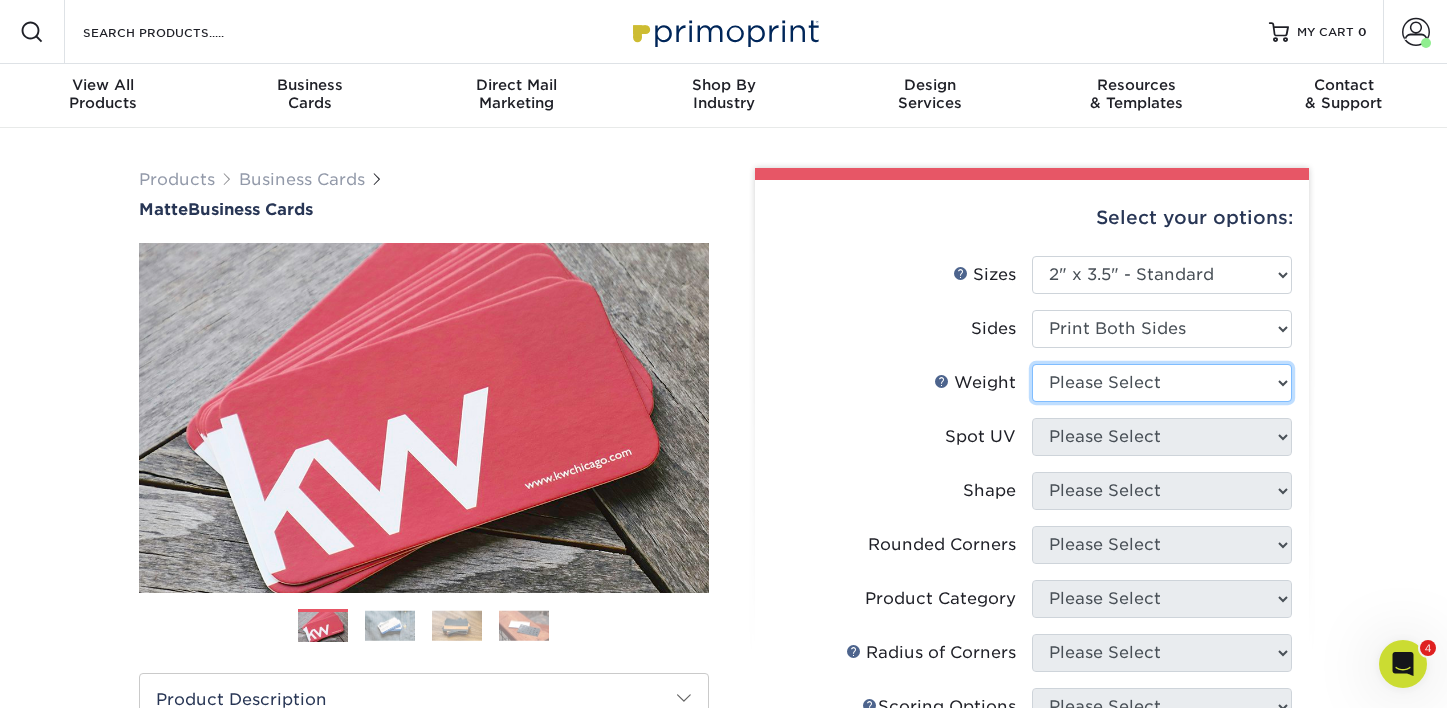 select on "16PT" 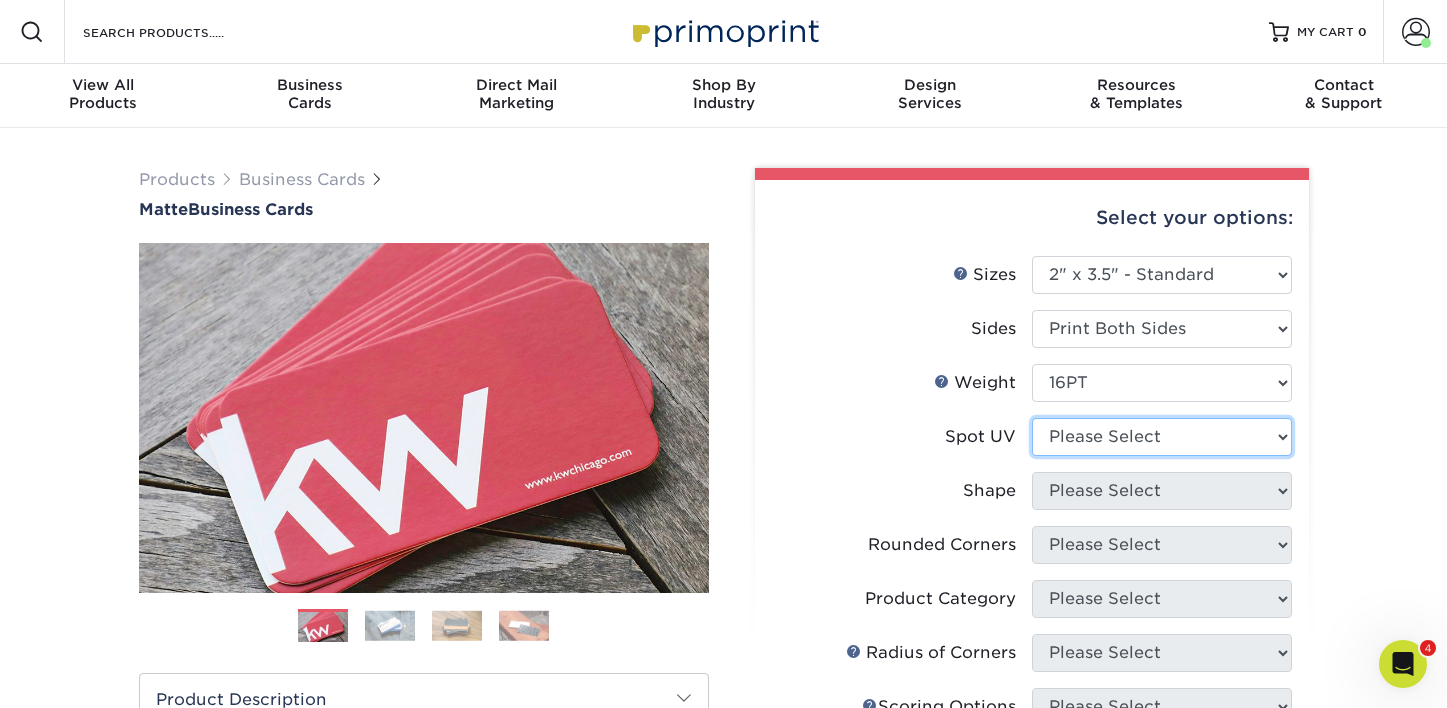 click on "Please Select No Spot UV Front and Back (Both Sides) Front Only Back Only" at bounding box center (1162, 437) 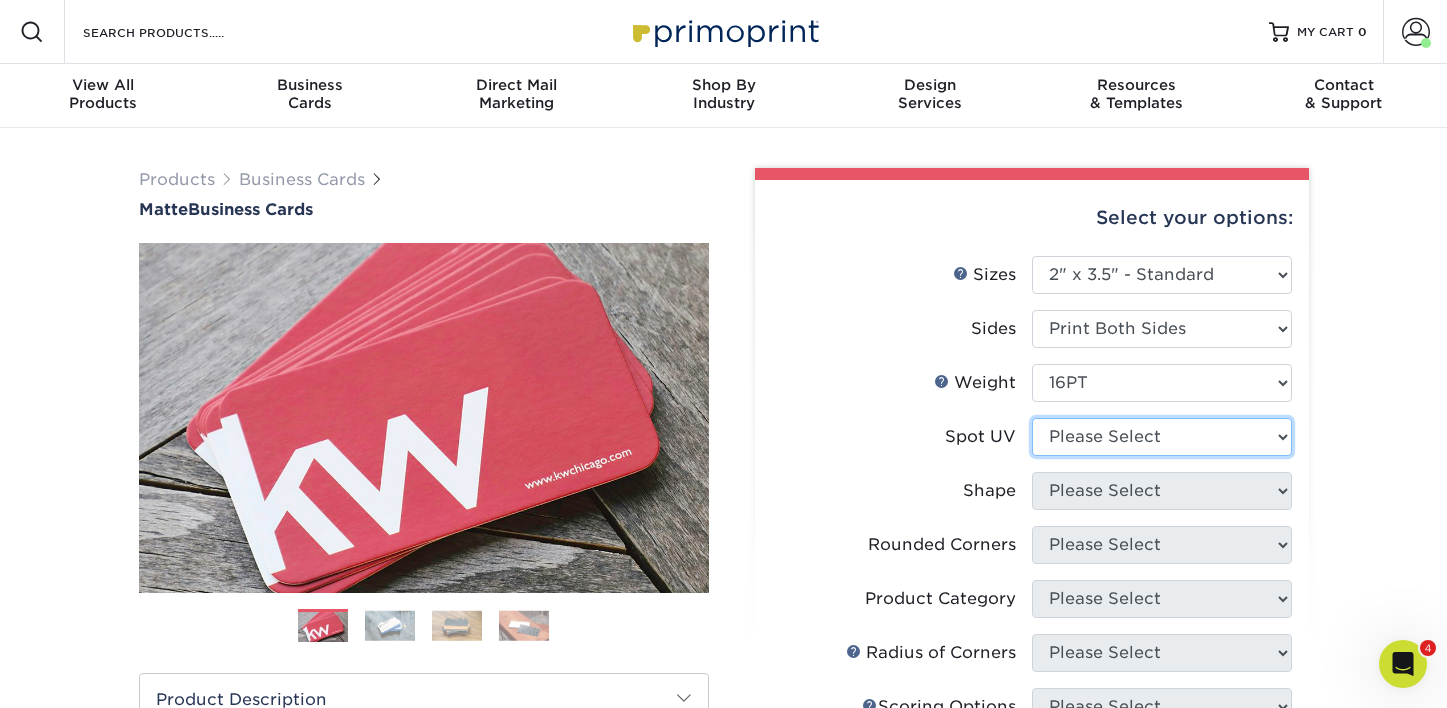 select on "3" 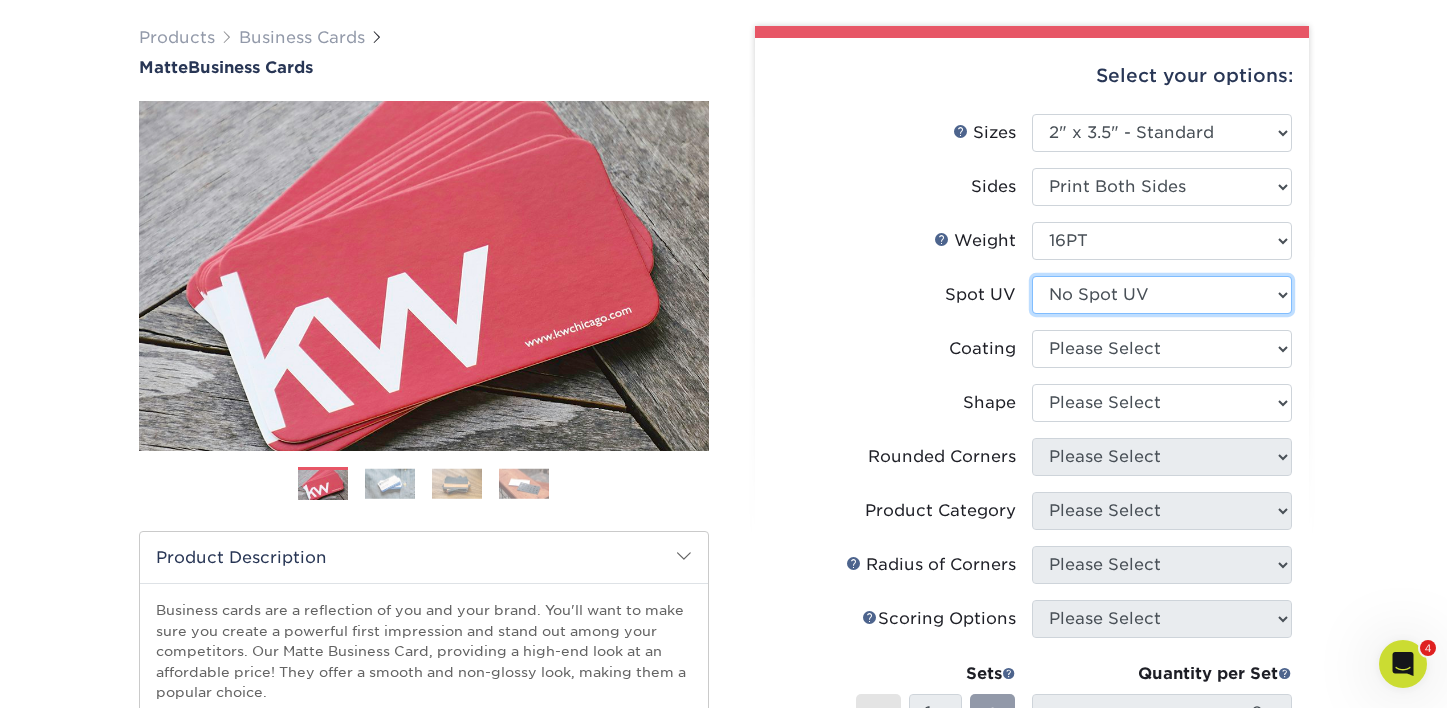 scroll, scrollTop: 216, scrollLeft: 0, axis: vertical 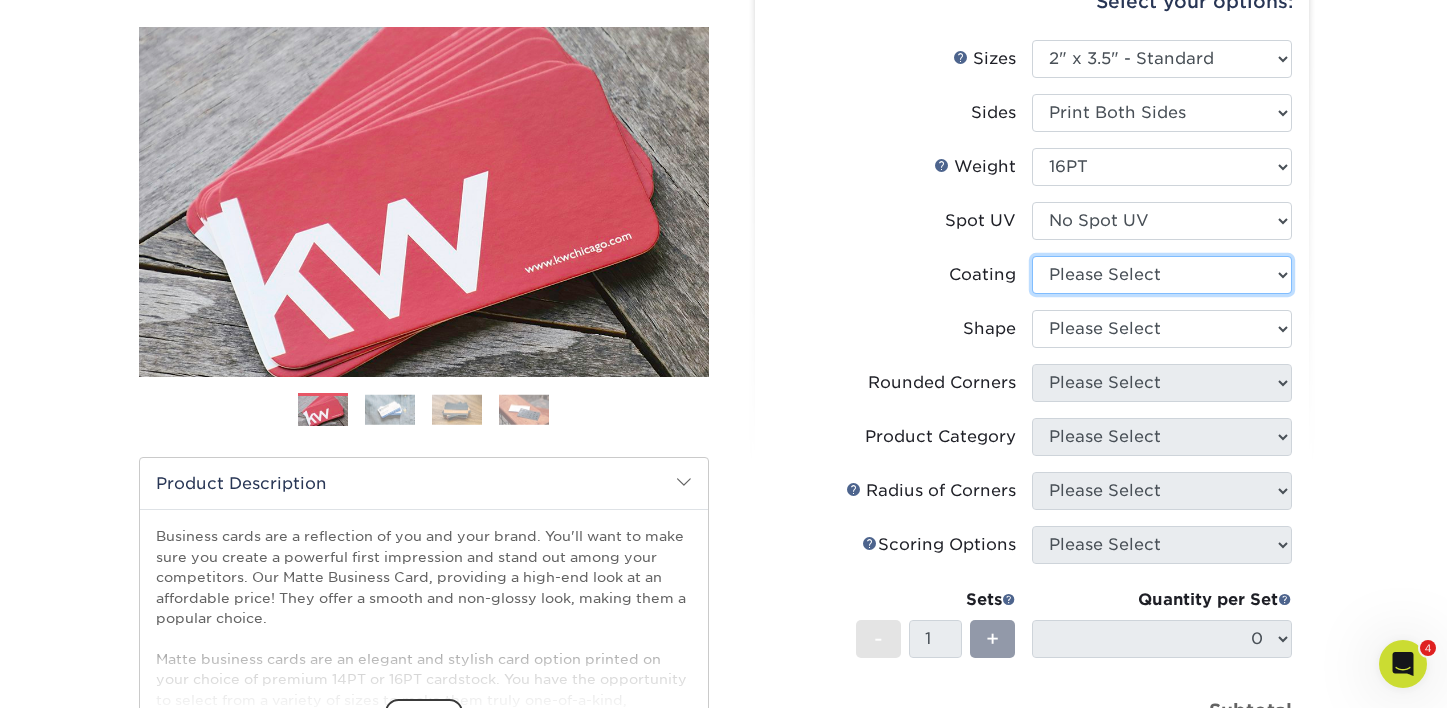 click at bounding box center (1162, 275) 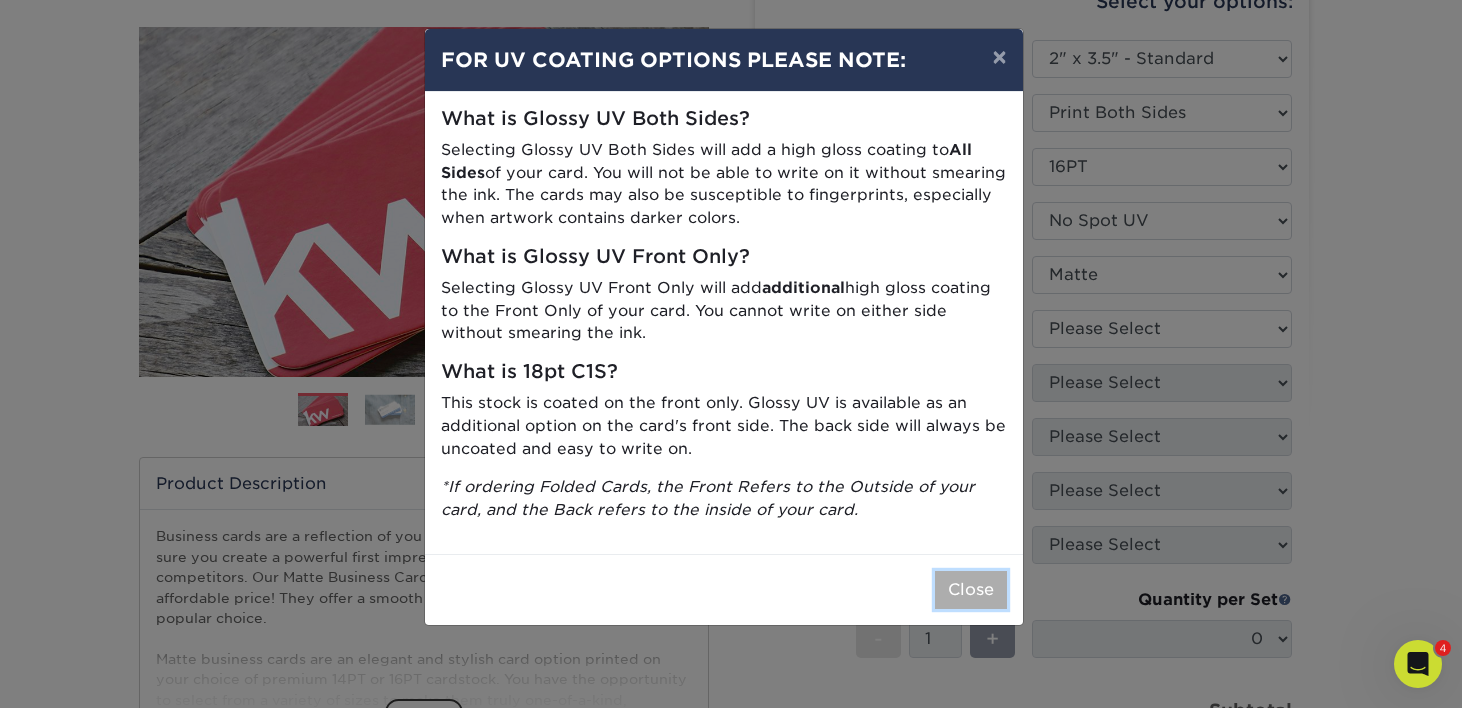 click on "Close" at bounding box center (971, 590) 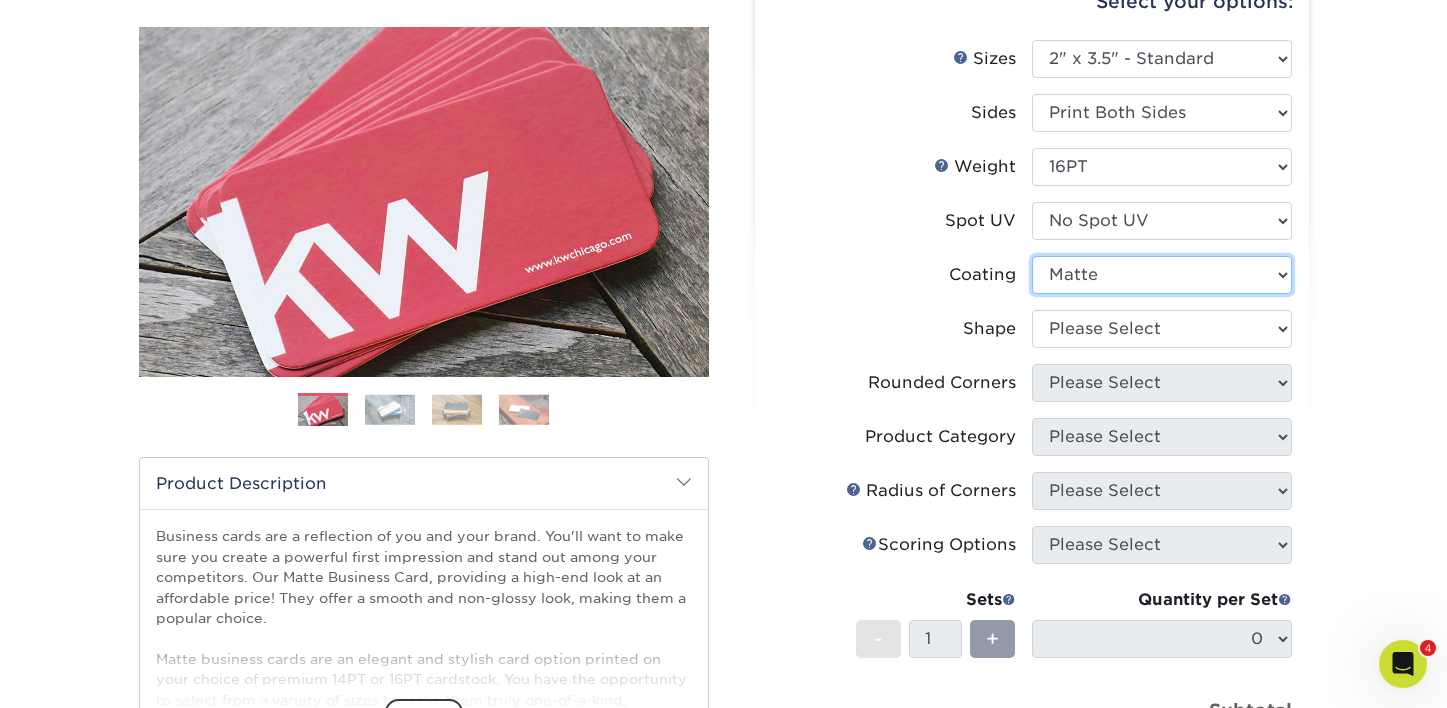 click at bounding box center (1162, 275) 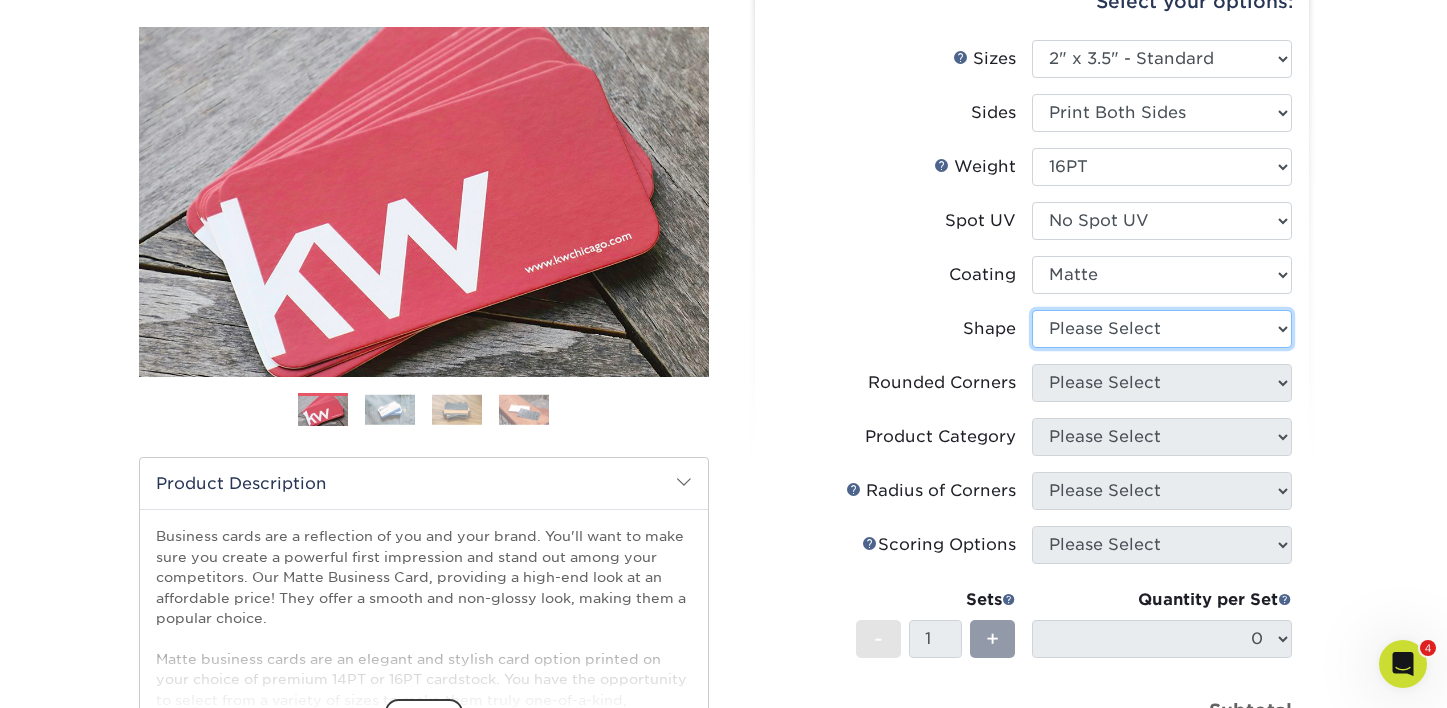 click on "Please Select Standard Oval" at bounding box center [1162, 329] 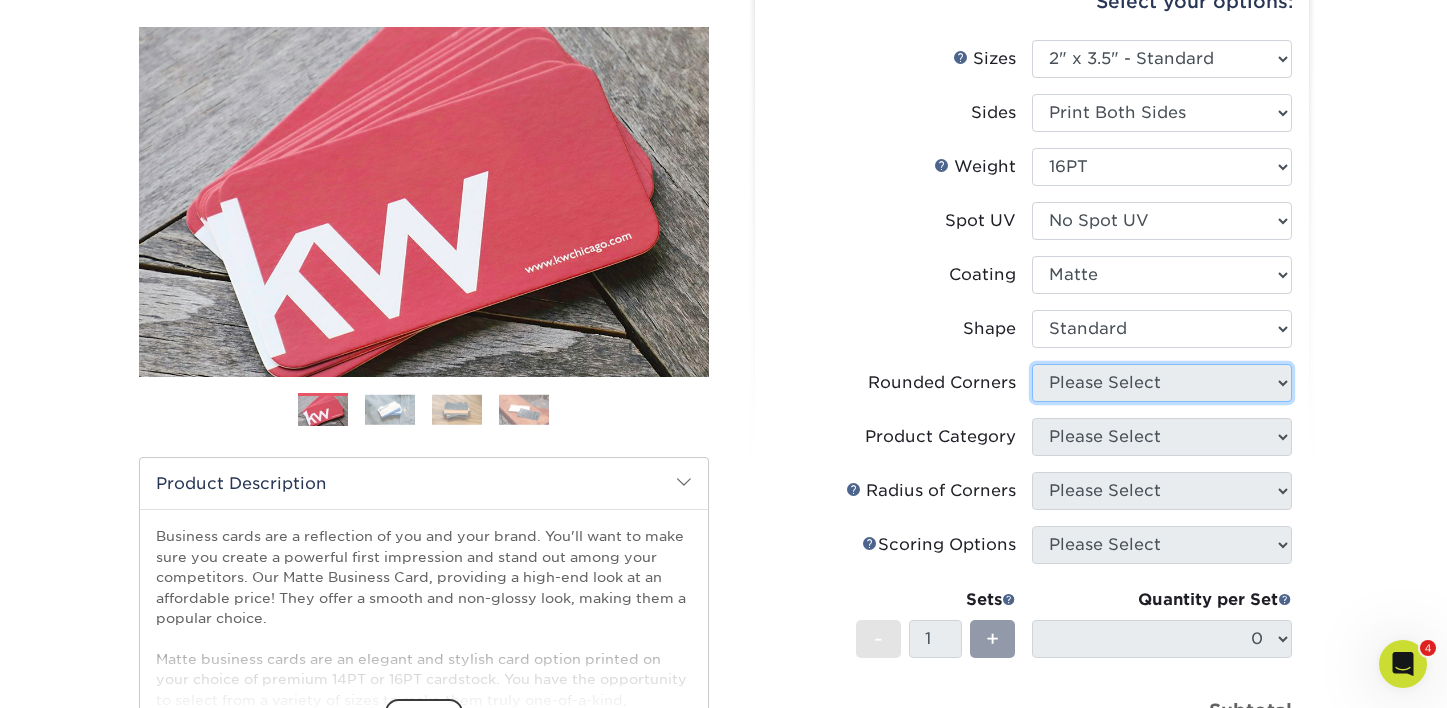 click on "Please Select
Yes - Round 2 Corners                                                    Yes - Round 4 Corners                                                    No" at bounding box center [1162, 383] 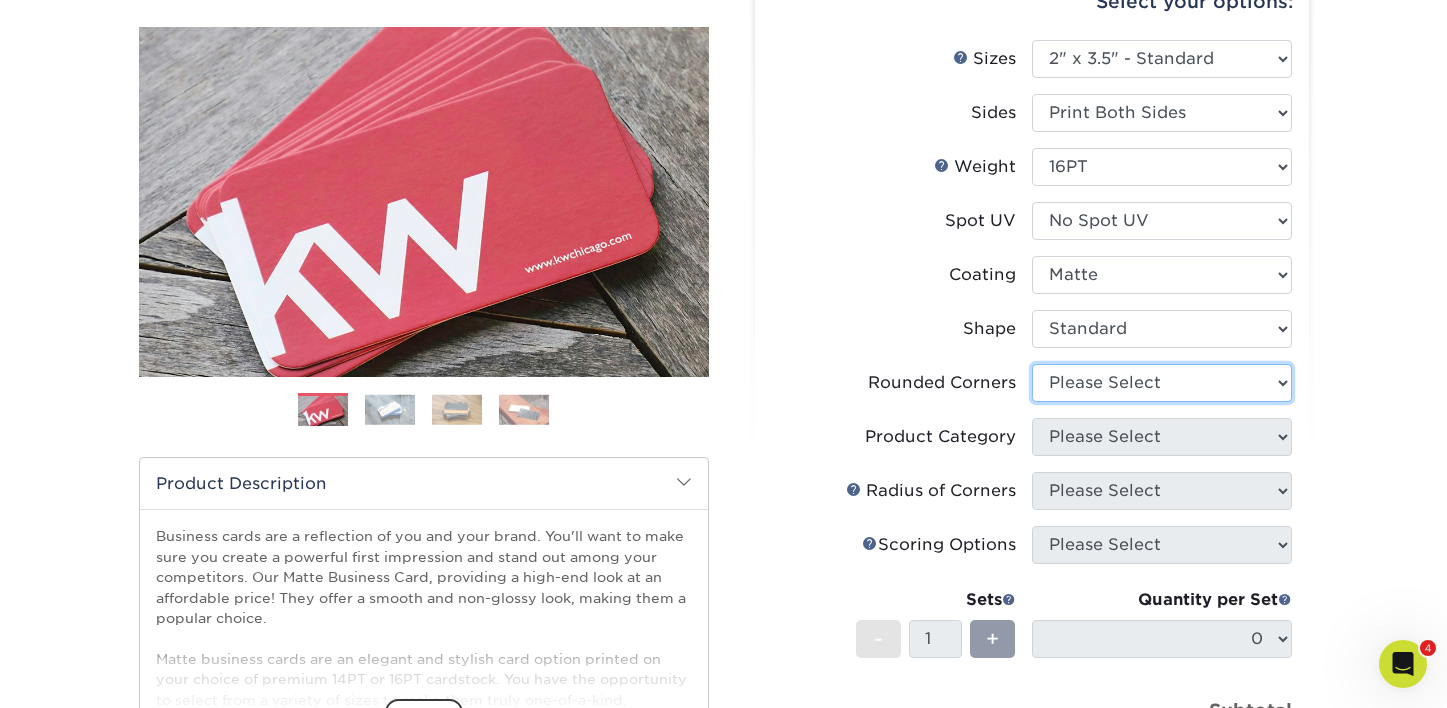 select on "76a3b848-63b4-4449-aad1-d9e81d5a60f5" 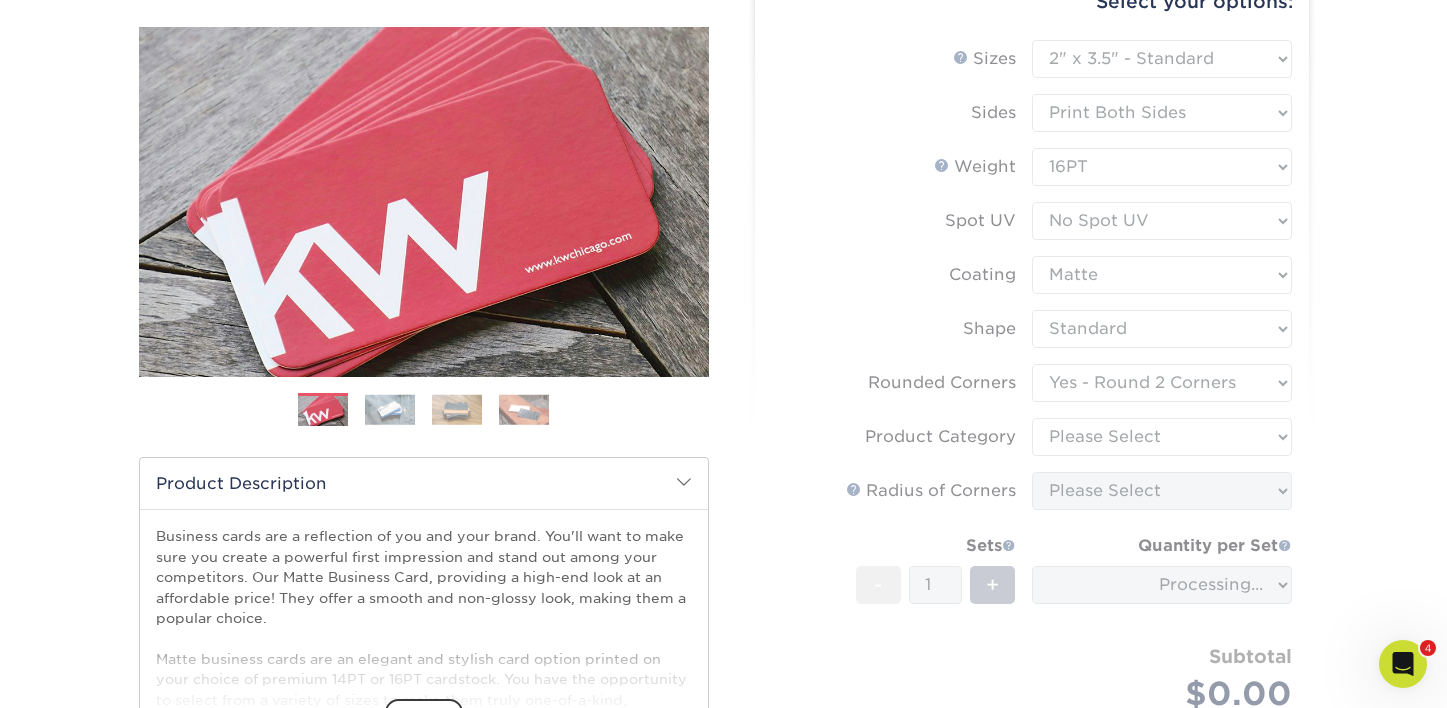 click on "Sizes Help Sizes
Please Select
1.5" x 3.5"  - Mini
1.75" x 3.5" - Mini 2" x 2" - Square 2" x 3" - Mini No" at bounding box center [1032, 399] 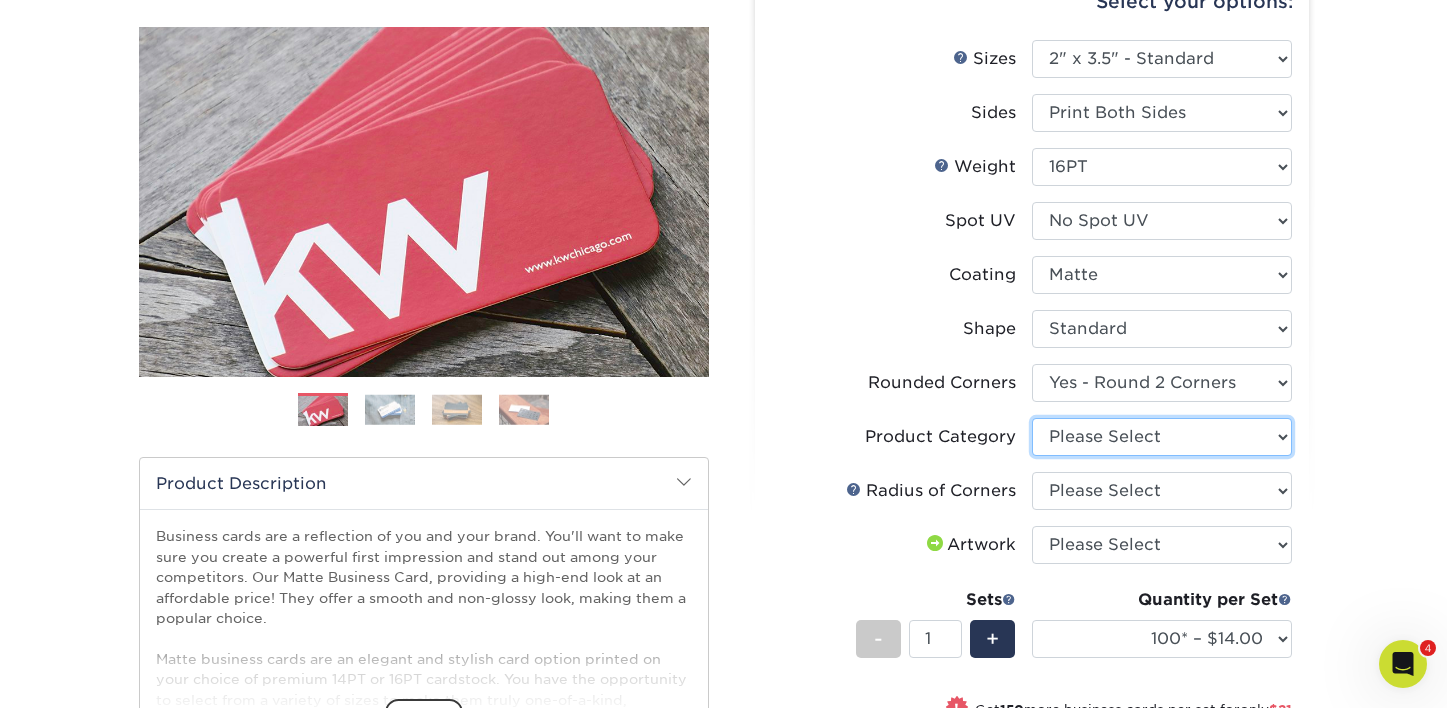 click on "Please Select Business Cards" at bounding box center [1162, 437] 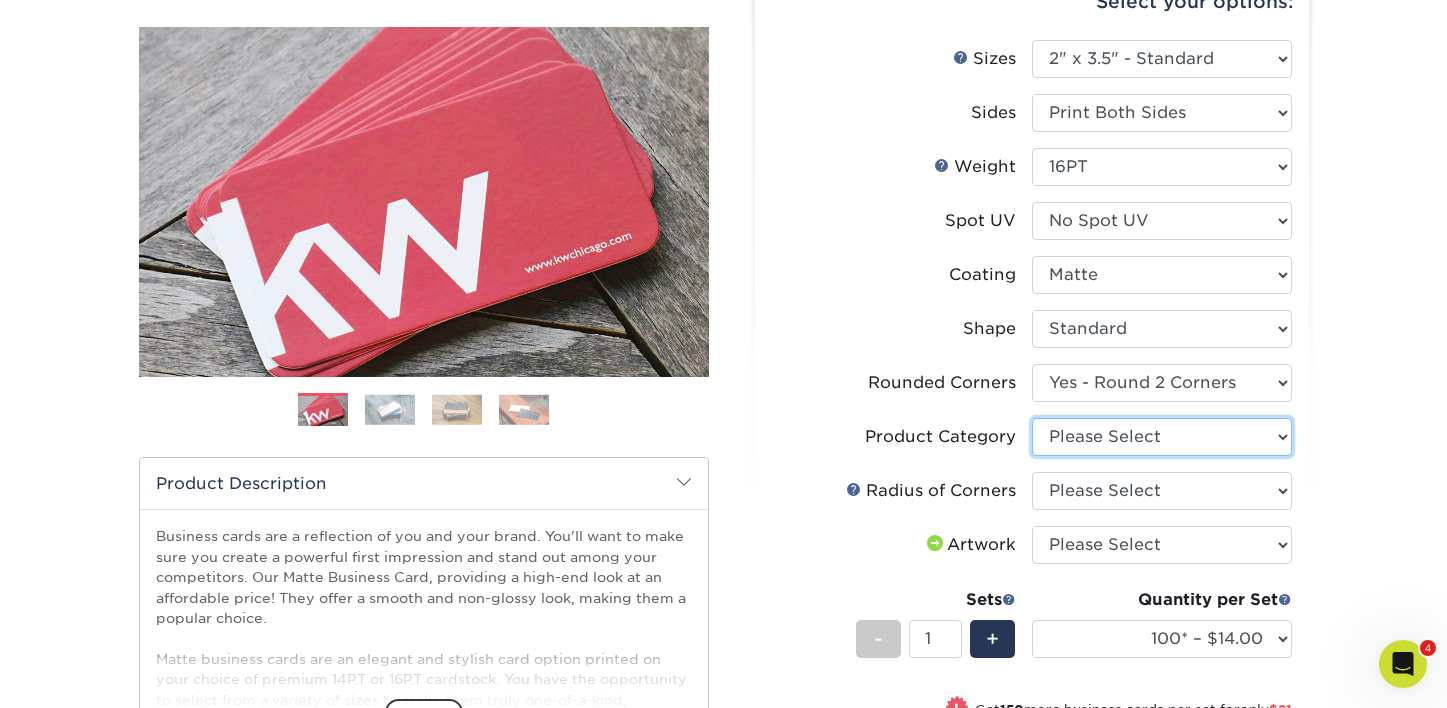 select on "3b5148f1-0588-4f88-a218-97bcfdce65c1" 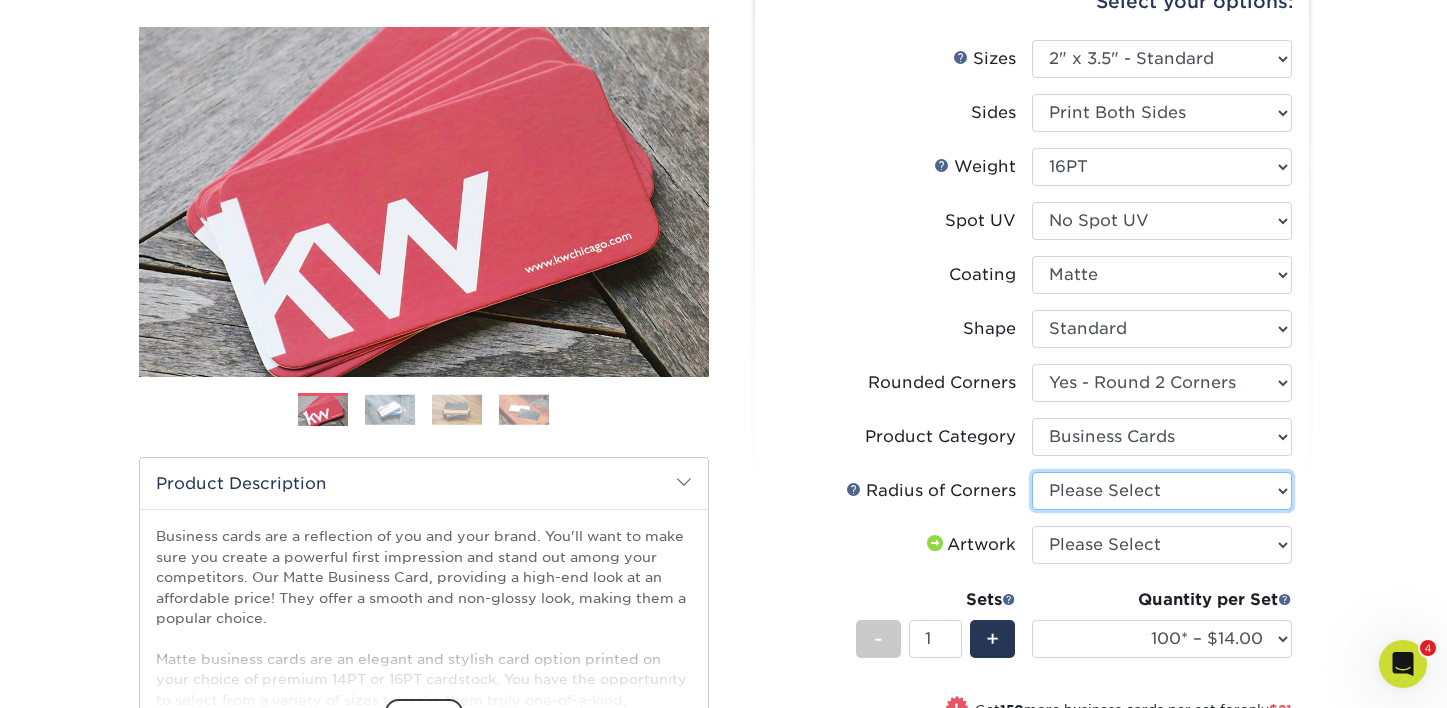 click on "Please Select Rounded 1/8" Rounded 1/4"" at bounding box center (1162, 491) 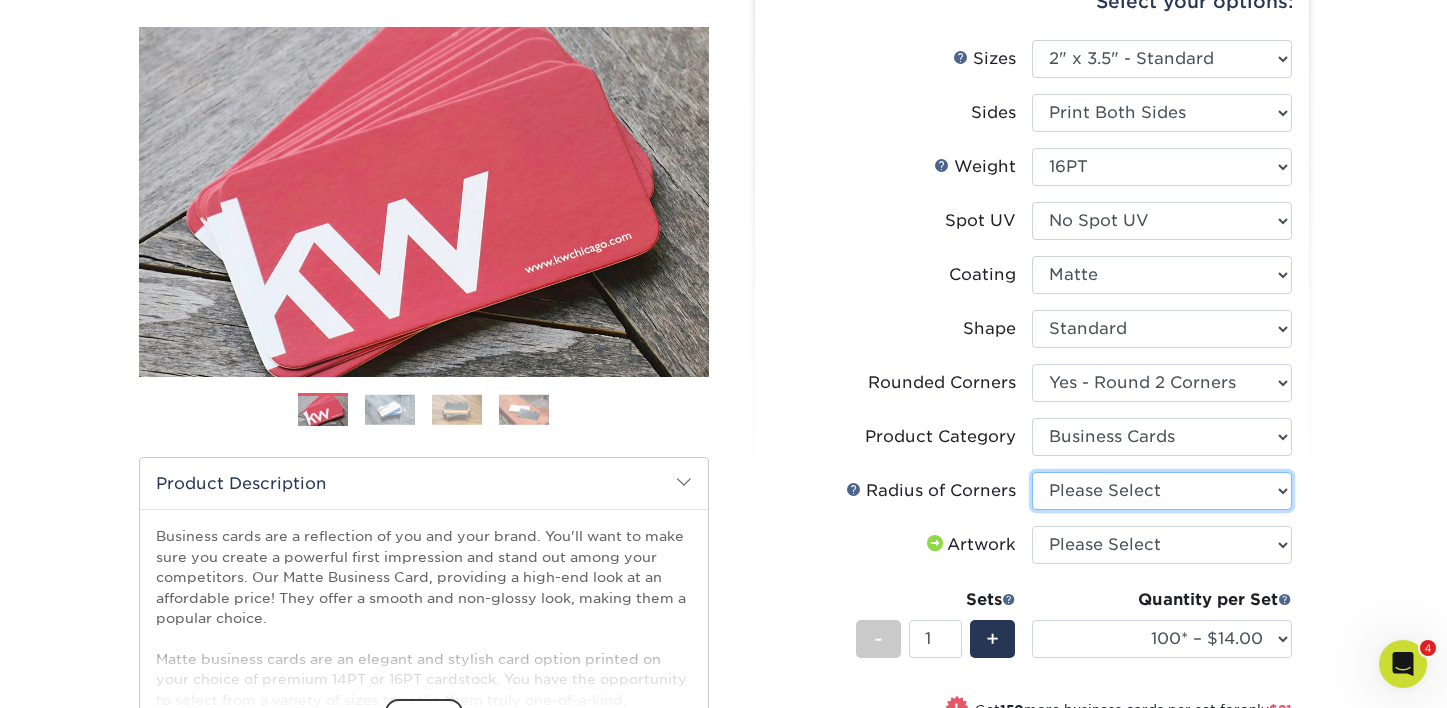 select on "479fbfe7-6a0c-4895-8c9a-81739b7486c9" 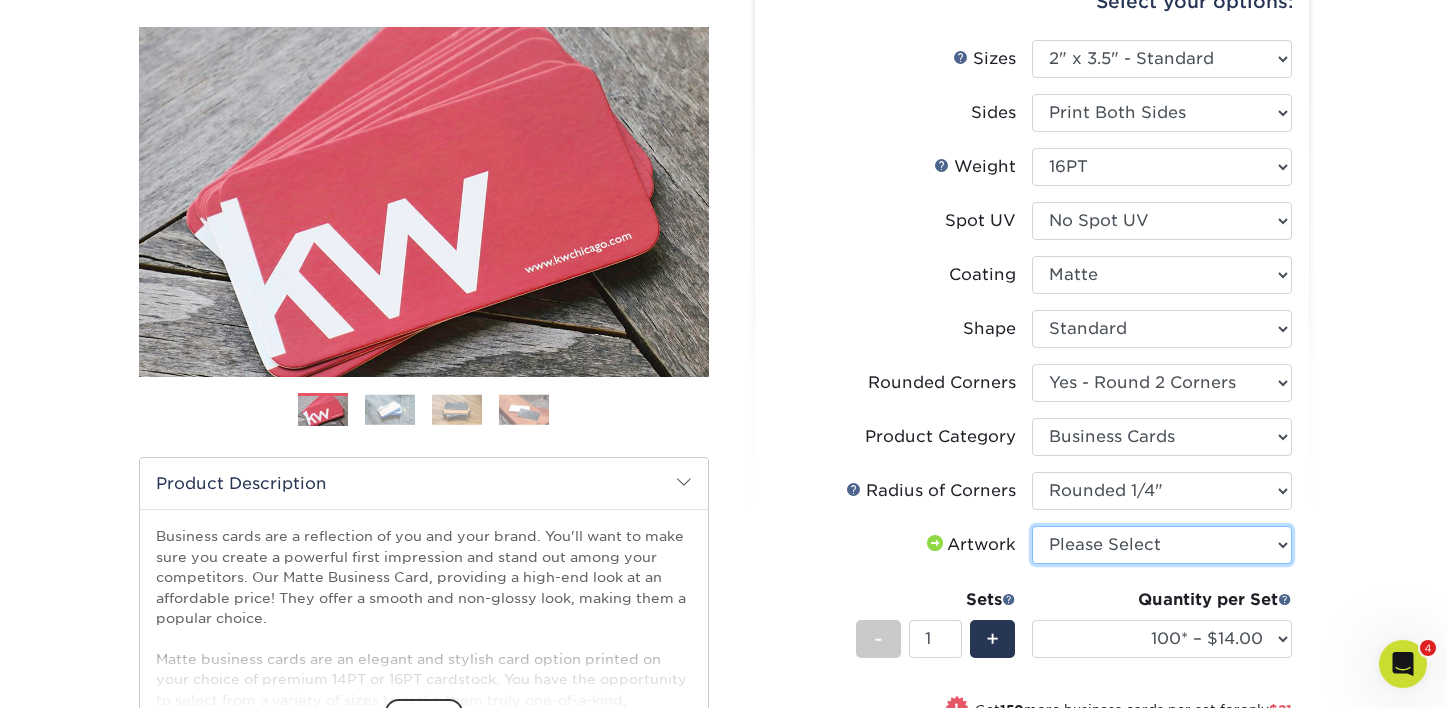 click on "Please Select I will upload files I need a design - $100" at bounding box center [1162, 545] 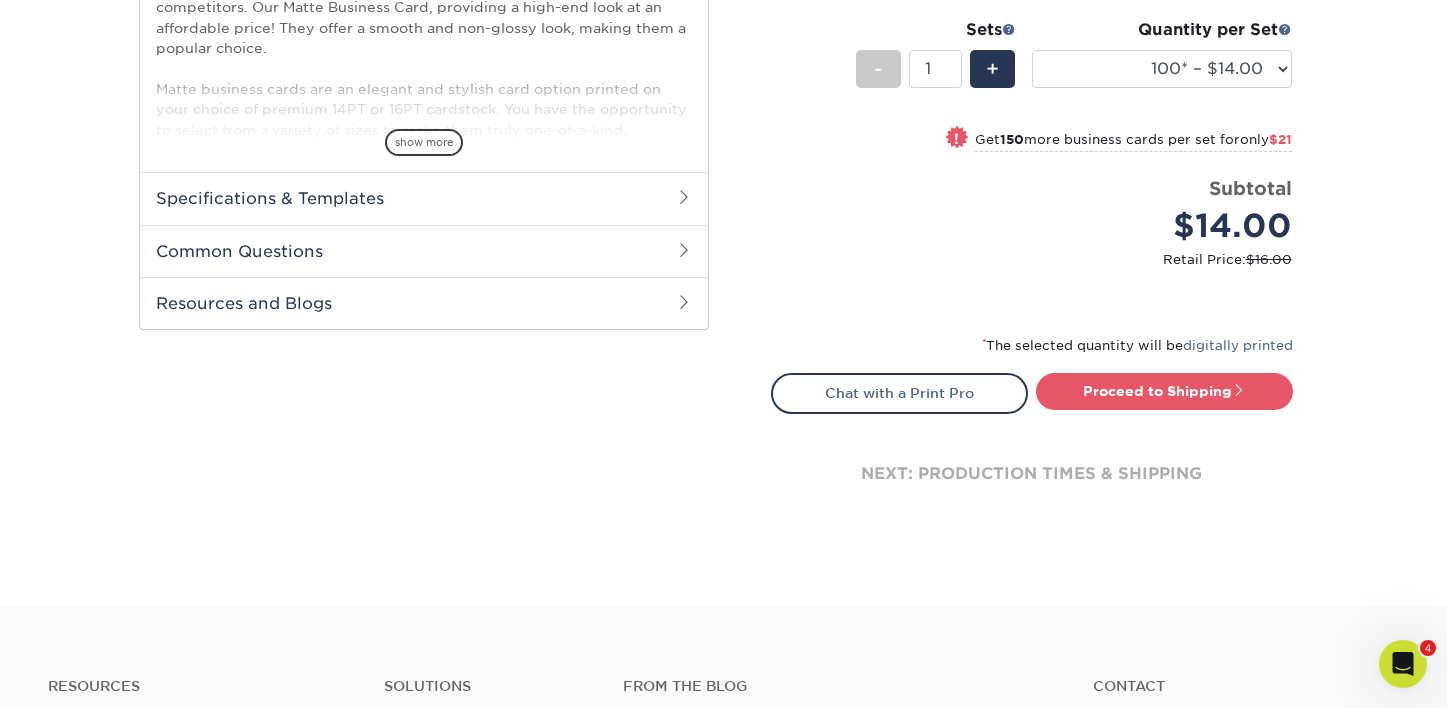 scroll, scrollTop: 819, scrollLeft: 0, axis: vertical 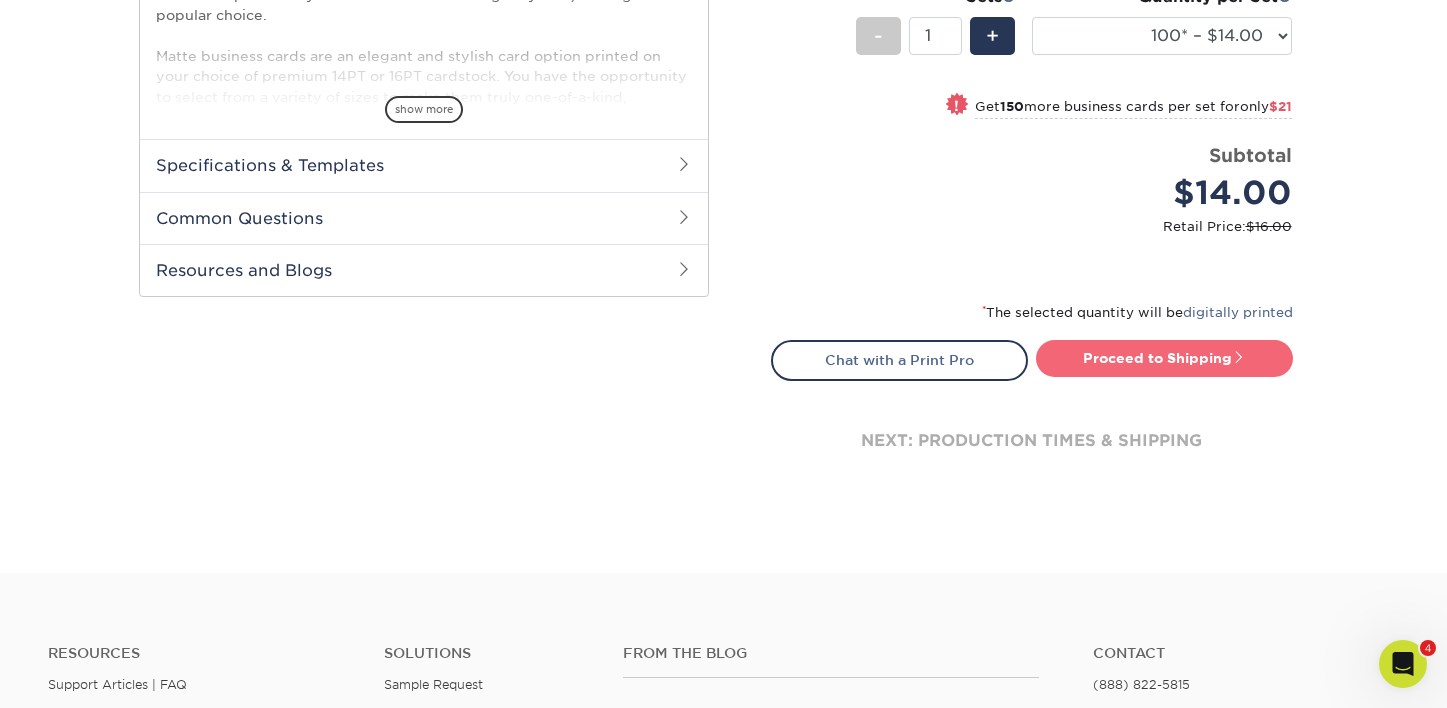 click on "Proceed to Shipping" at bounding box center [1164, 358] 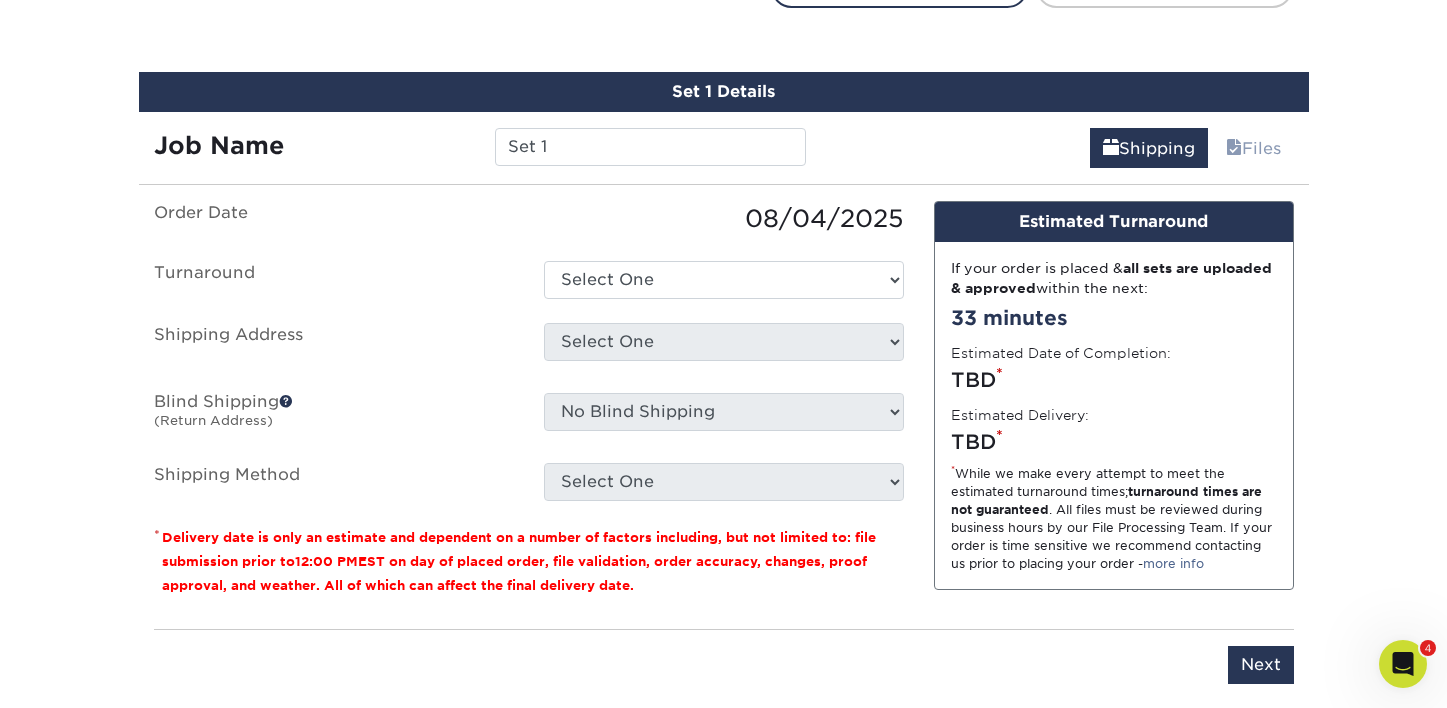 scroll, scrollTop: 1213, scrollLeft: 0, axis: vertical 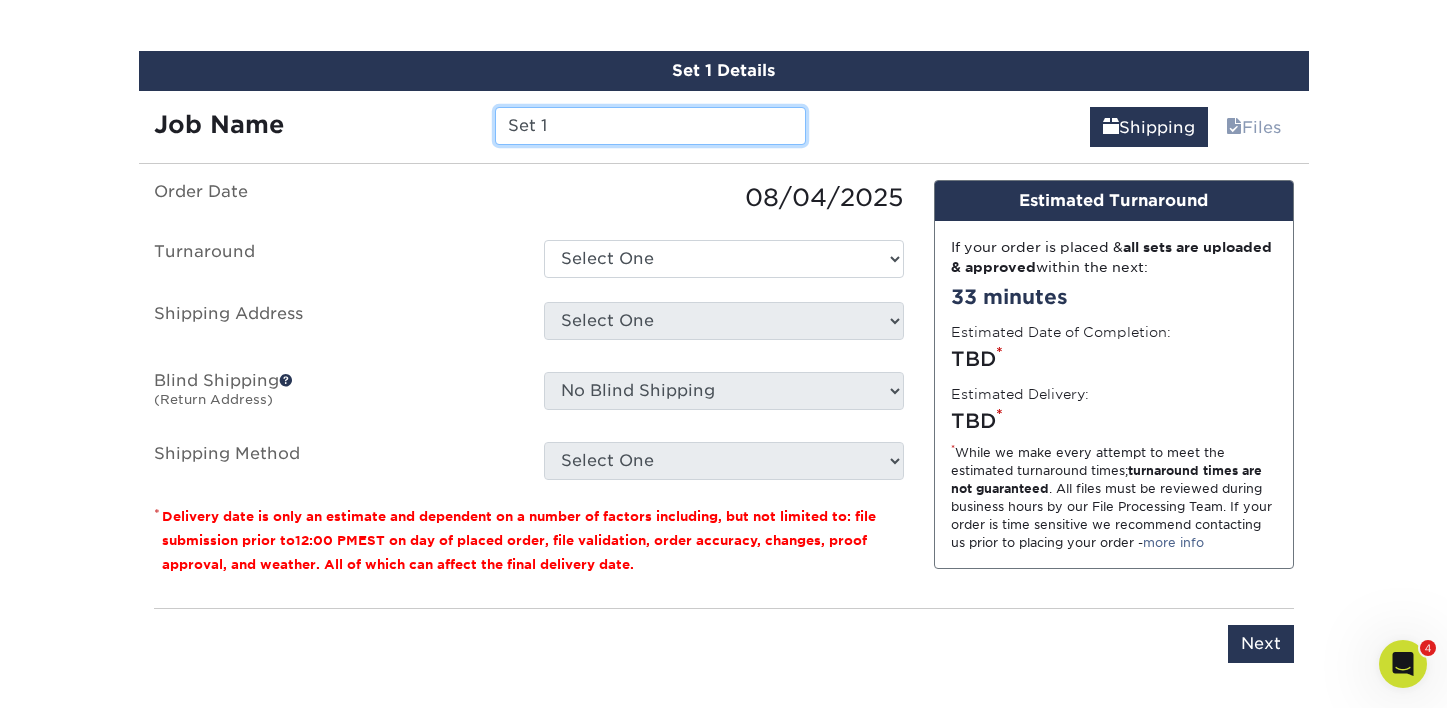 drag, startPoint x: 596, startPoint y: 120, endPoint x: 495, endPoint y: 117, distance: 101.04455 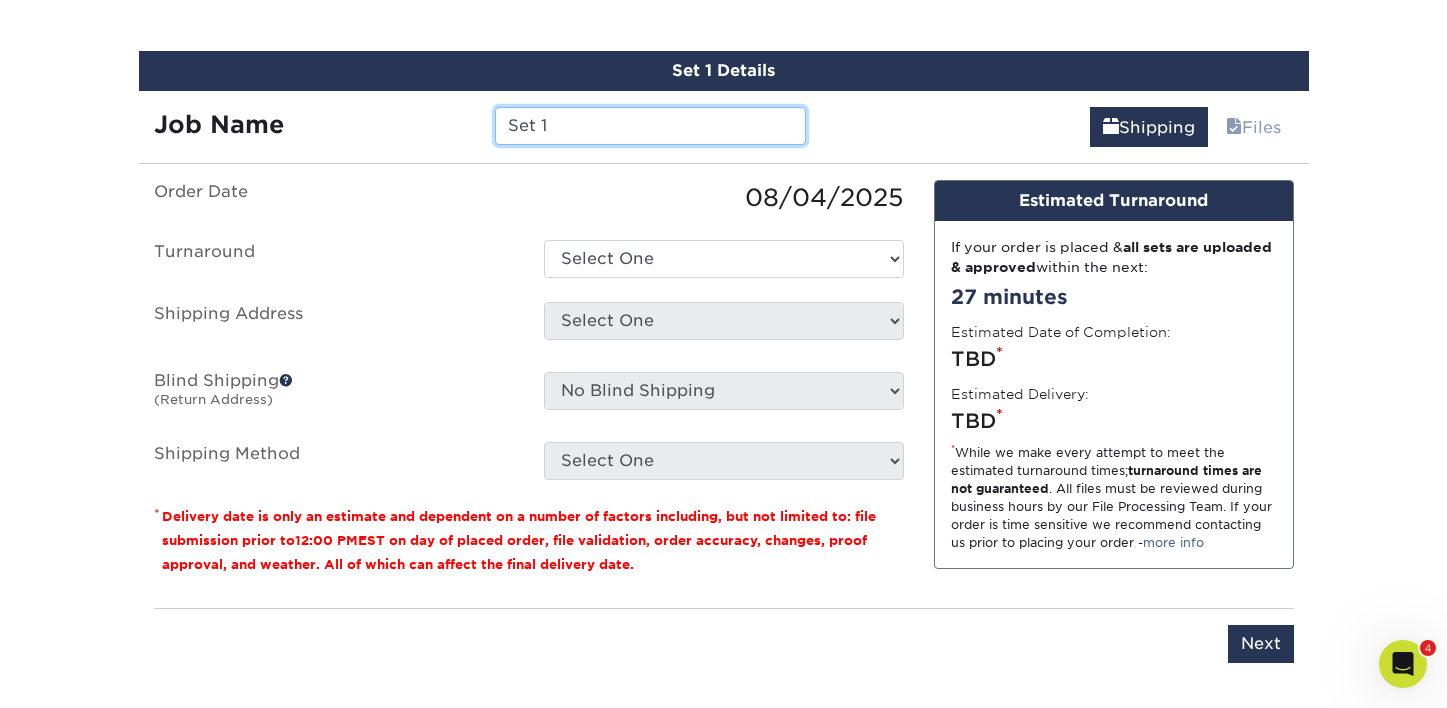 drag, startPoint x: 558, startPoint y: 123, endPoint x: 462, endPoint y: 97, distance: 99.458534 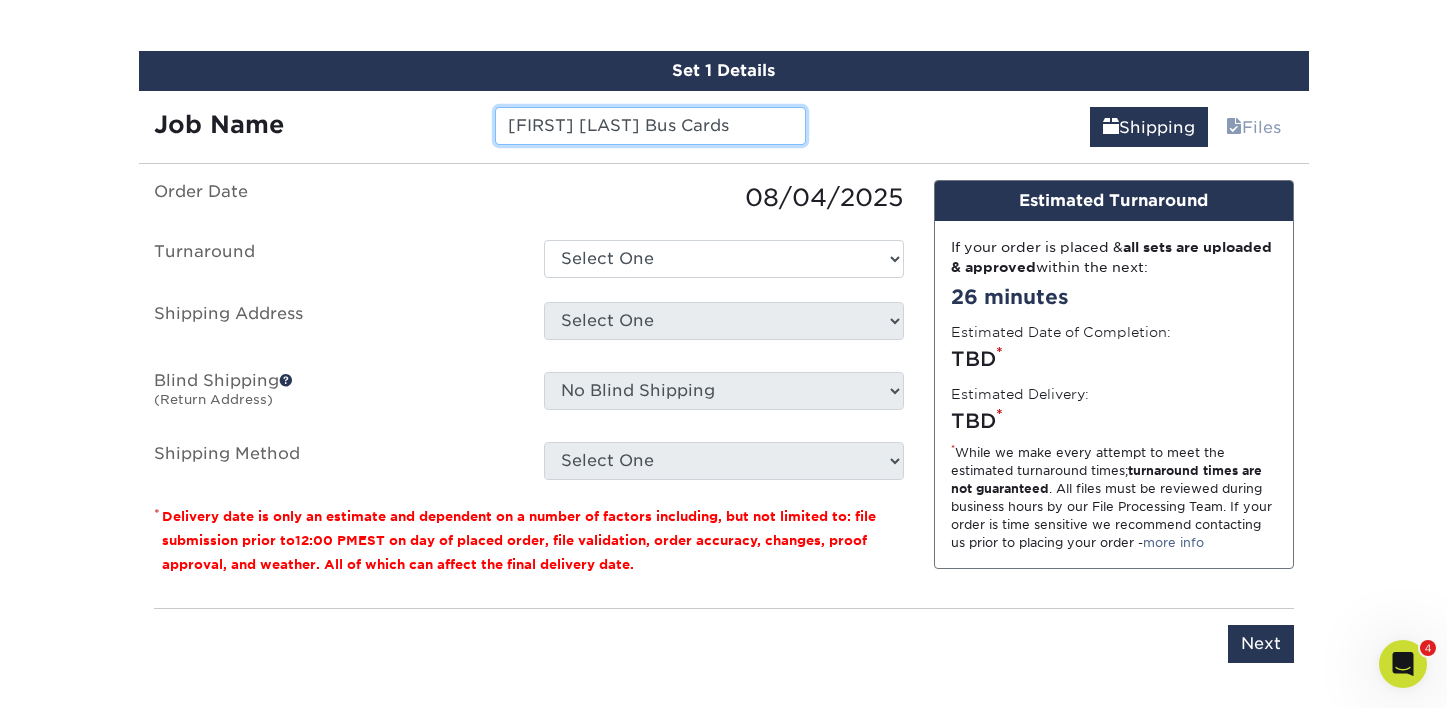 type on "Jim Szczeny Bus Cards" 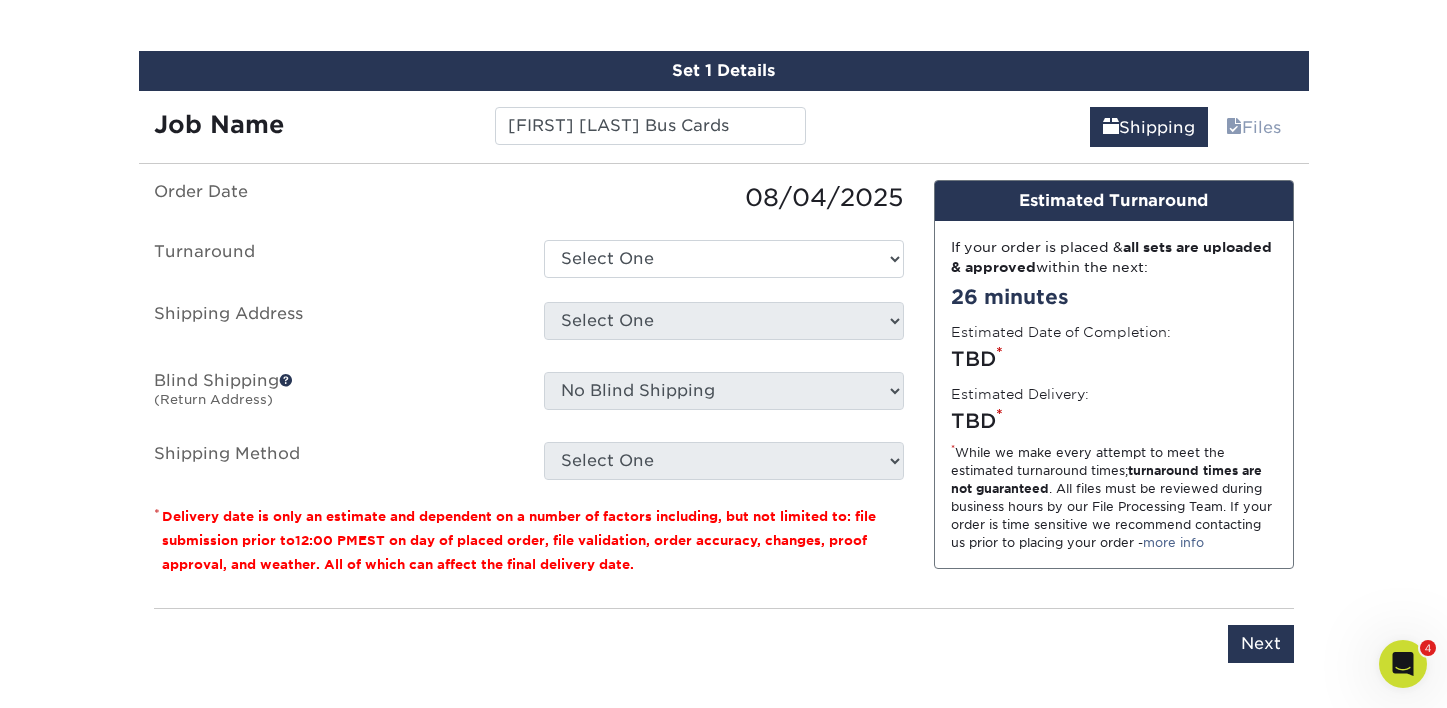 click on "Order Date
08/04/2025
Turnaround
Select One 2-4 Business Days 2 Day Next Business Day
Shipping Address
Select One
1140
2955 Coleman Street N Las Vegas
Adriana Segura
Adriana Segura
Alex Cooper
Amber O'Briant
Amber O'Briant
Amy Cheng
Amy Echeverria
Andrew Lazovick
Andrew O'Reilly
Ann Poonkasem
Antonio Delgado
Berton Lynn" at bounding box center [529, 330] 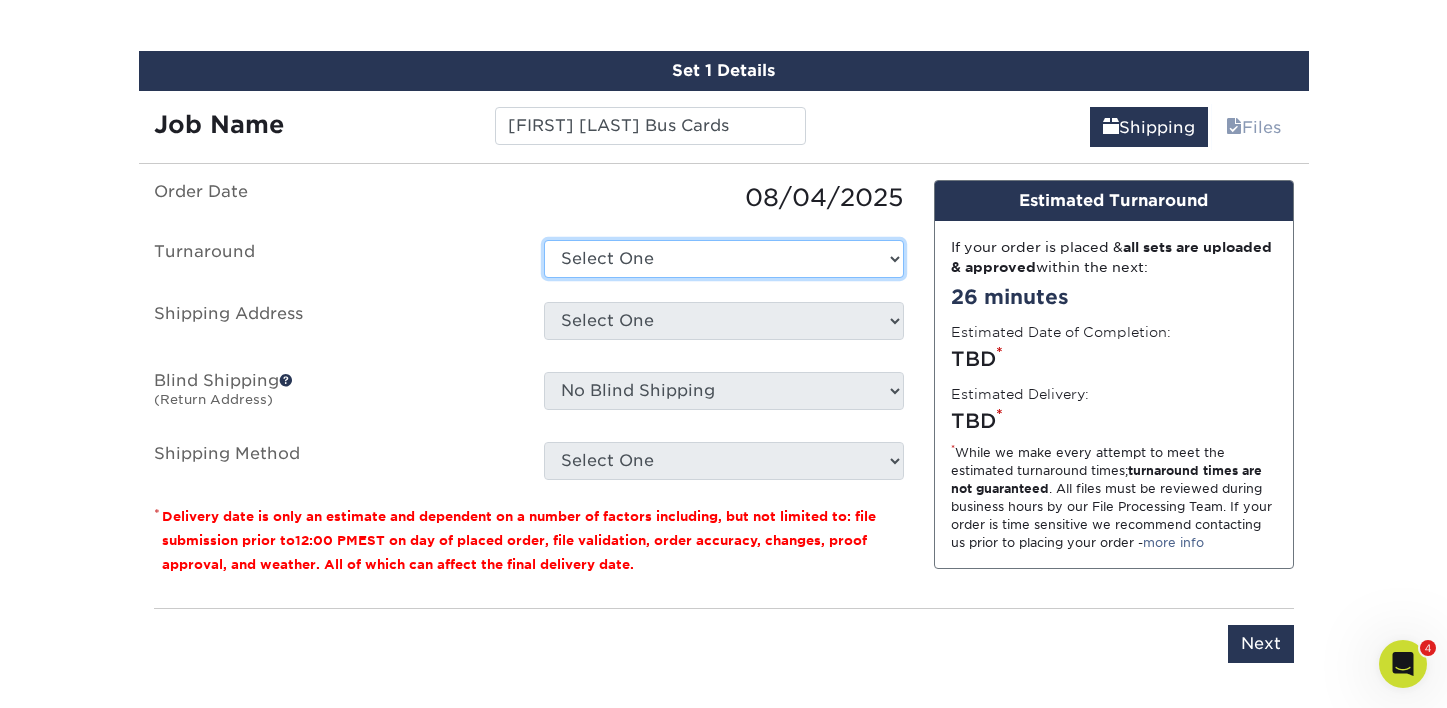 click on "Select One 2-4 Business Days 2 Day Next Business Day" at bounding box center (724, 259) 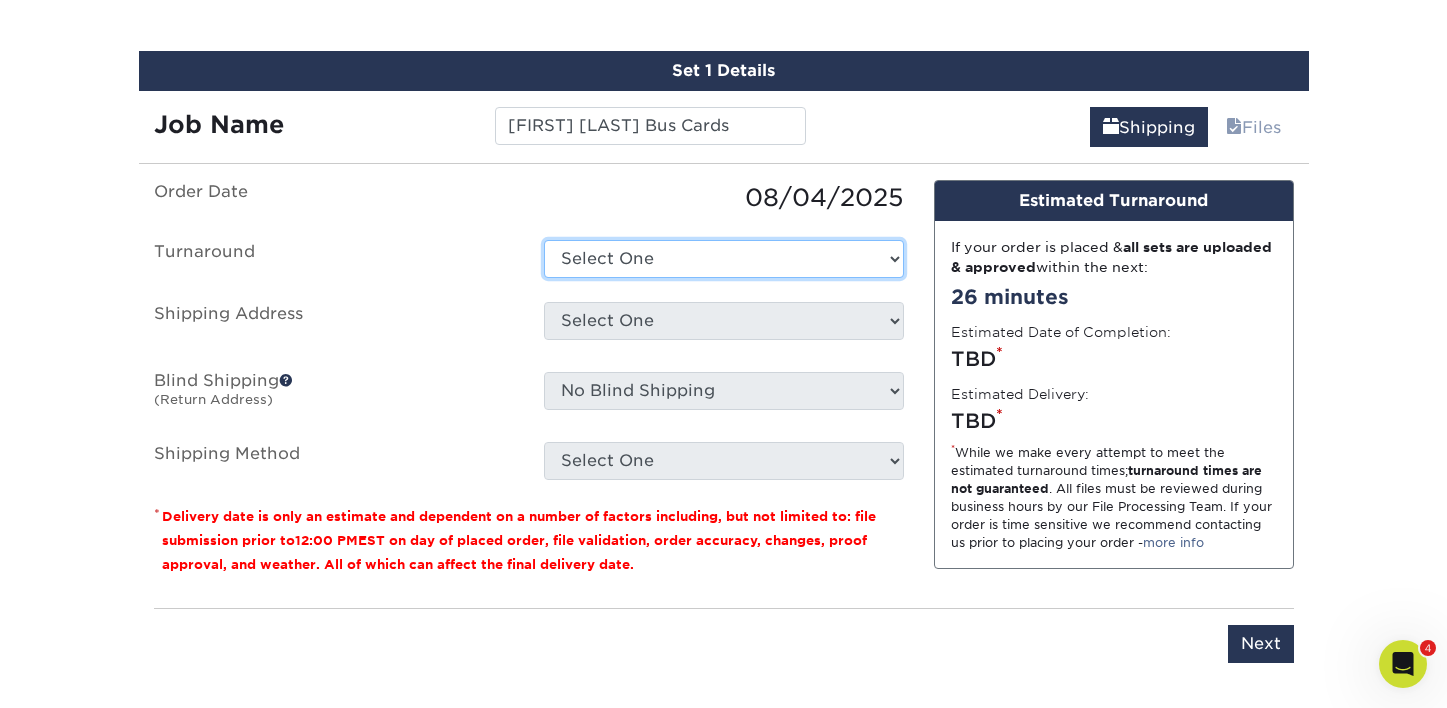 select on "1a14f52c-e88e-4b57-988e-4a9ef63b1916" 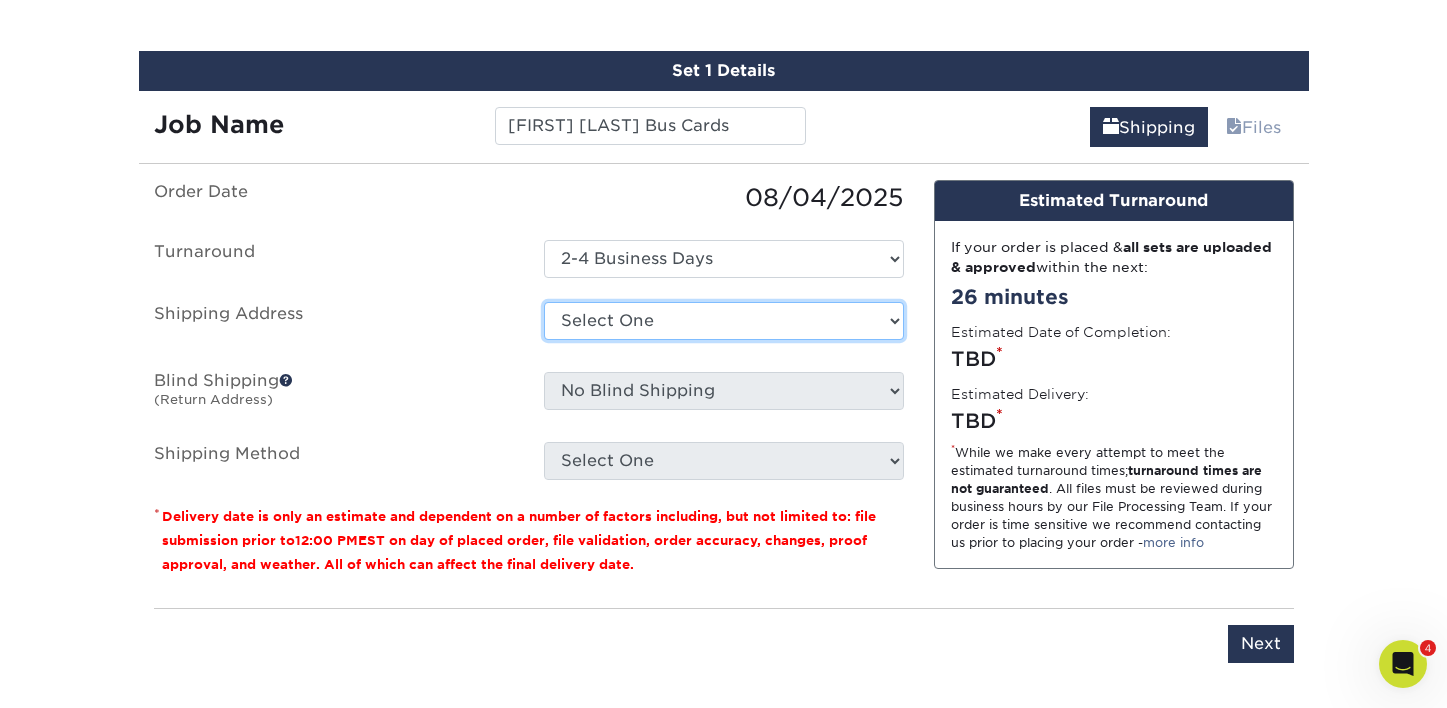 click on "Select One
1140
2955 Coleman Street N Las Vegas
Adriana Segura
Adriana Segura
Alex Cooper
Amber O'Briant
Amber O'Briant
Amy Cheng
Amy Echeverria
Andrew Lazovick
Andrew O'Reilly
Ann Poonkasem
Antonio Delgado
Aurys Fernadez
Aurys Fernandez
AZ PR Office
Bashas' Distribution Center
Berton Lynn
Beth Potere (wholesale)
Bob Gehl (wholesale)
Pip" at bounding box center [724, 321] 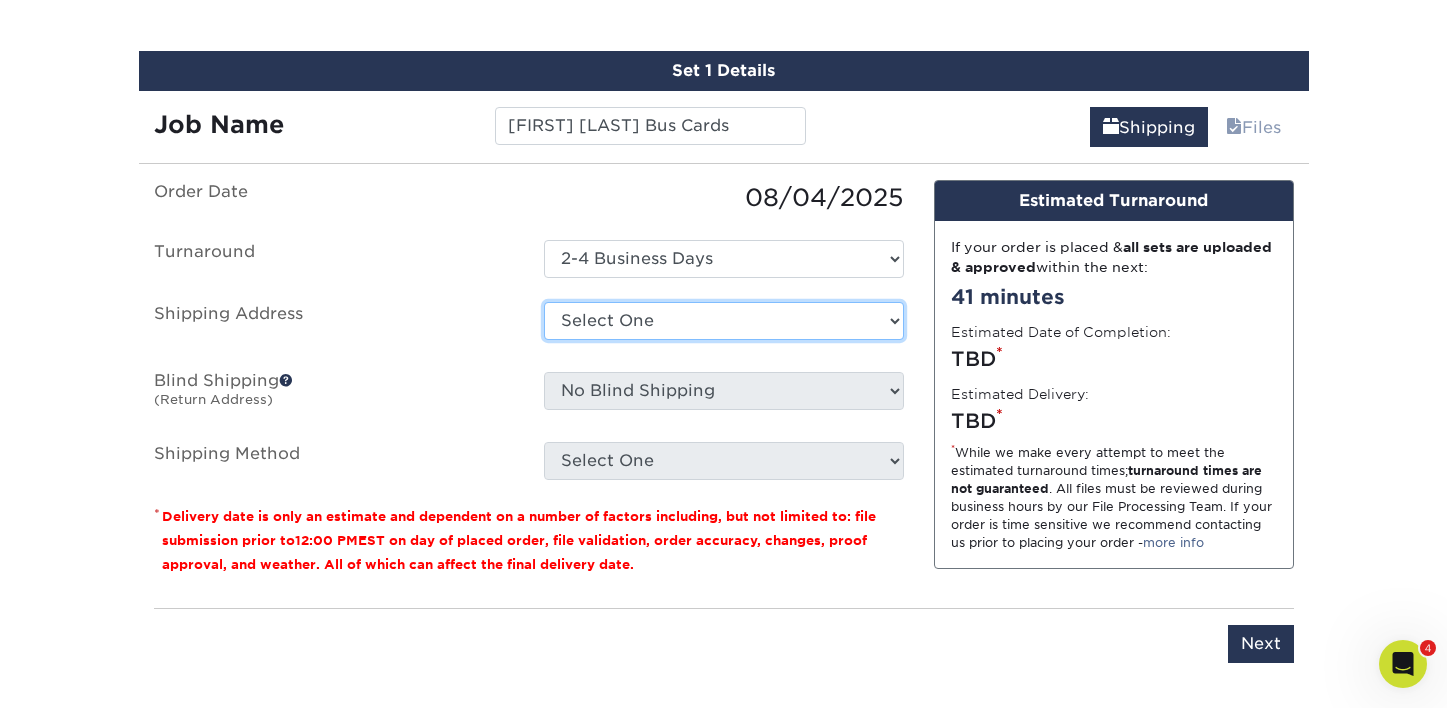 select on "20891" 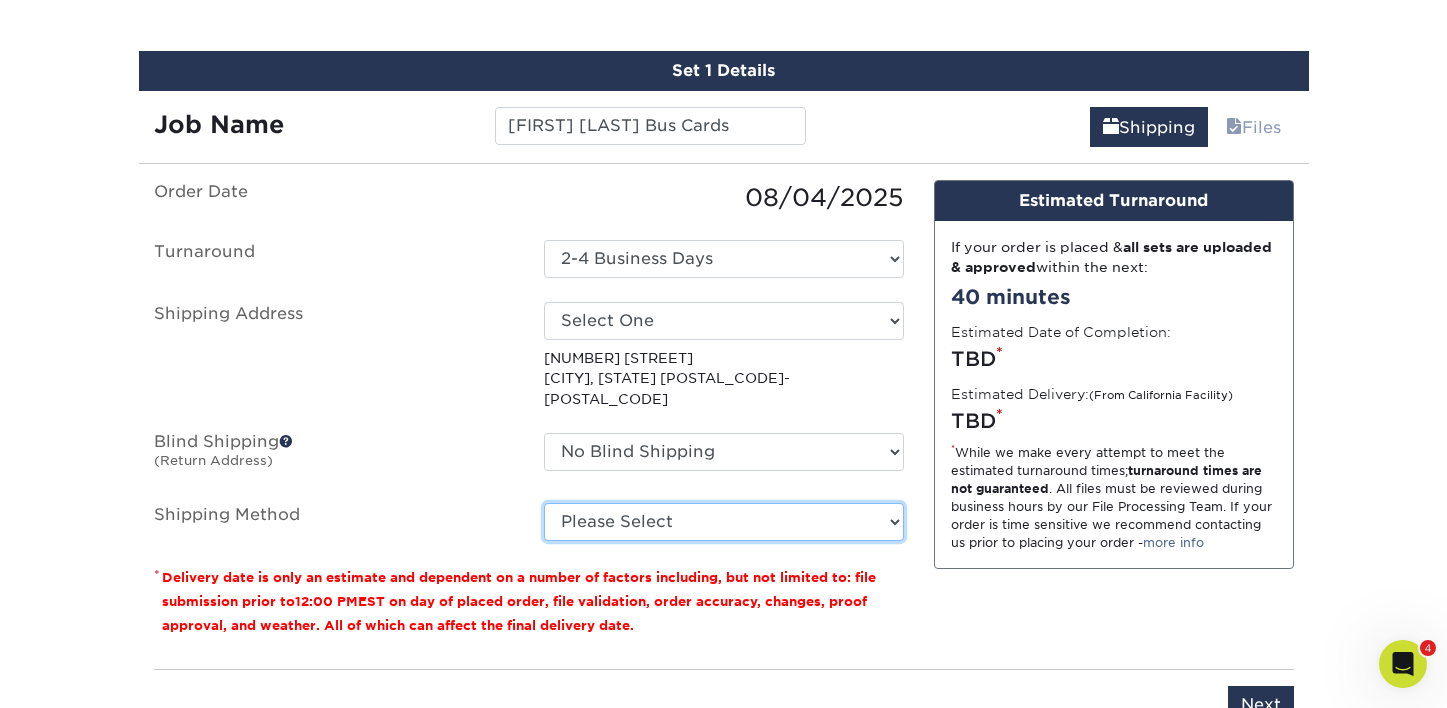 click on "Please Select Ground Shipping (+$7.84) 3 Day Shipping Service (+$20.12) 2 Day Air Shipping (+$20.59) Next Day Shipping by 5pm (+$26.48) Next Day Shipping by 12 noon (+$28.76) Next Day Air Early A.M. (+$145.97)" at bounding box center (724, 522) 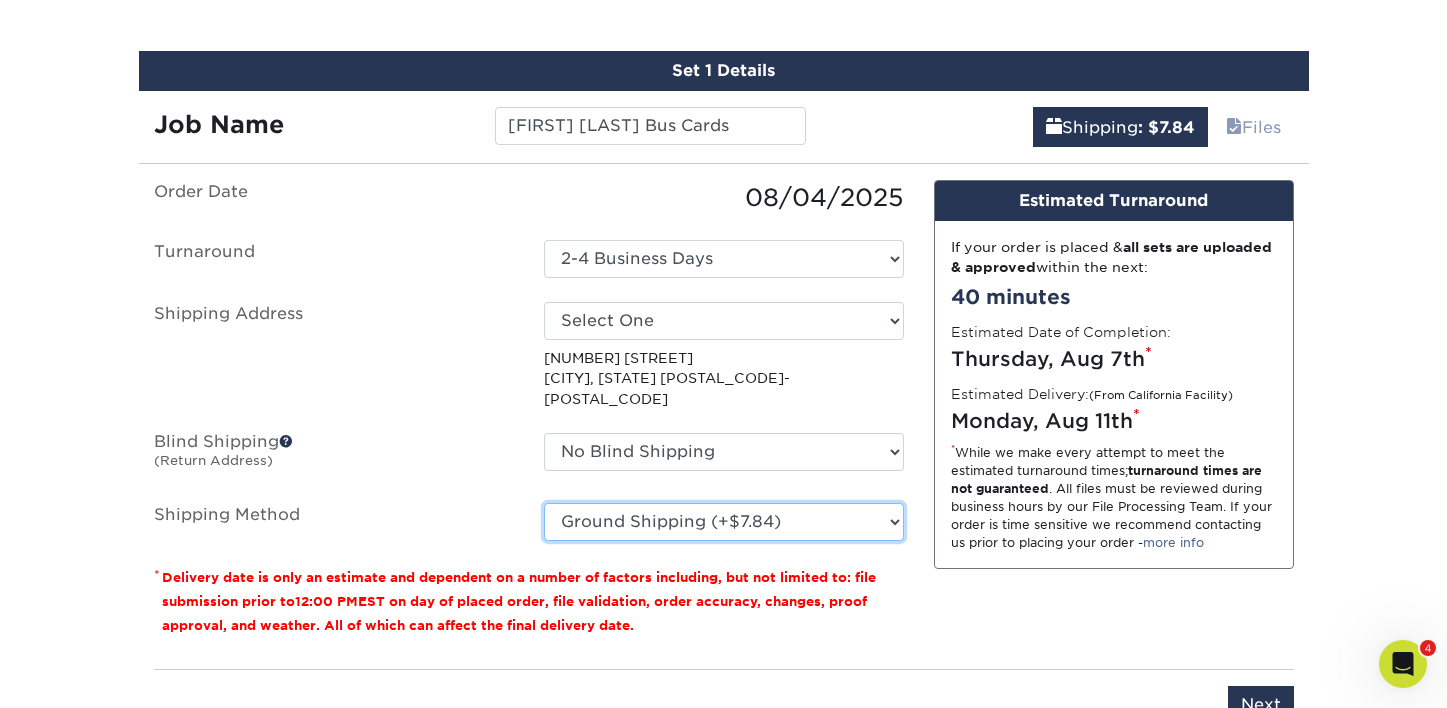 scroll, scrollTop: 1345, scrollLeft: 0, axis: vertical 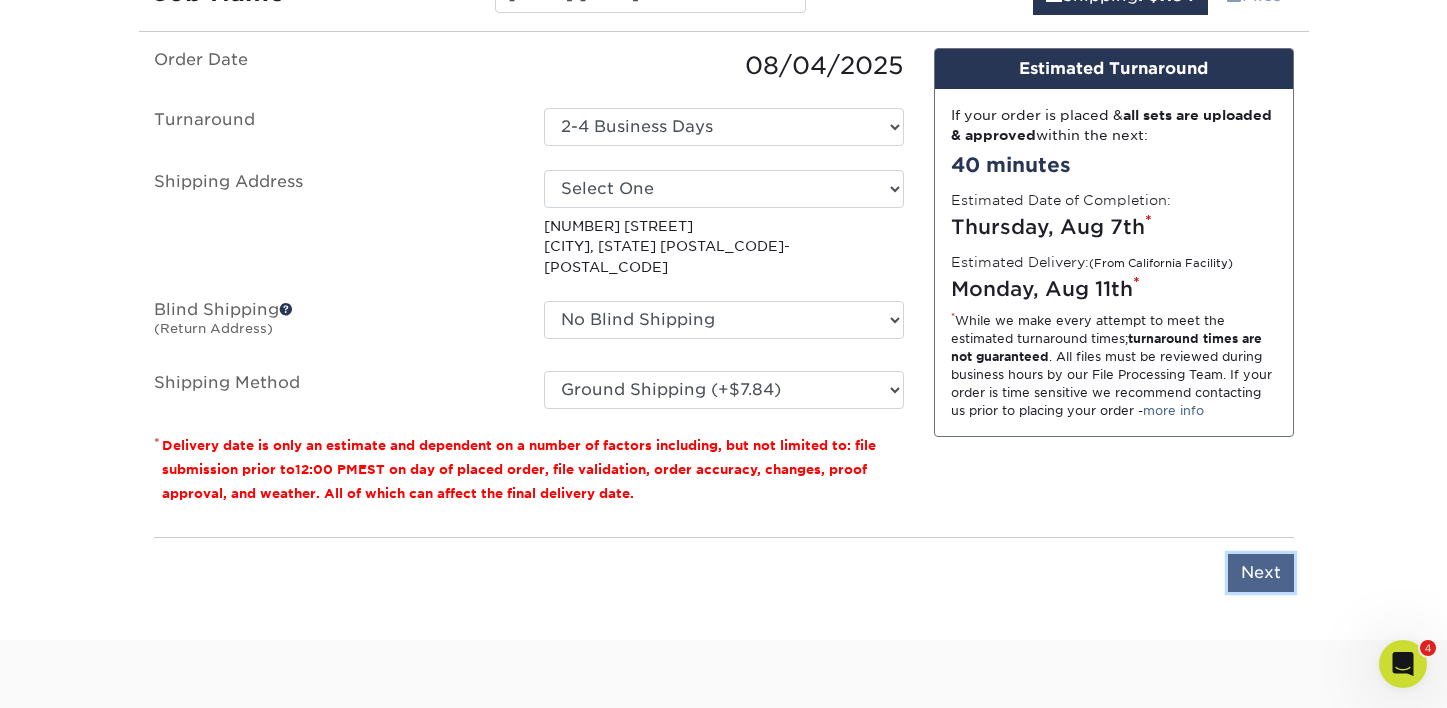 click on "Next" at bounding box center (1261, 573) 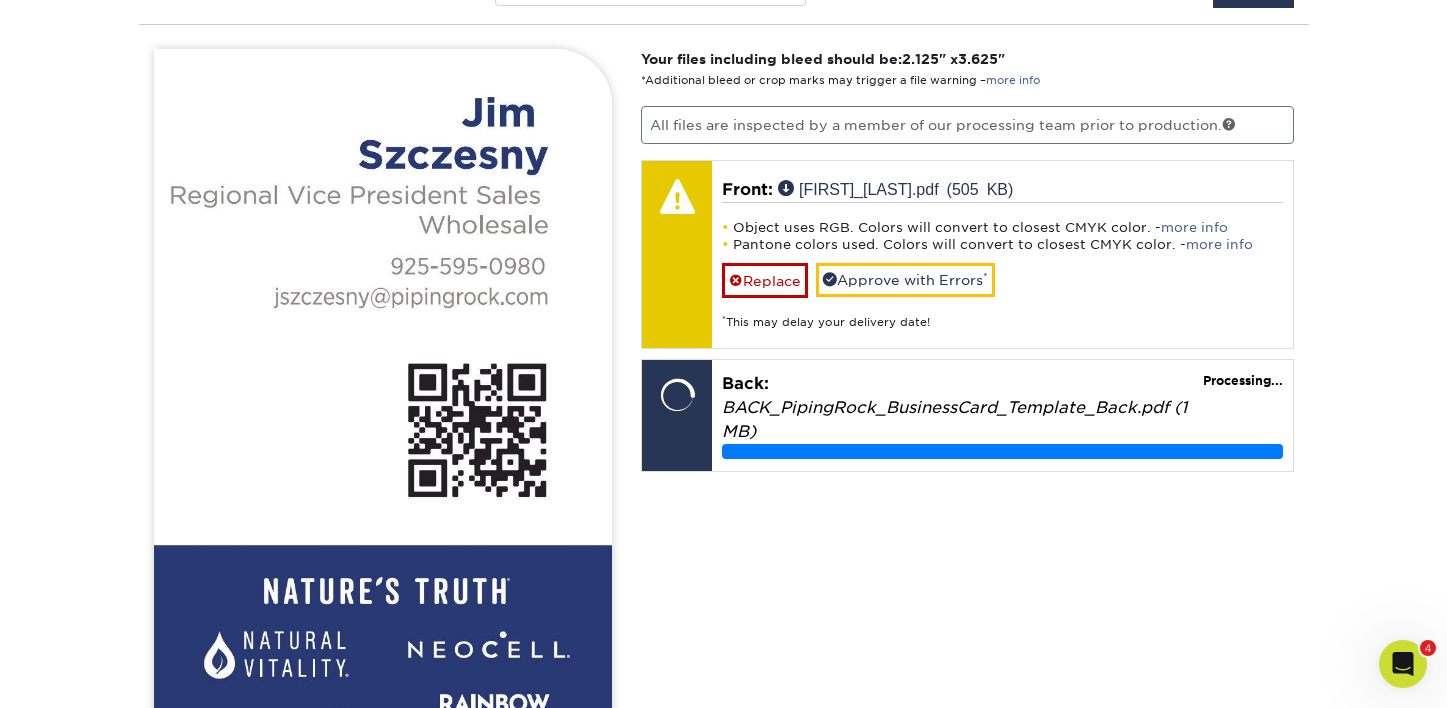 scroll, scrollTop: 1366, scrollLeft: 0, axis: vertical 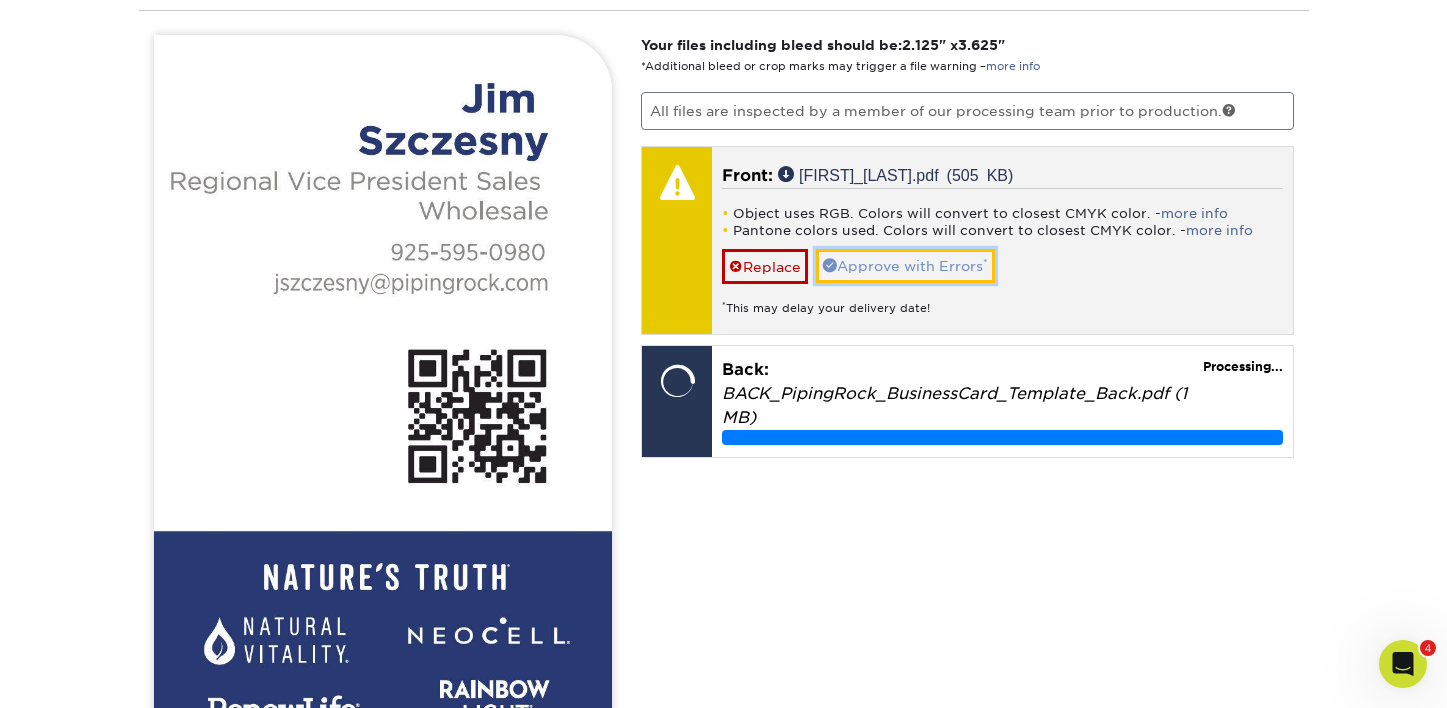 click on "Approve with Errors *" at bounding box center (905, 266) 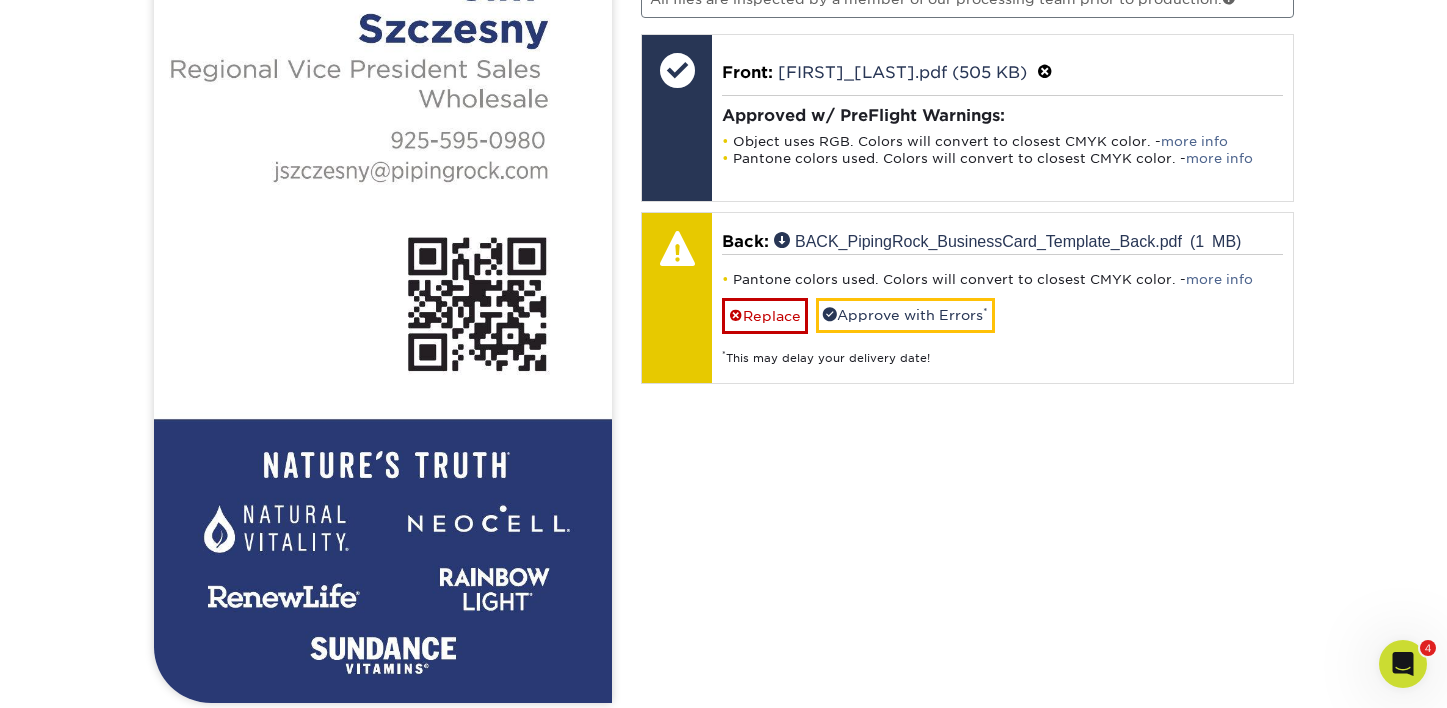 scroll, scrollTop: 1574, scrollLeft: 0, axis: vertical 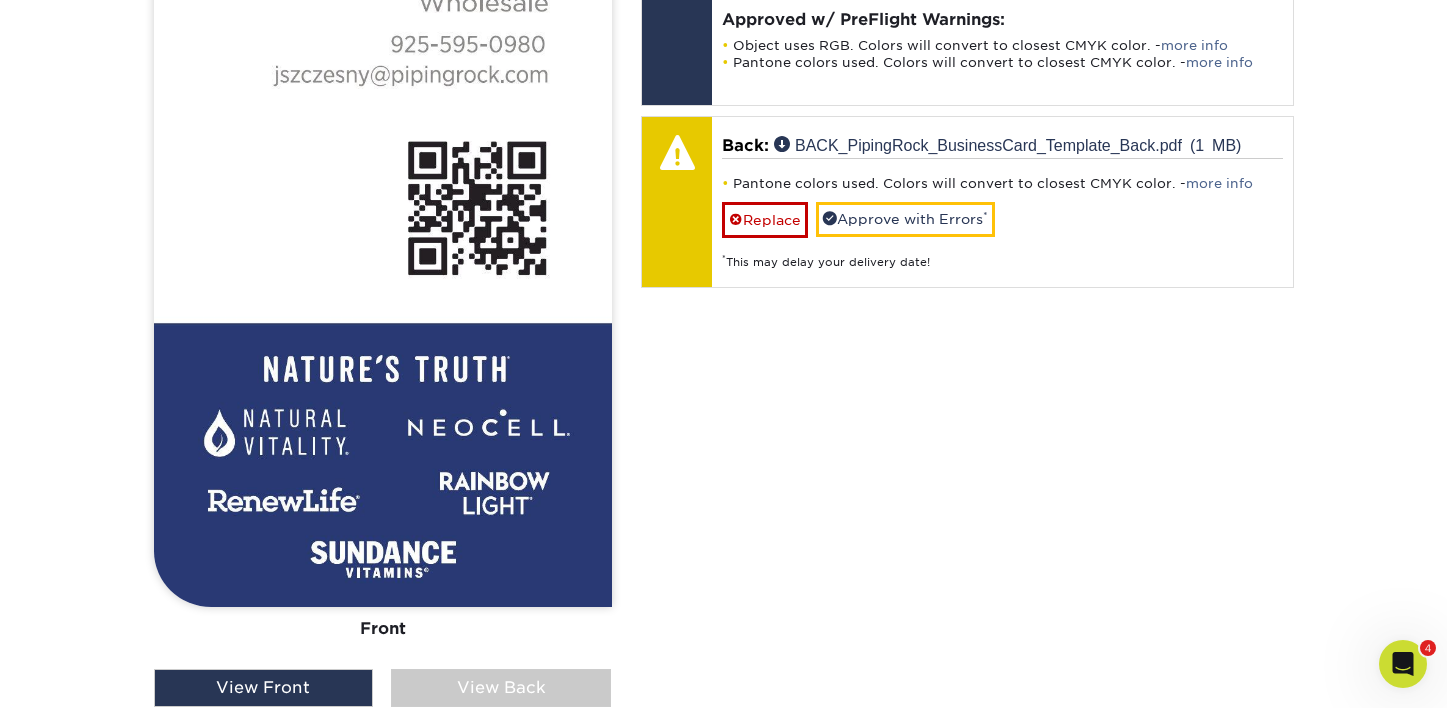click on "View Back" at bounding box center (501, 688) 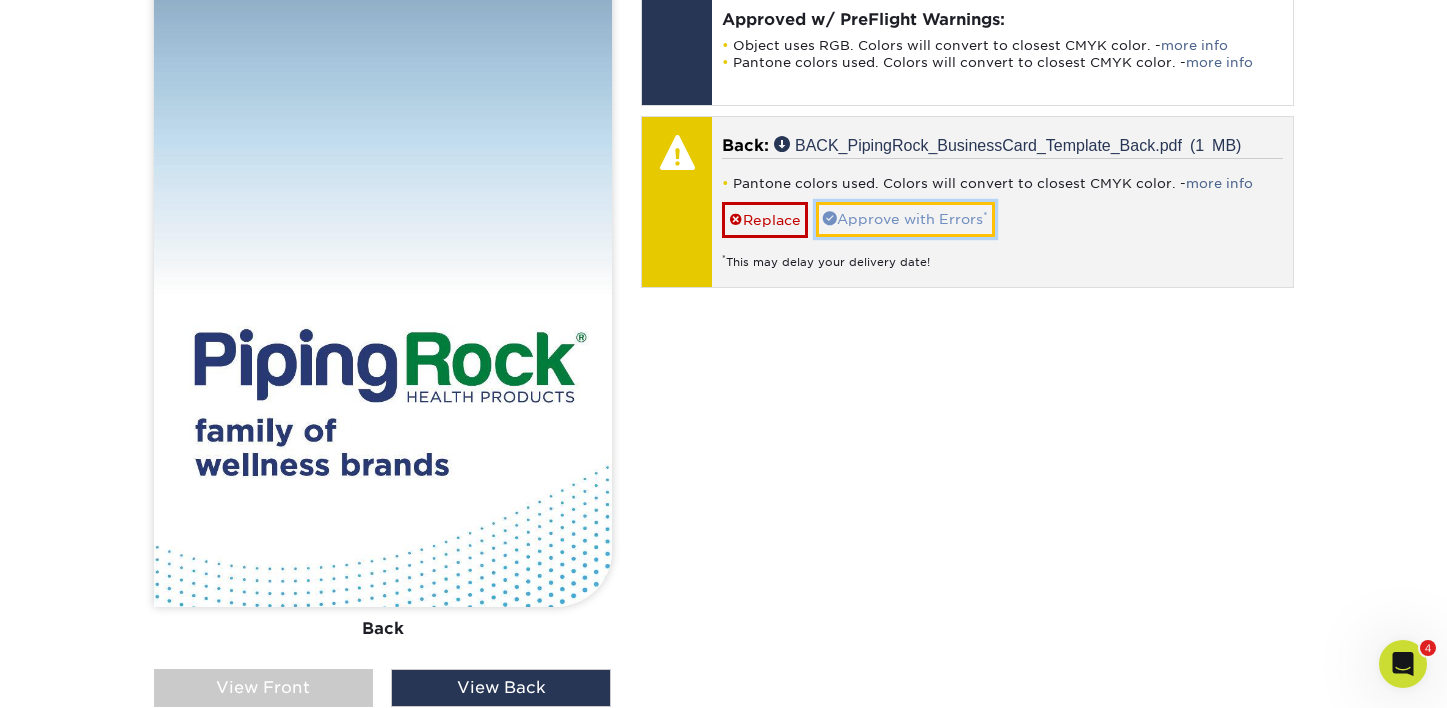 click on "Approve with Errors *" at bounding box center [905, 219] 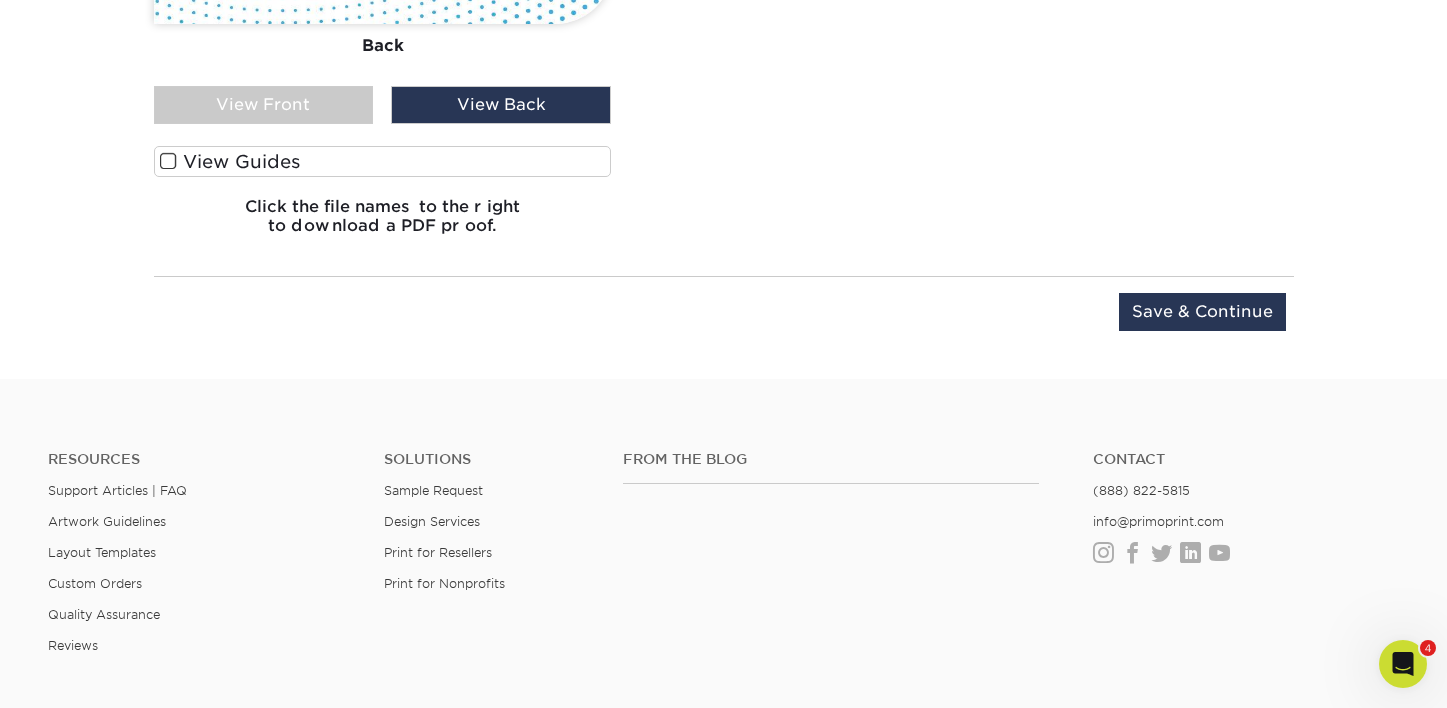 scroll, scrollTop: 2173, scrollLeft: 0, axis: vertical 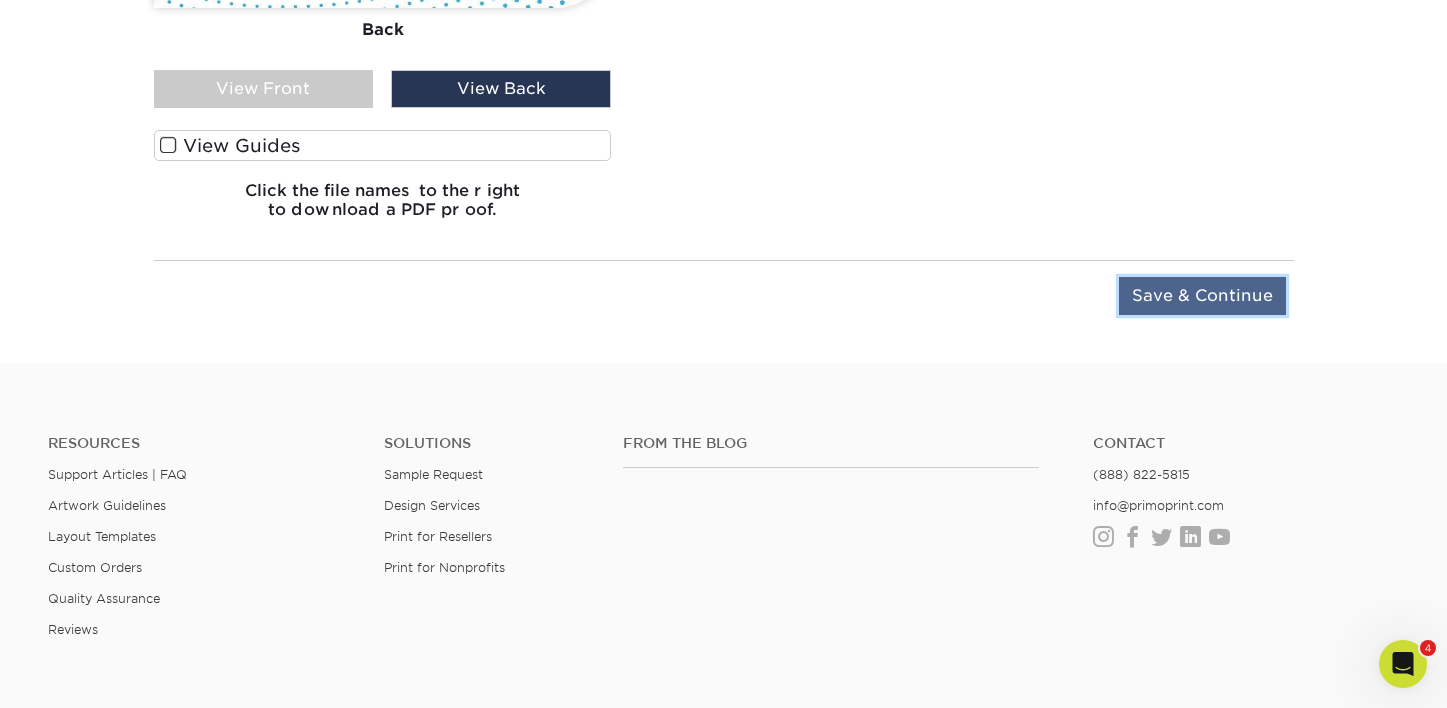 click on "Save & Continue" at bounding box center [1202, 296] 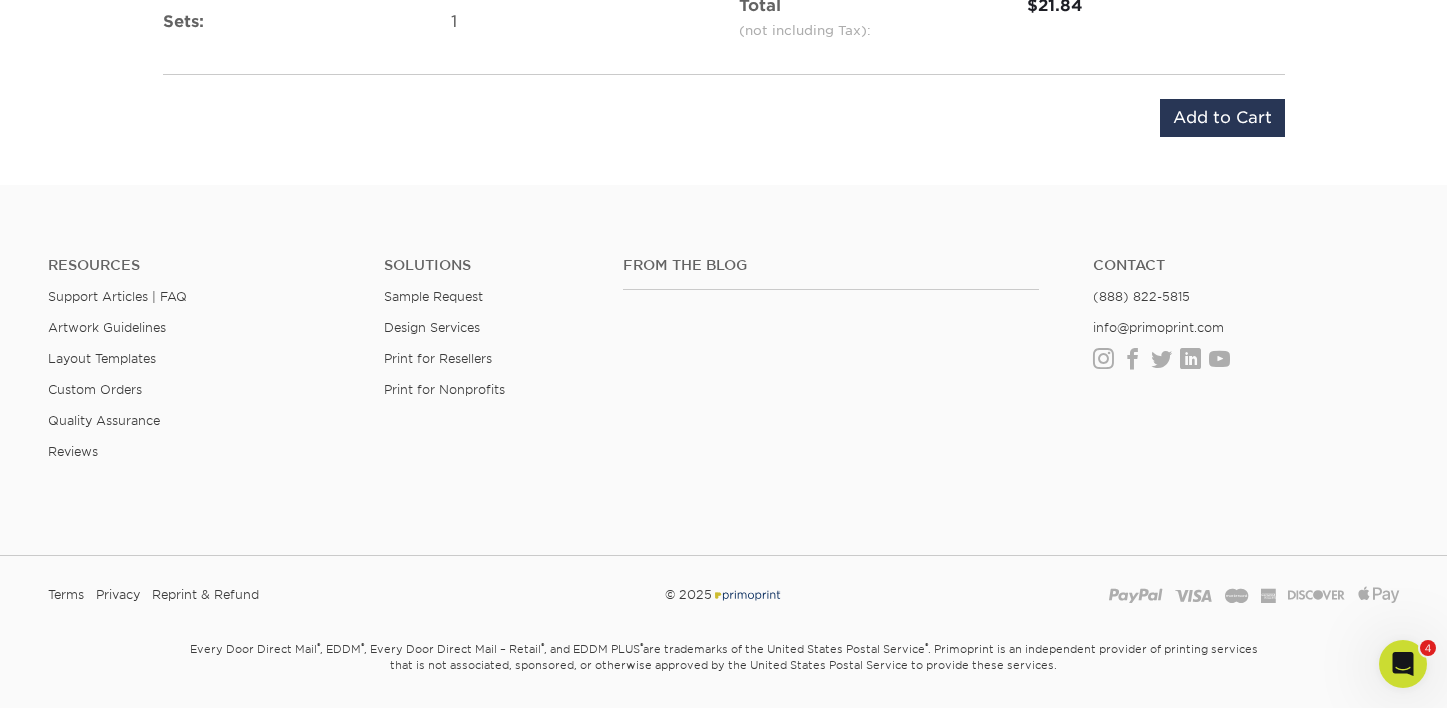 scroll, scrollTop: 1250, scrollLeft: 0, axis: vertical 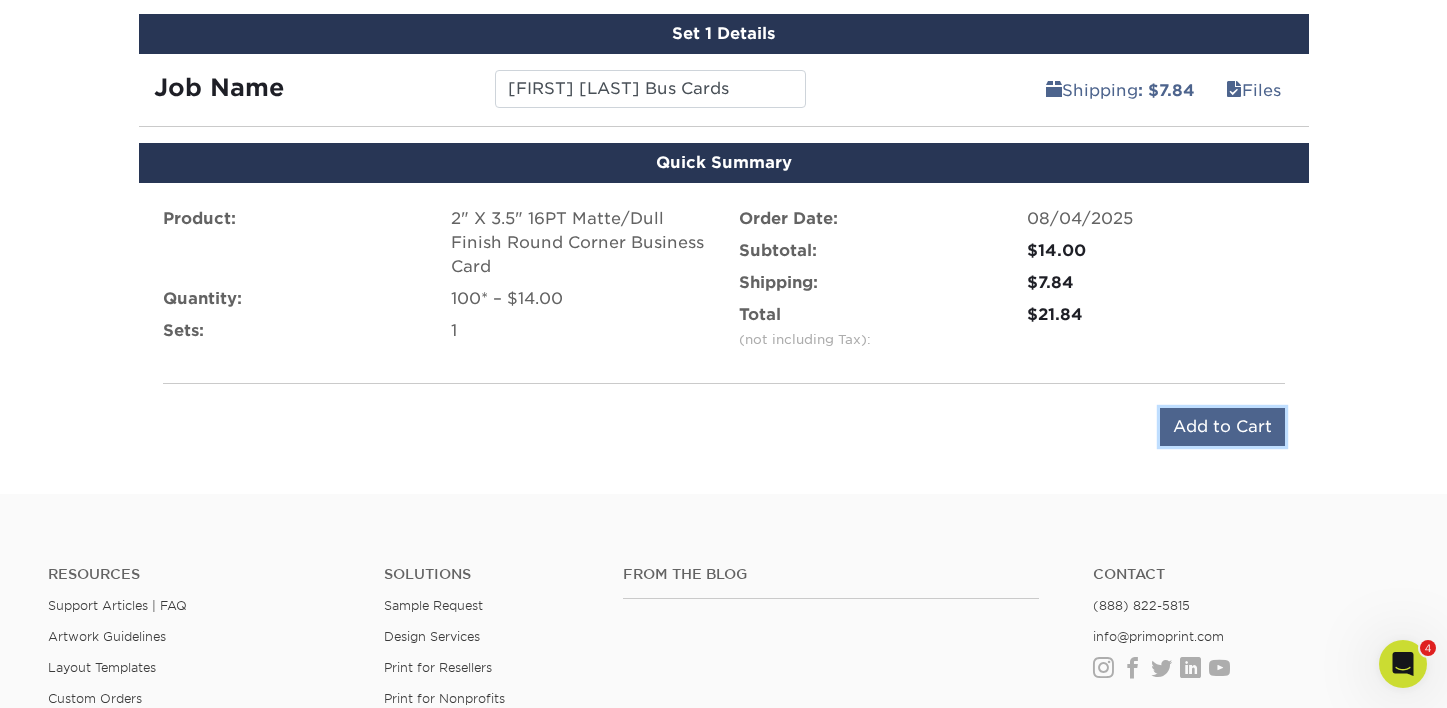 click on "Add to Cart" at bounding box center (1222, 427) 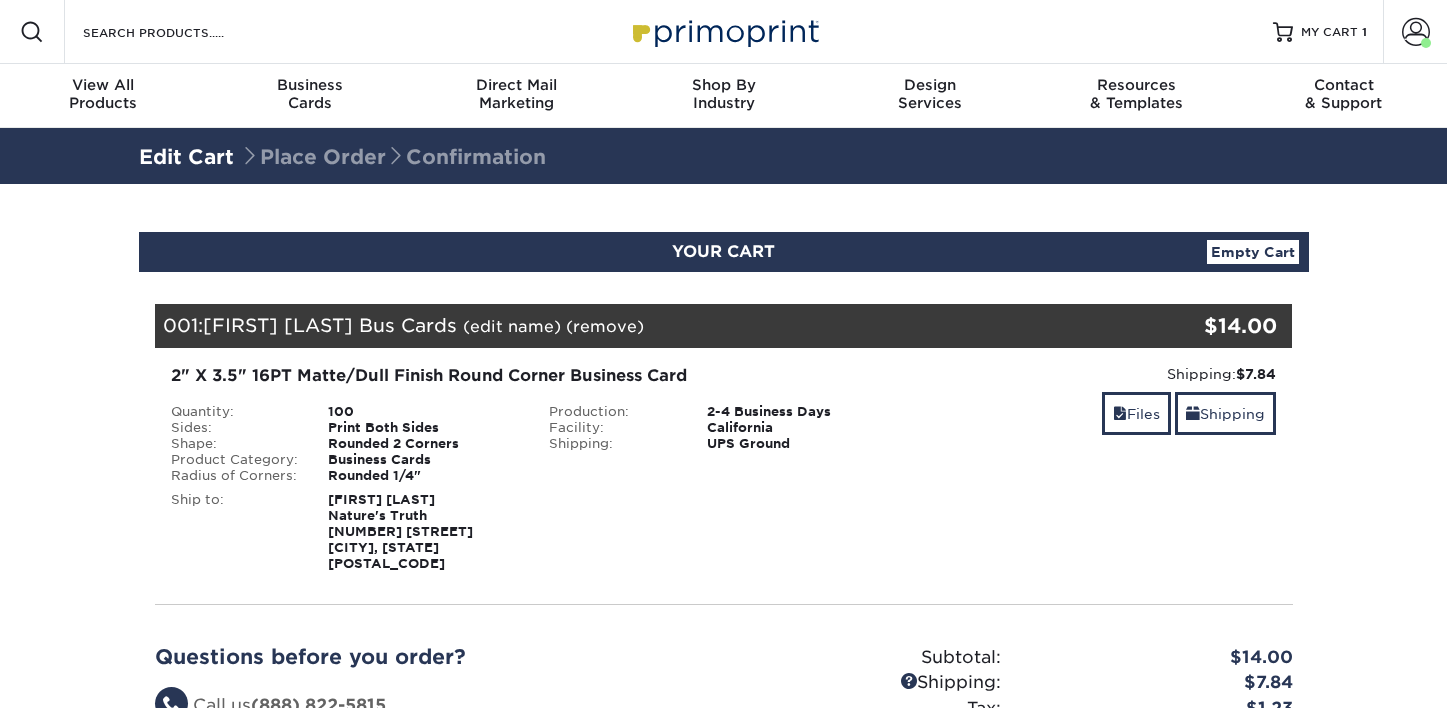 scroll, scrollTop: 0, scrollLeft: 0, axis: both 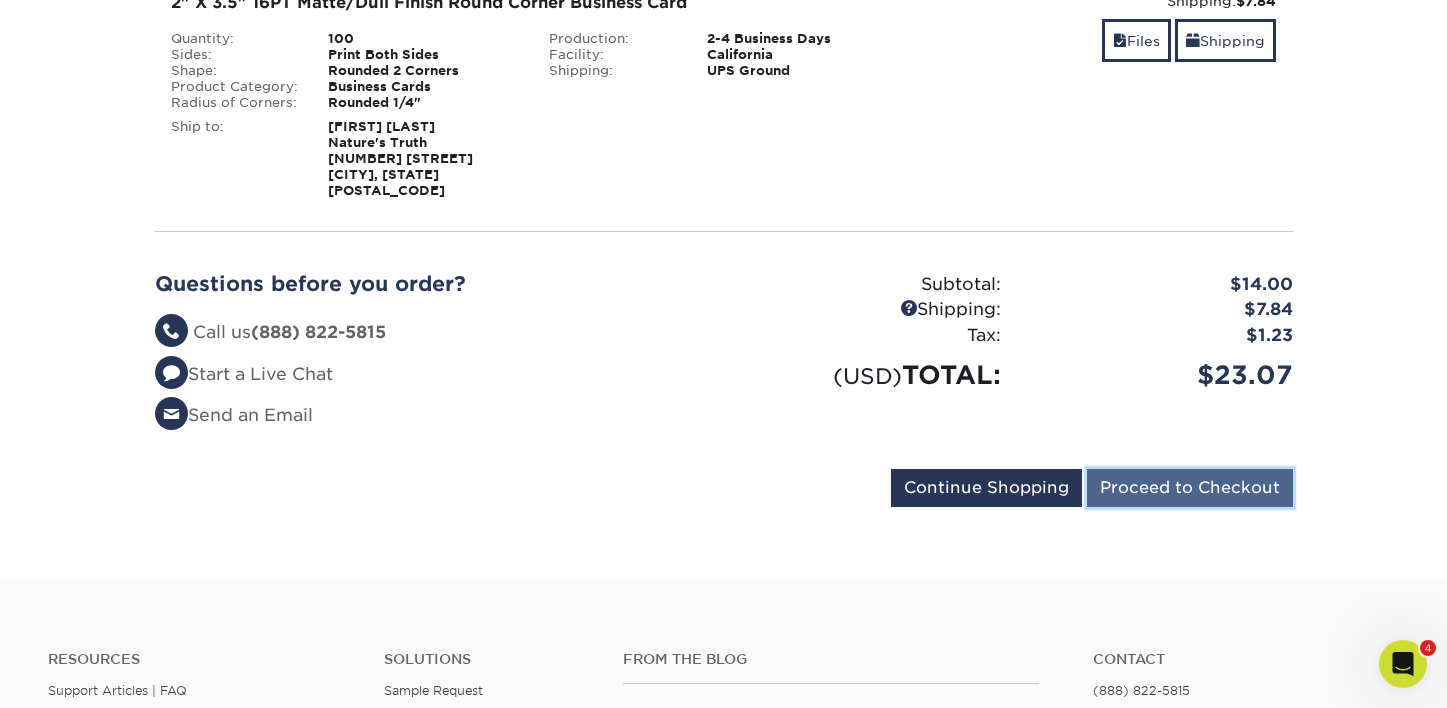 click on "Proceed to Checkout" at bounding box center (1190, 488) 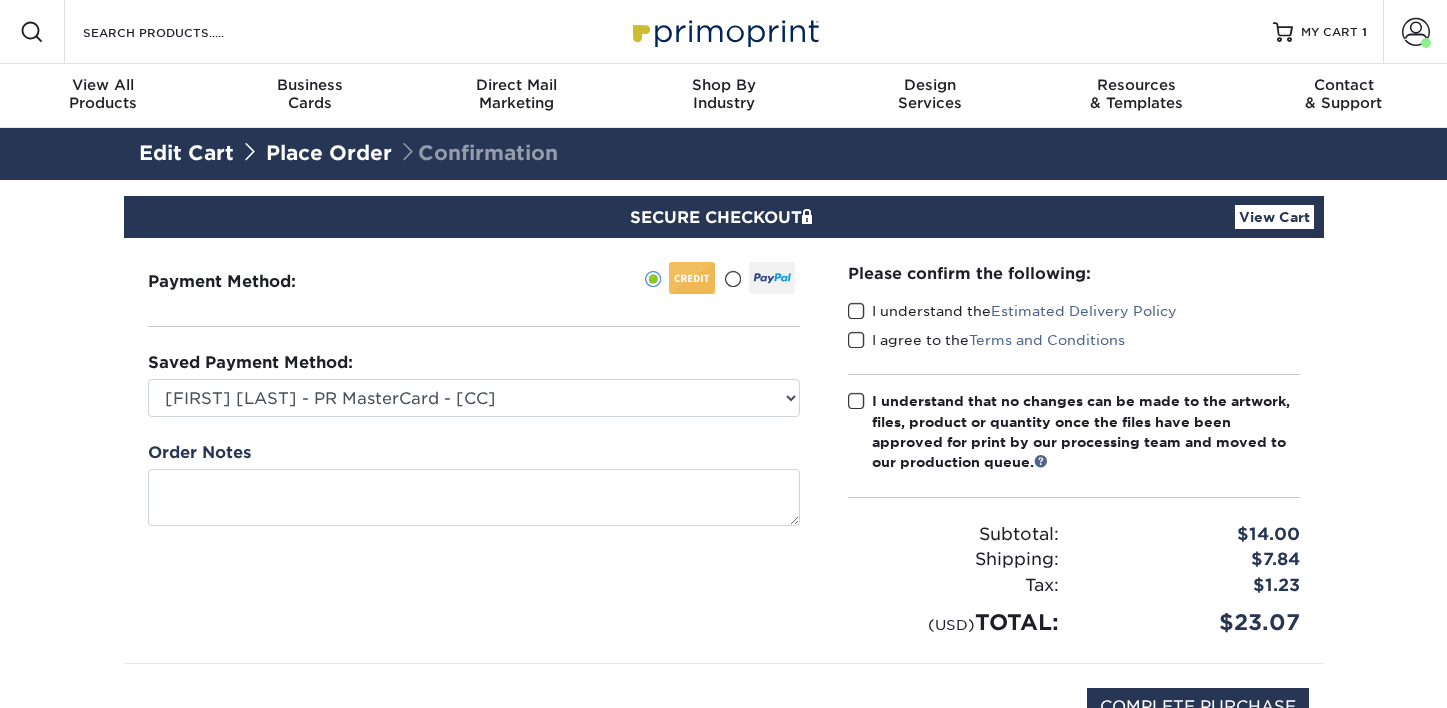 scroll, scrollTop: 0, scrollLeft: 0, axis: both 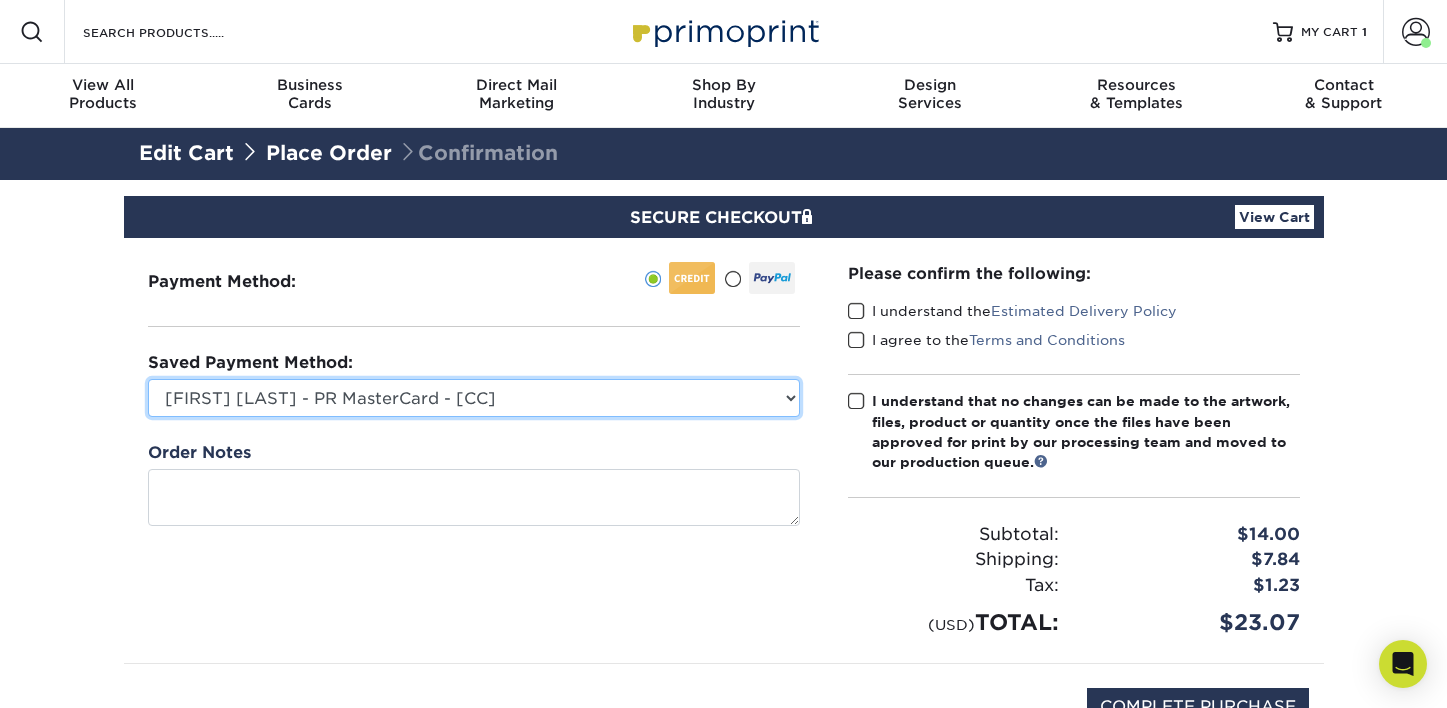 click on "[FIRST] [LAST] - PR Mastercard - [CC] Accounting Corp CC - [CC] MasterCard - [CC] MasterCard - [CC] New Credit Card" at bounding box center [474, 398] 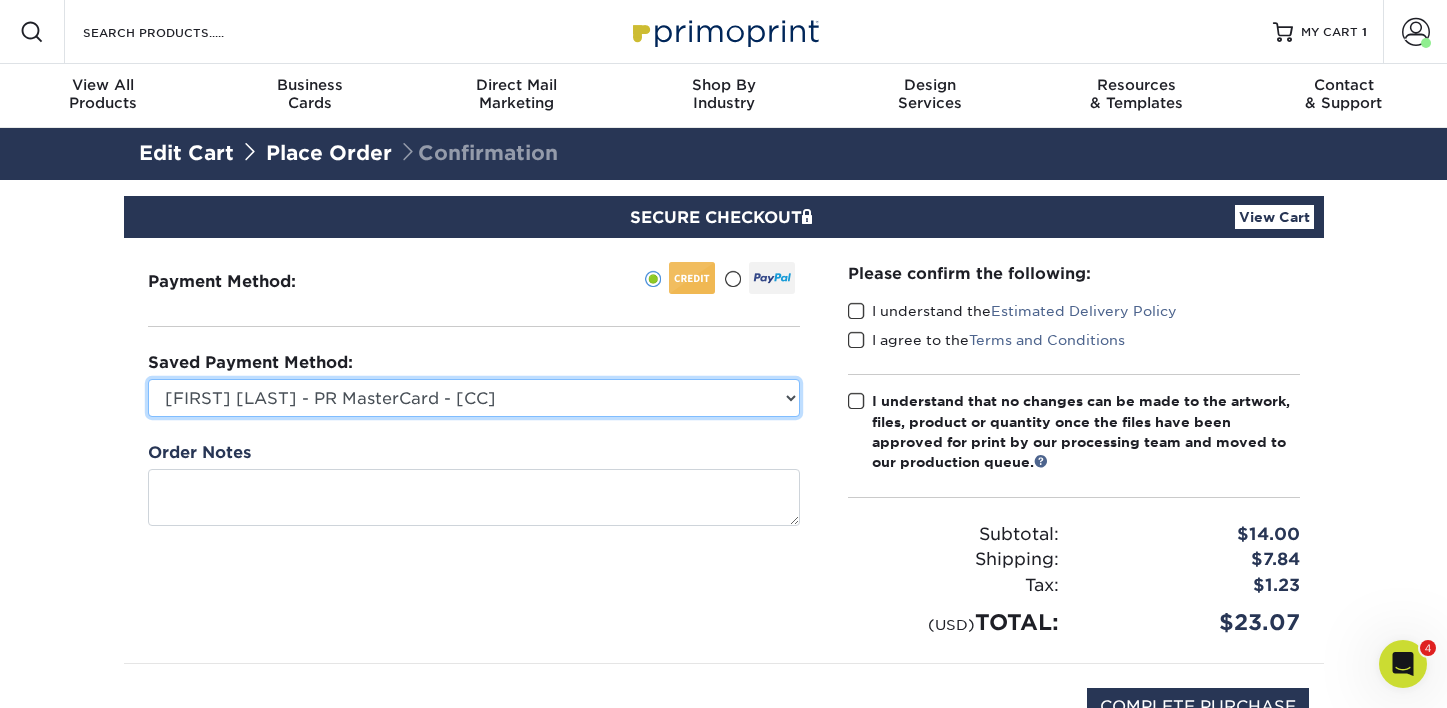 scroll, scrollTop: 0, scrollLeft: 0, axis: both 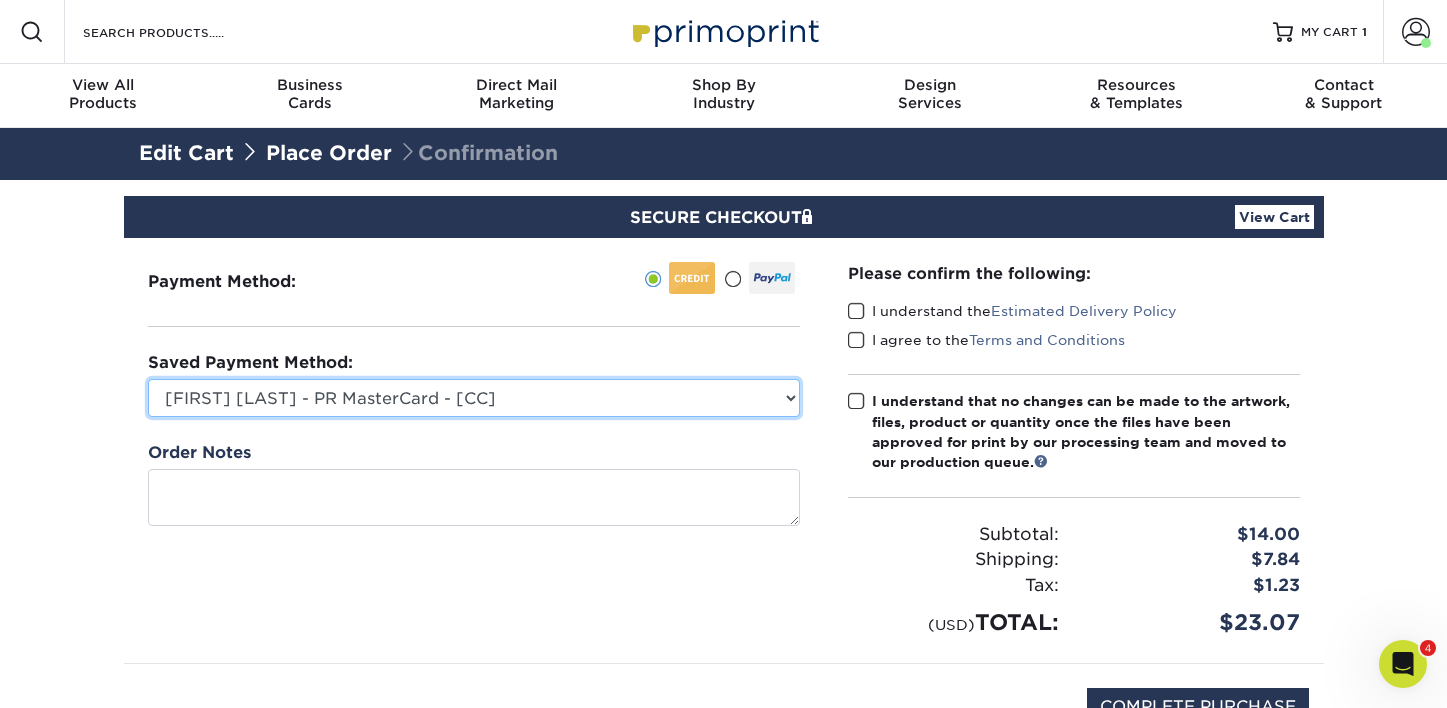 select on "74586" 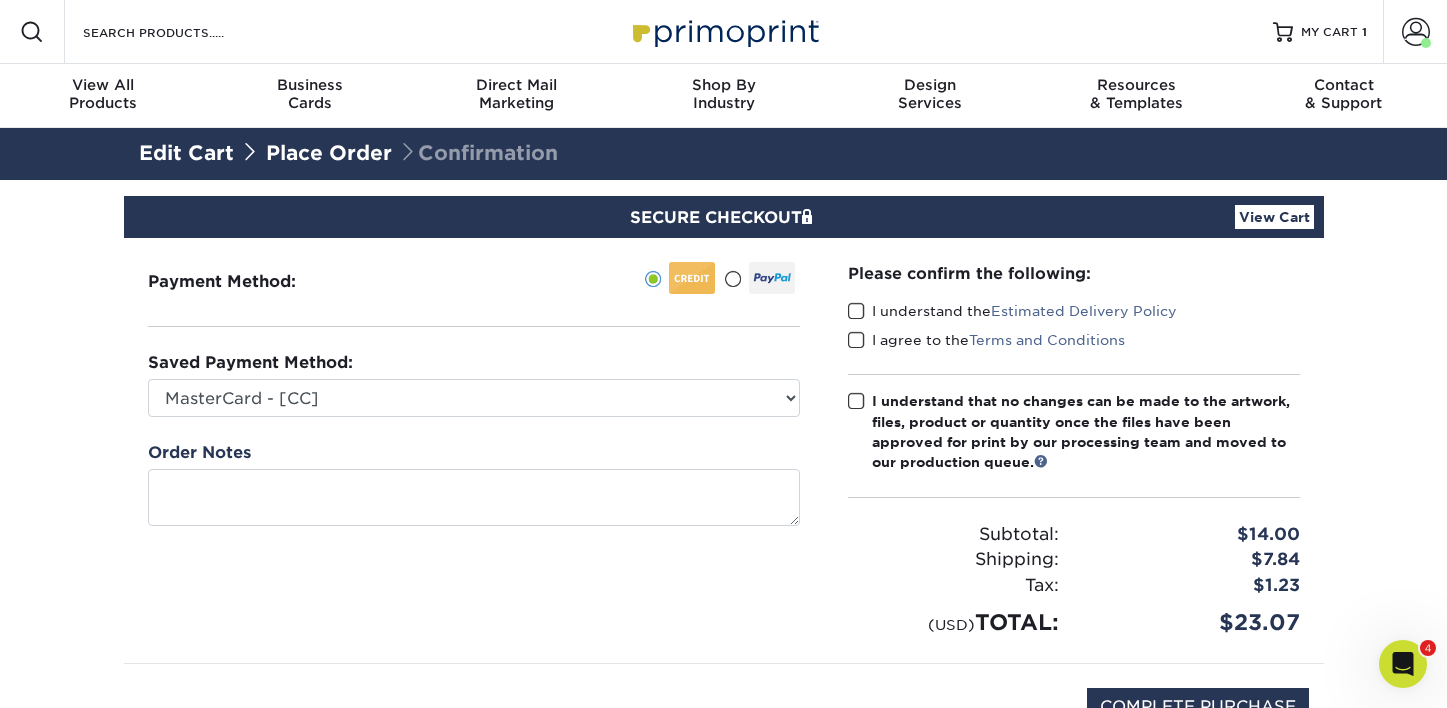 click at bounding box center (856, 401) 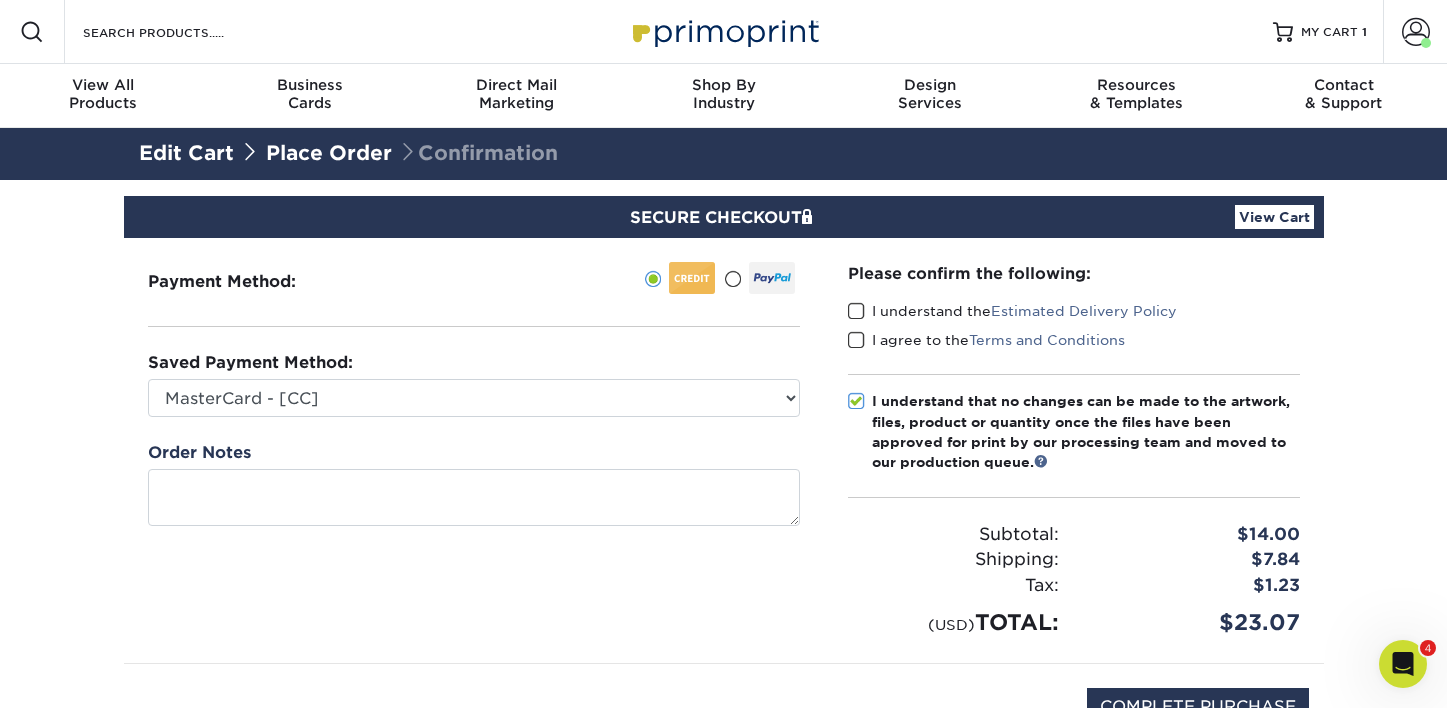 drag, startPoint x: 857, startPoint y: 338, endPoint x: 856, endPoint y: 317, distance: 21.023796 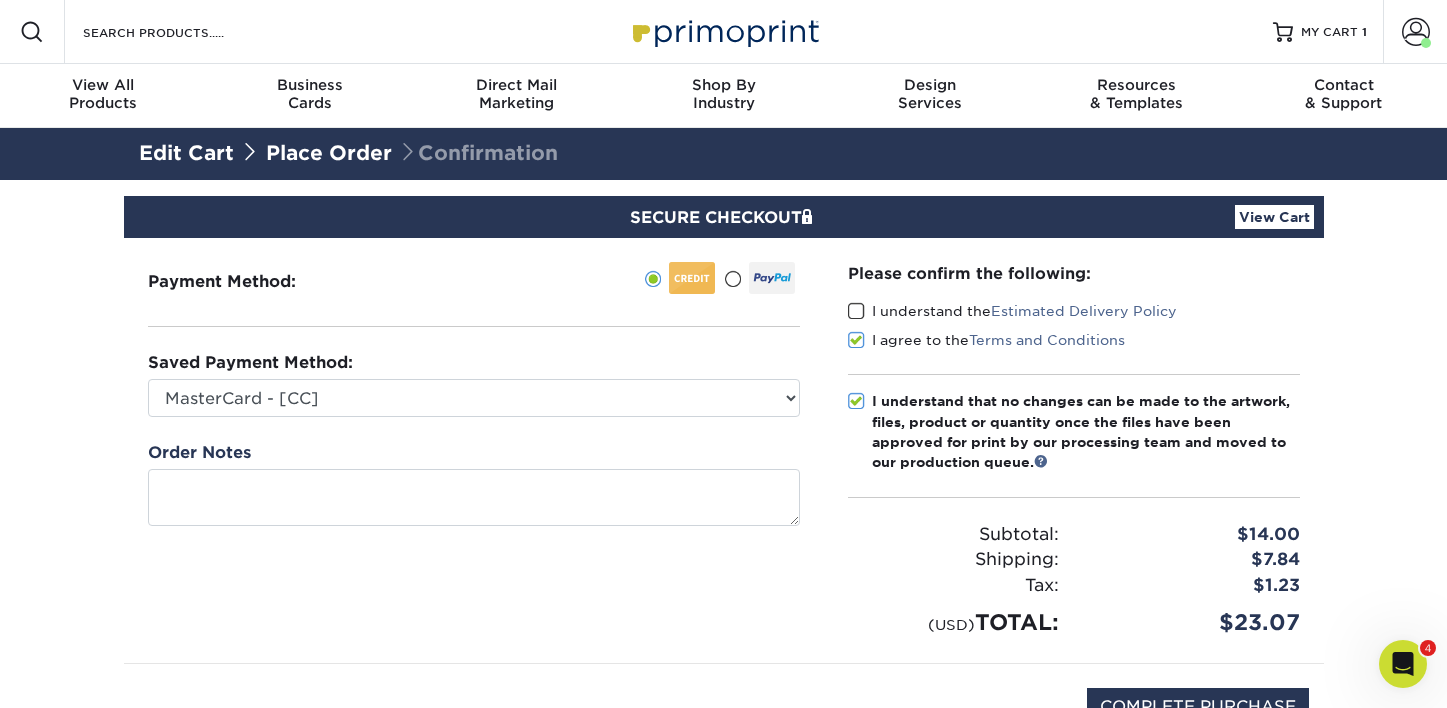 click at bounding box center (856, 311) 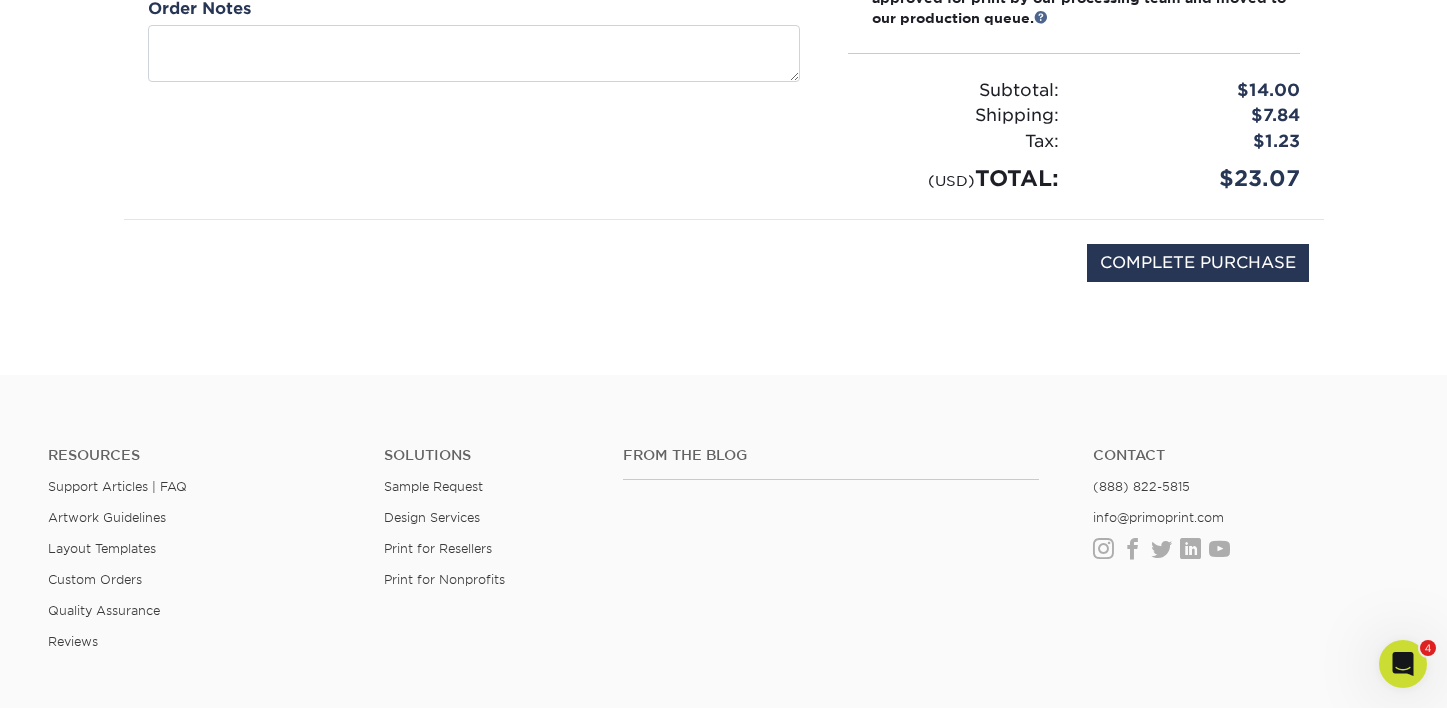 scroll, scrollTop: 476, scrollLeft: 0, axis: vertical 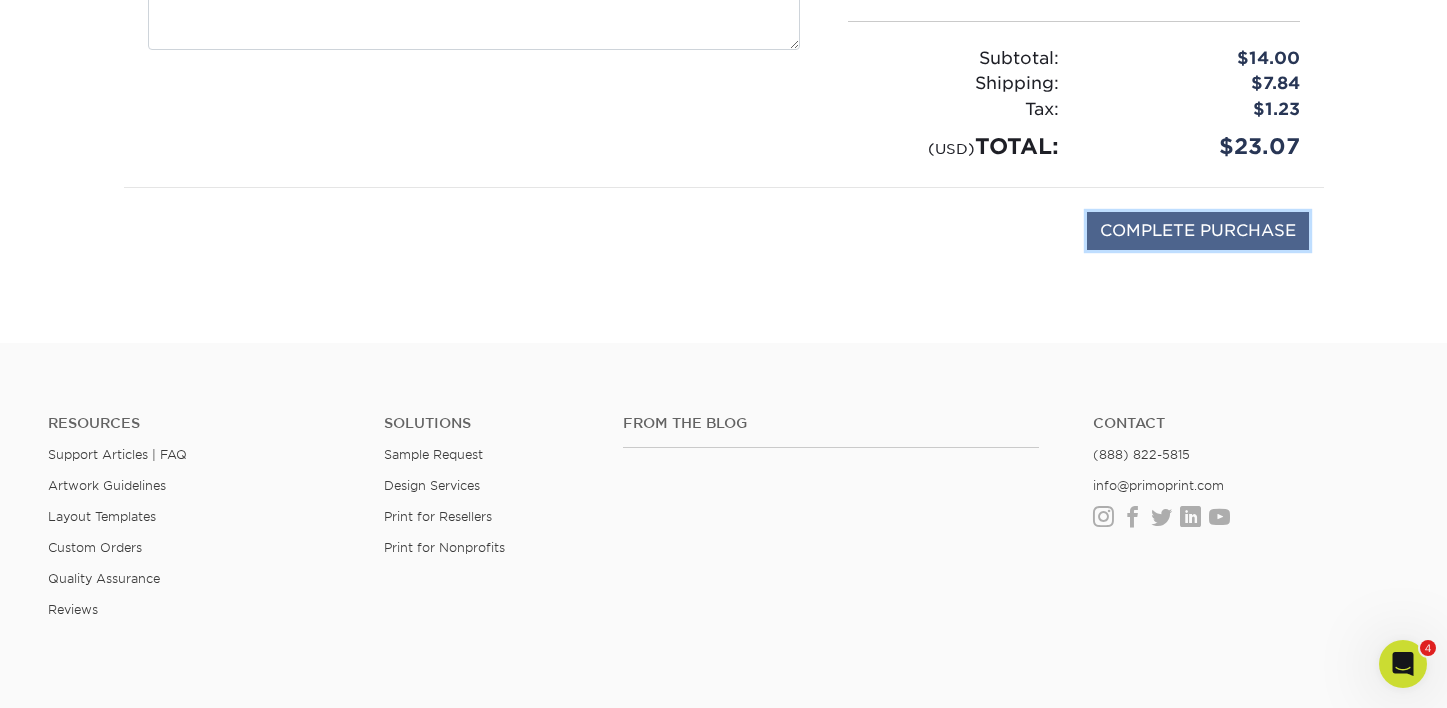 click on "COMPLETE PURCHASE" at bounding box center [1198, 231] 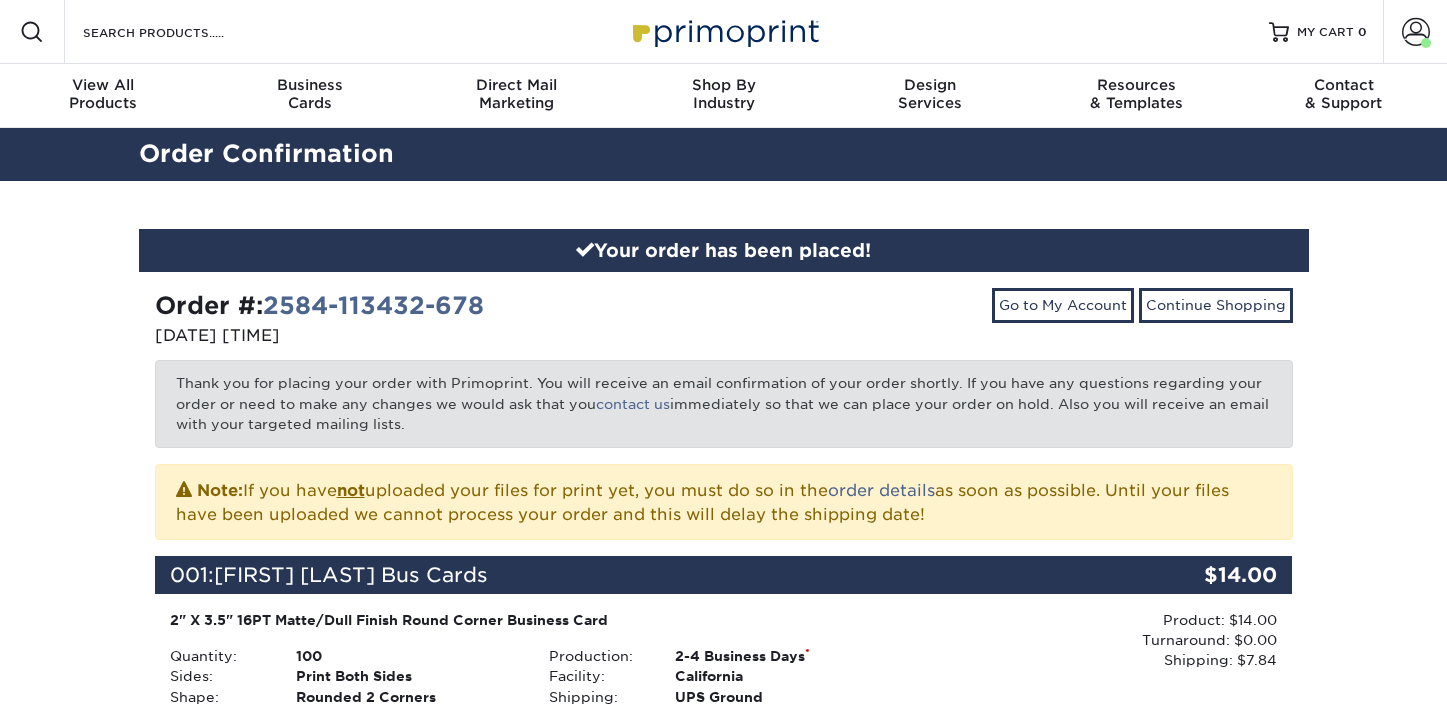 scroll, scrollTop: 0, scrollLeft: 0, axis: both 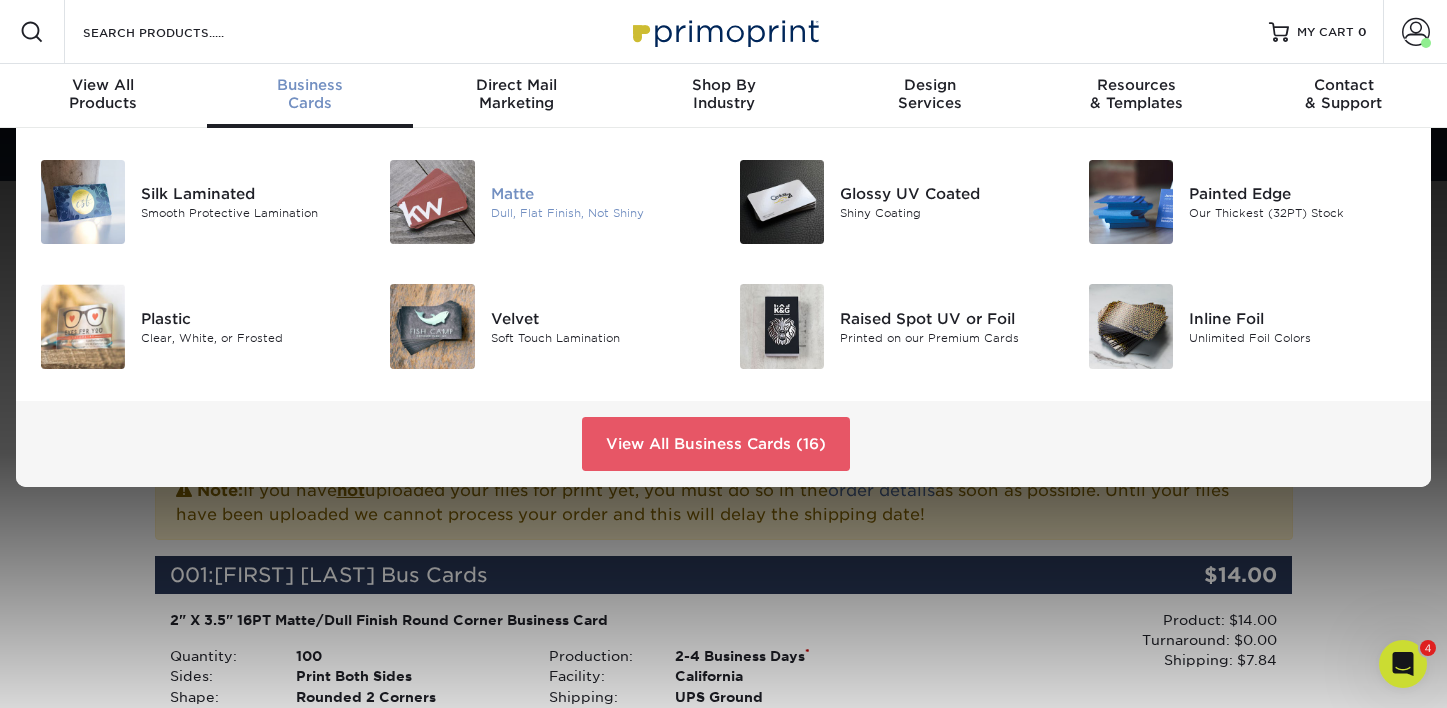 click at bounding box center (432, 202) 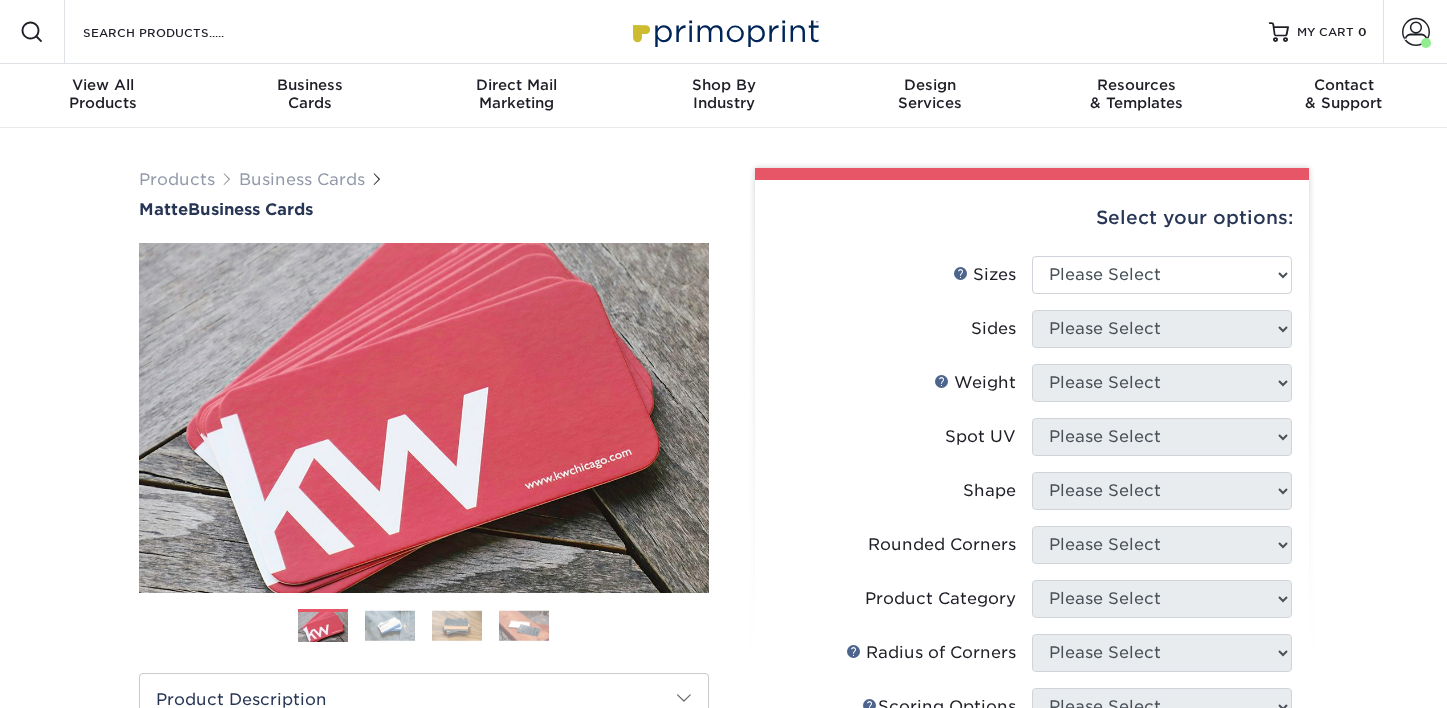 scroll, scrollTop: 0, scrollLeft: 0, axis: both 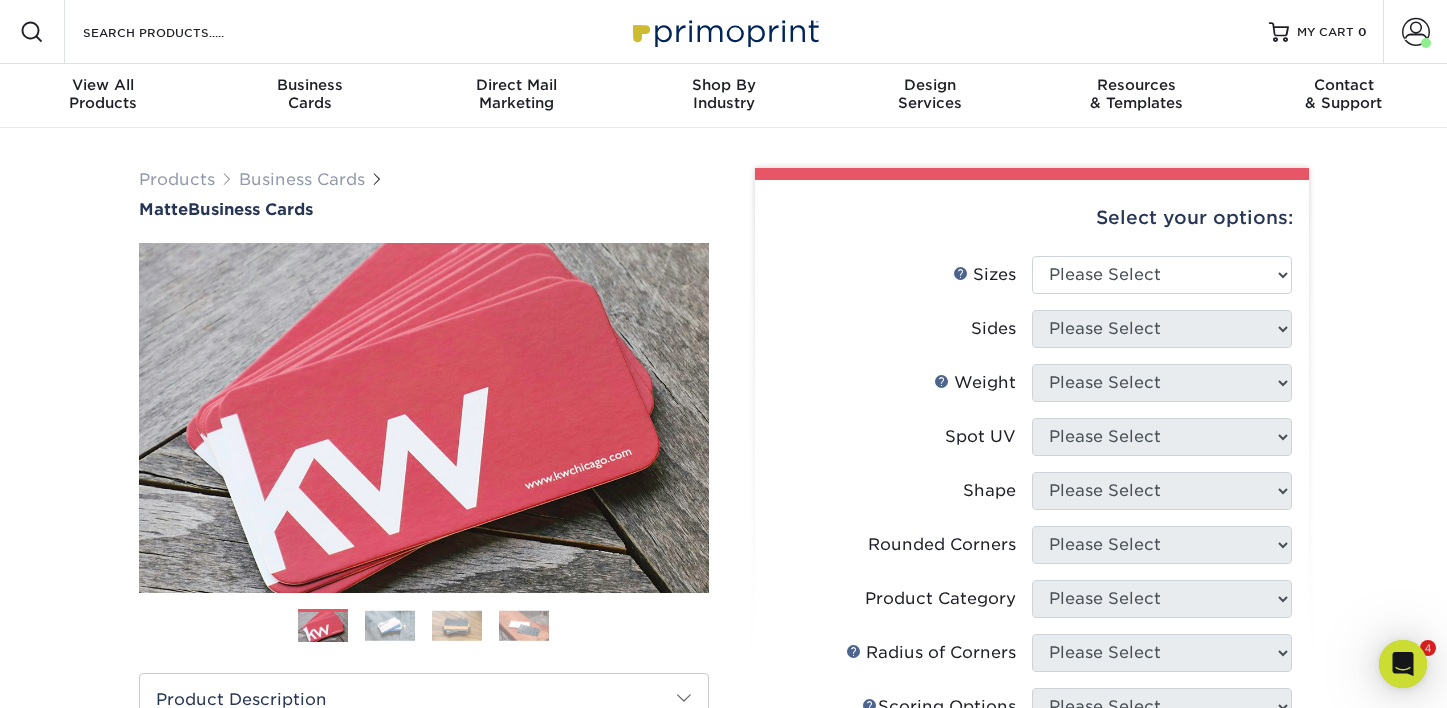 drag, startPoint x: 1024, startPoint y: 272, endPoint x: 1079, endPoint y: 278, distance: 55.326305 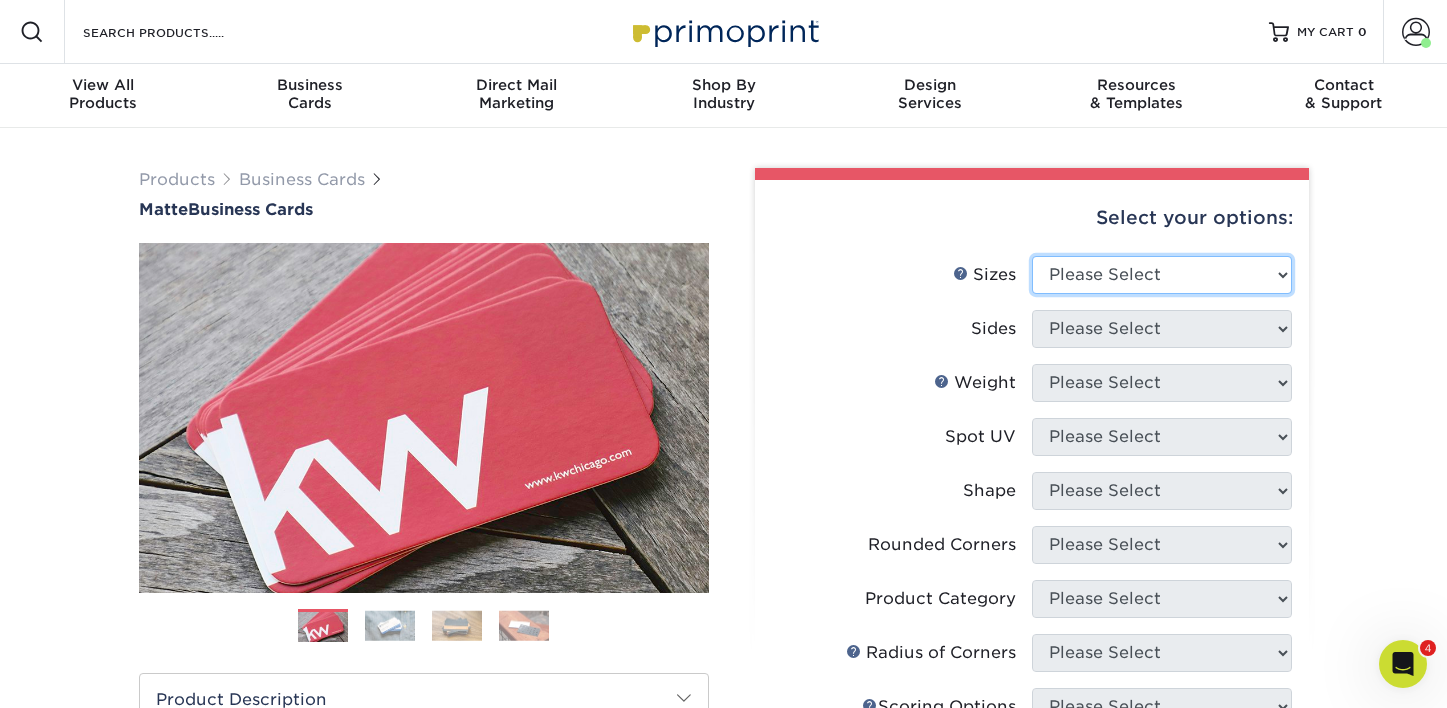 click on "Please Select
1.5" x 3.5"  - Mini
1.75" x 3.5" - Mini
2" x 2" - Square
2" x 3" - Mini
2" x 3.5" - Standard
2" x 7" - Foldover Card
2.125" x 3.375" - European
2.5" x 2.5" - Square 3.5" x 4" - Foldover Card" at bounding box center (1162, 275) 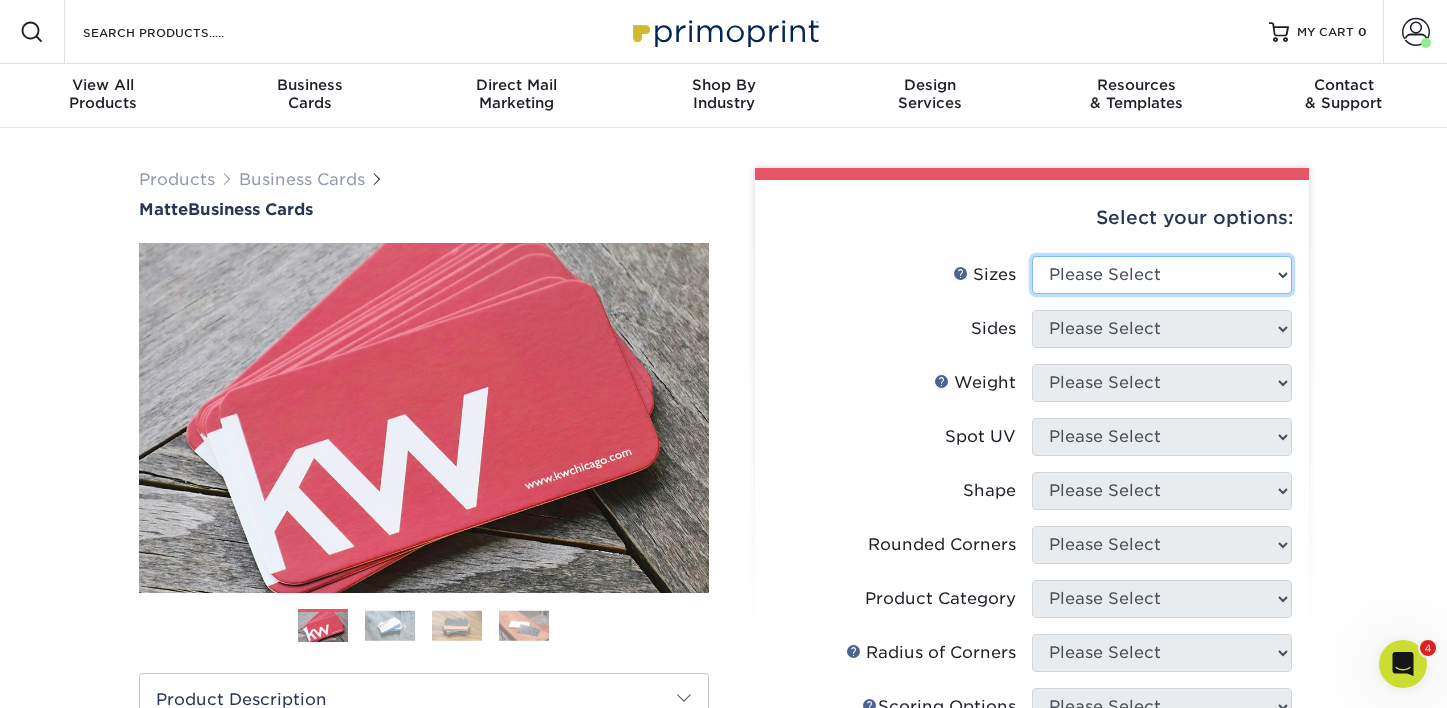 select on "2.00x3.50" 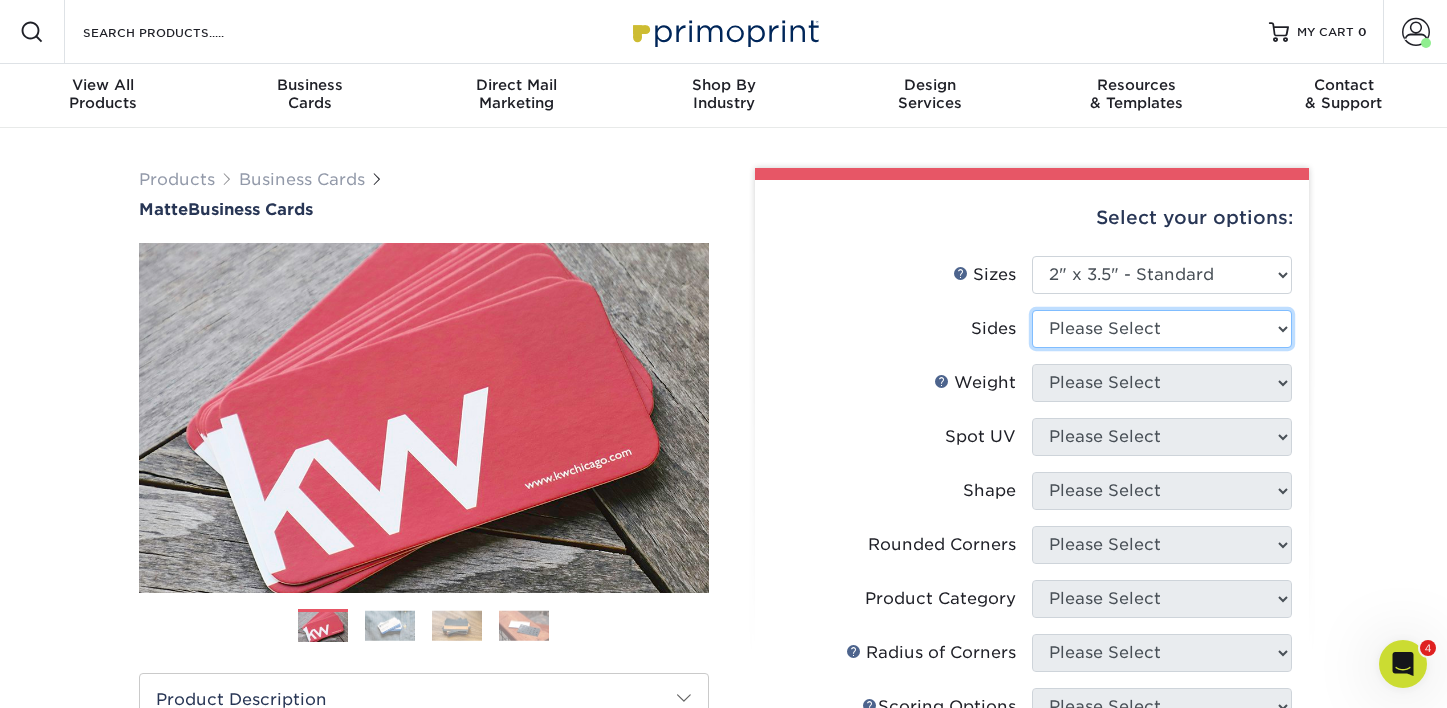 click on "Please Select Print Both Sides Print Front Only" at bounding box center (1162, 329) 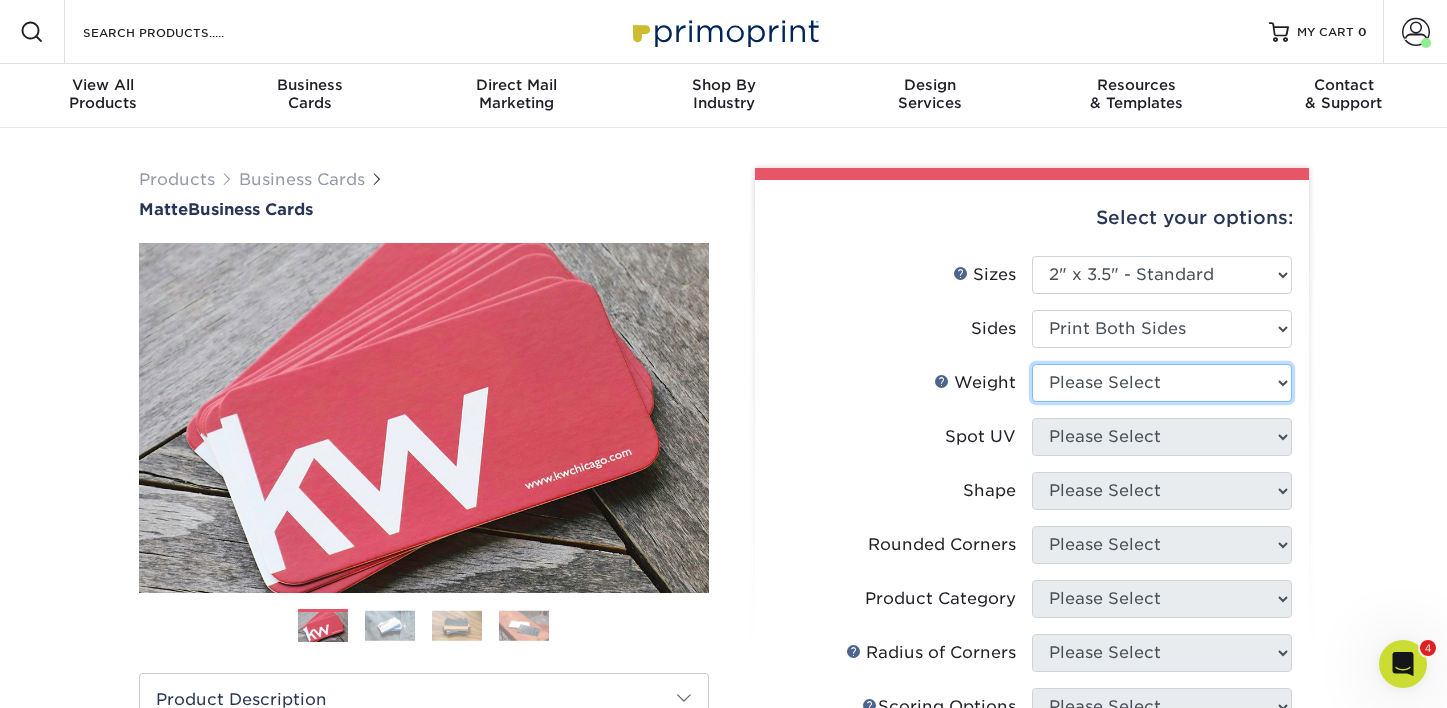 click on "Please Select 16PT 14PT" at bounding box center [1162, 383] 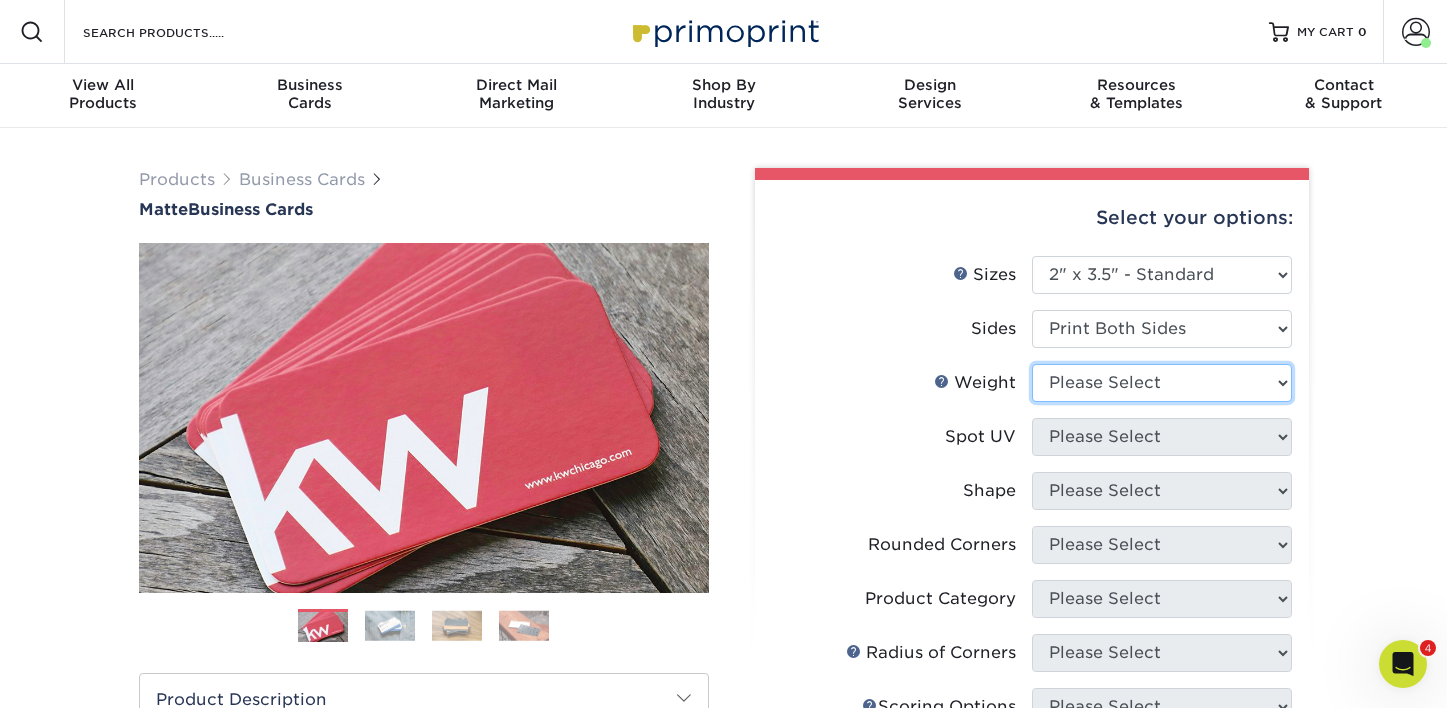 select on "16PT" 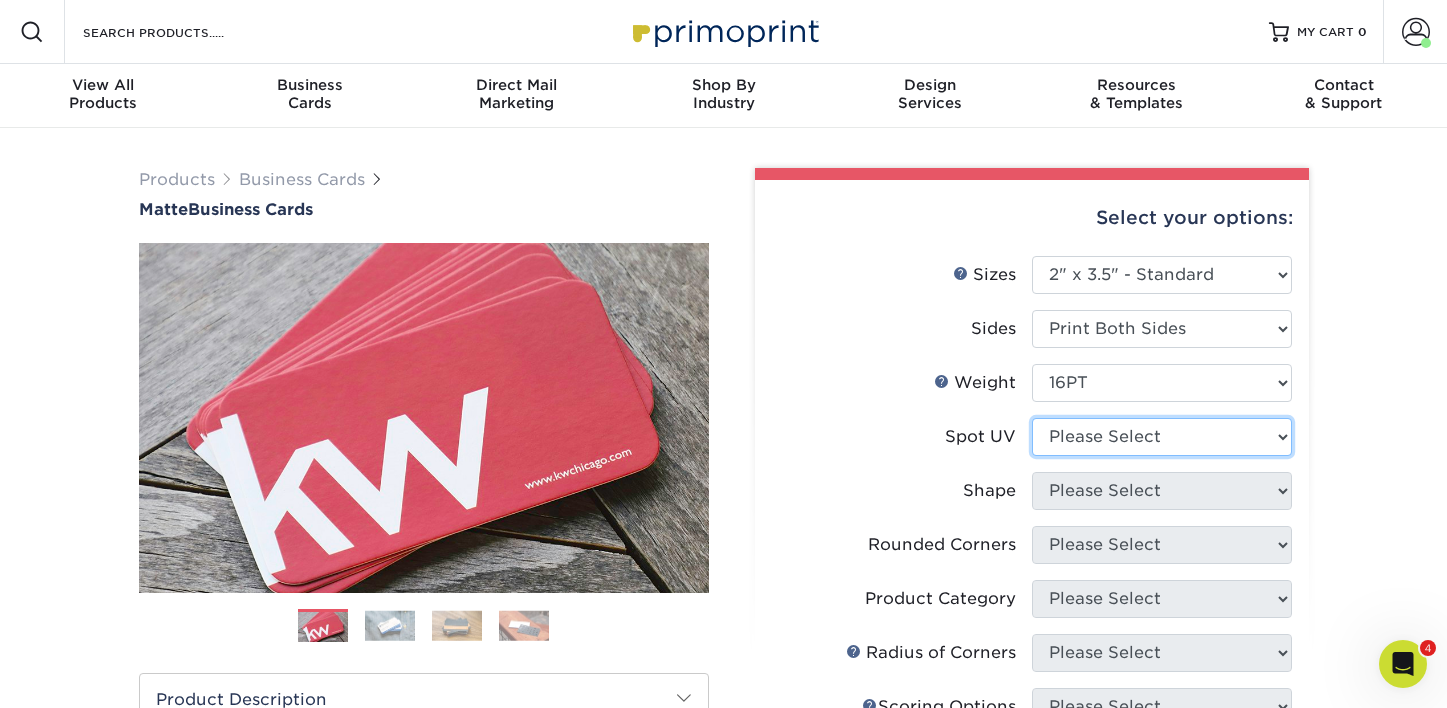 click on "Please Select No Spot UV Front and Back (Both Sides) Front Only Back Only" at bounding box center (1162, 437) 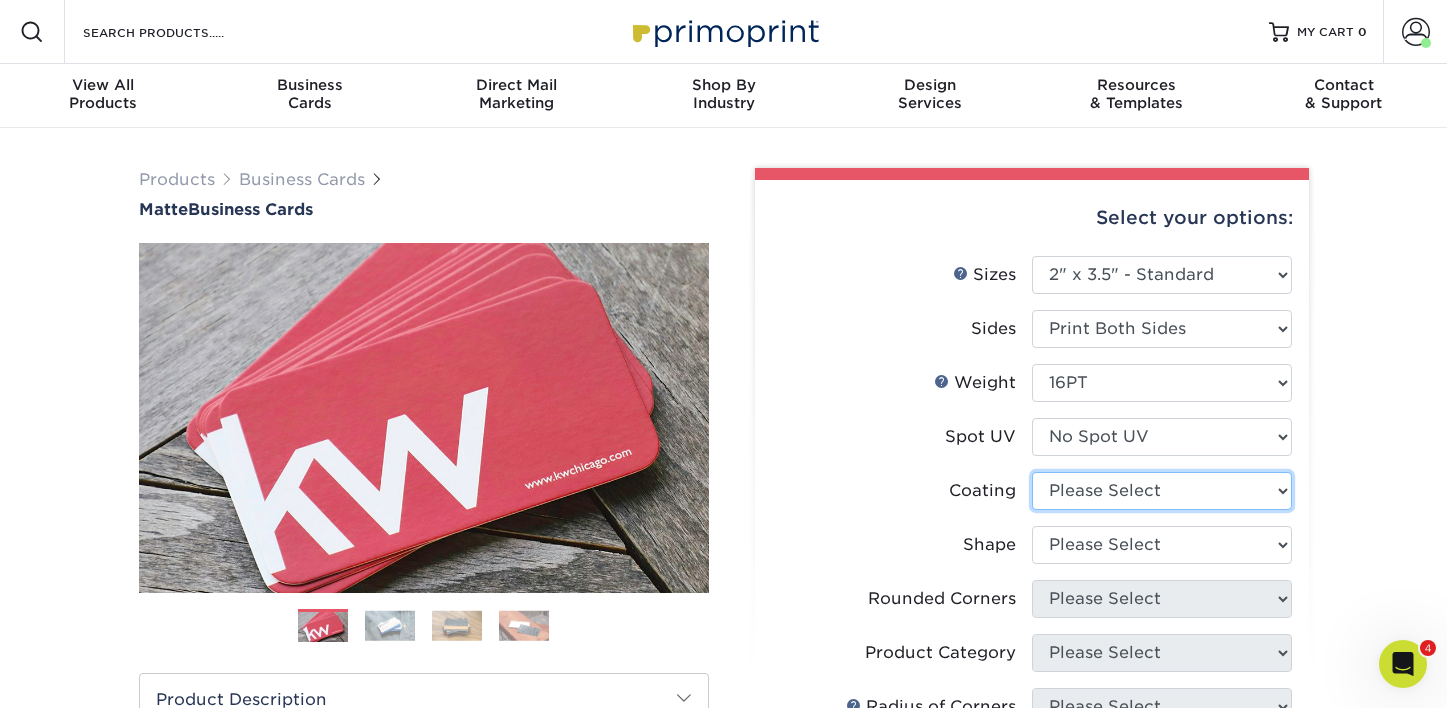 click at bounding box center [1162, 491] 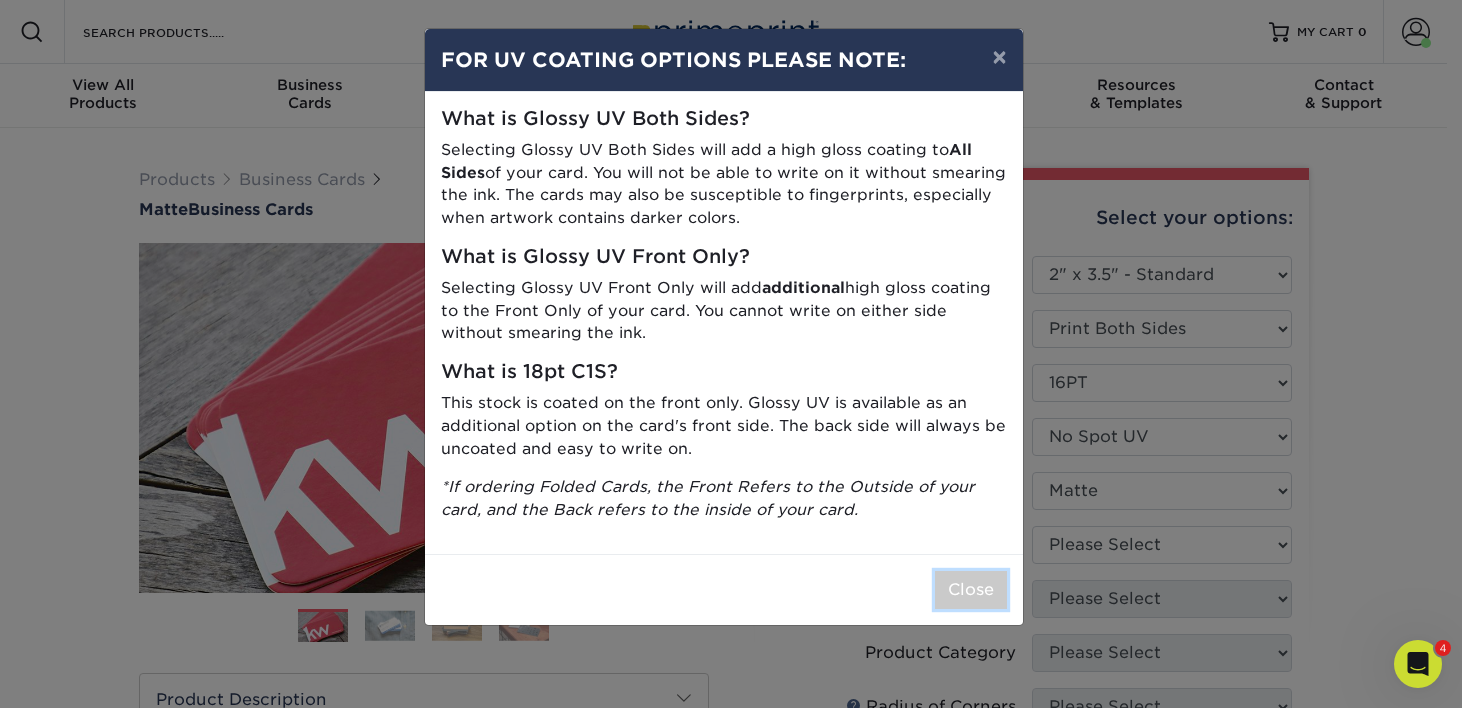 click on "Close" at bounding box center (971, 590) 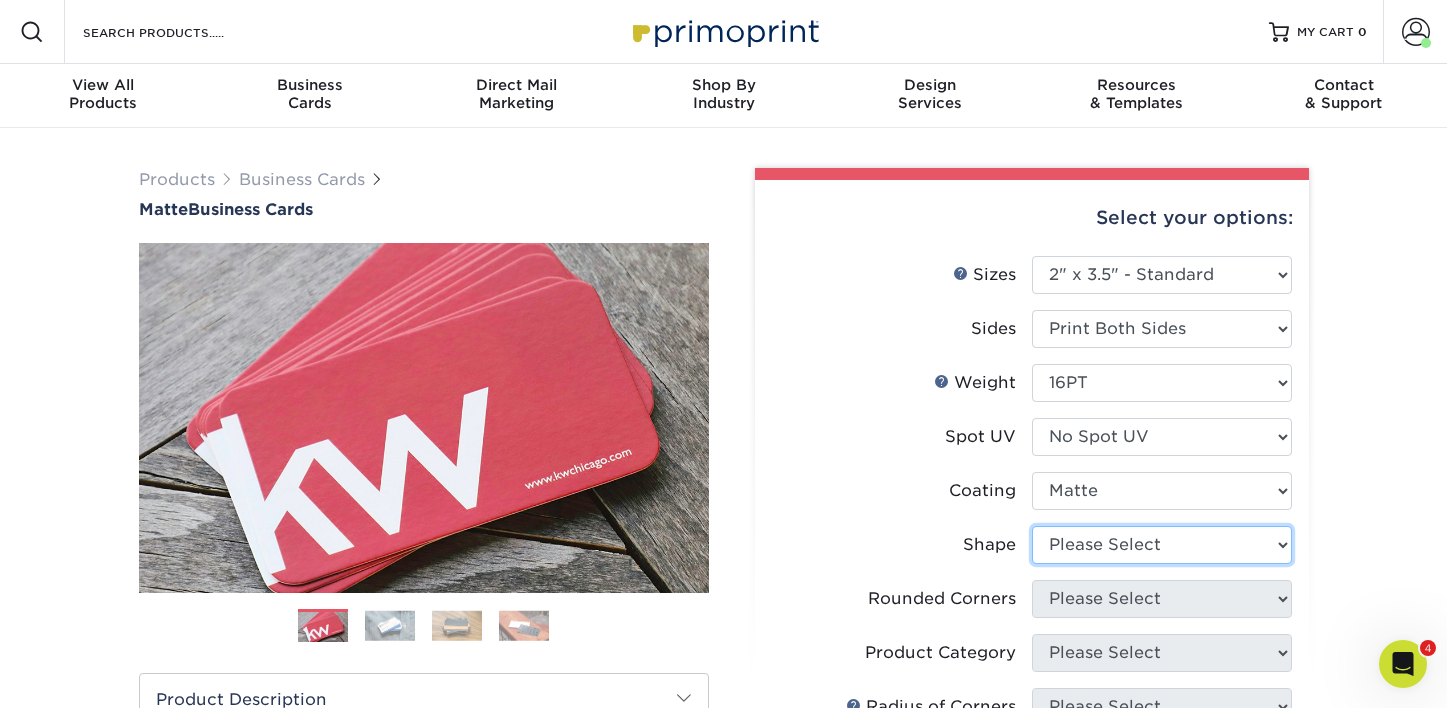 click on "Please Select Standard Oval" at bounding box center [1162, 545] 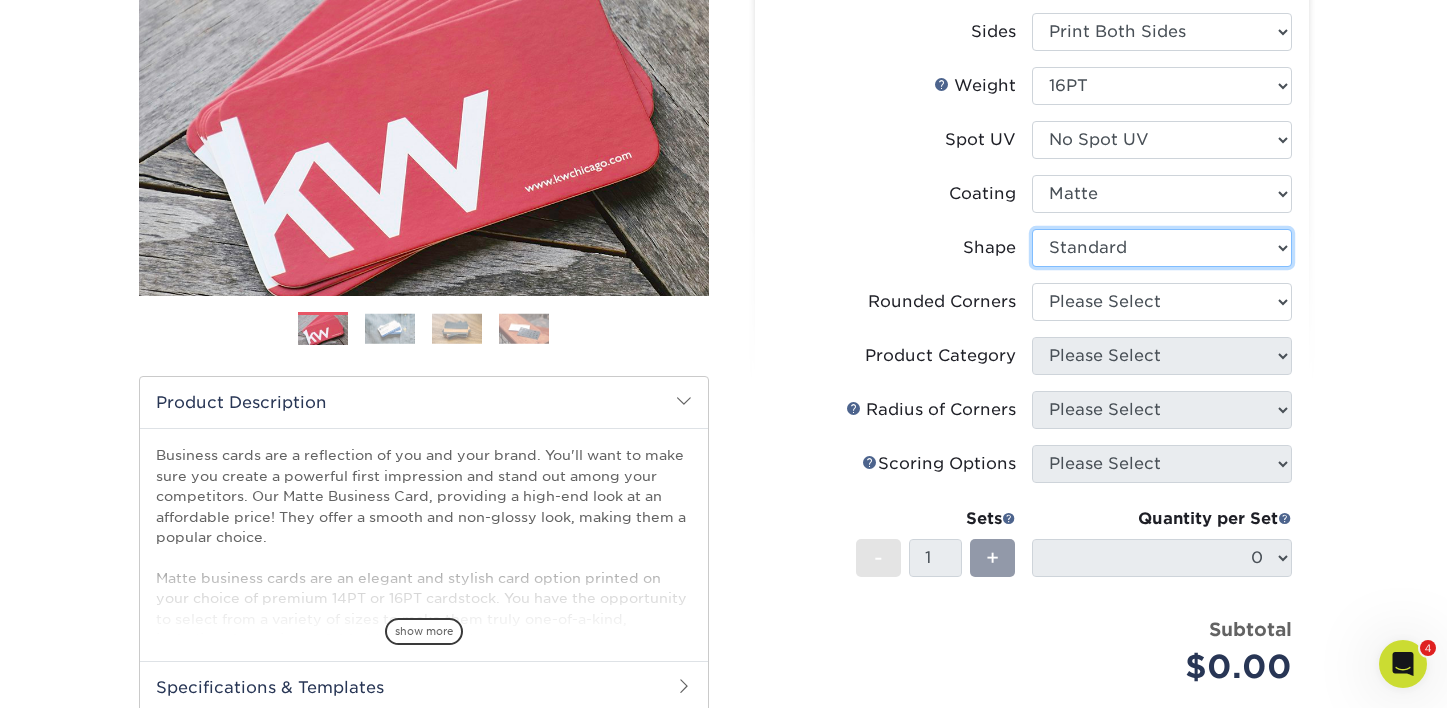 scroll, scrollTop: 300, scrollLeft: 0, axis: vertical 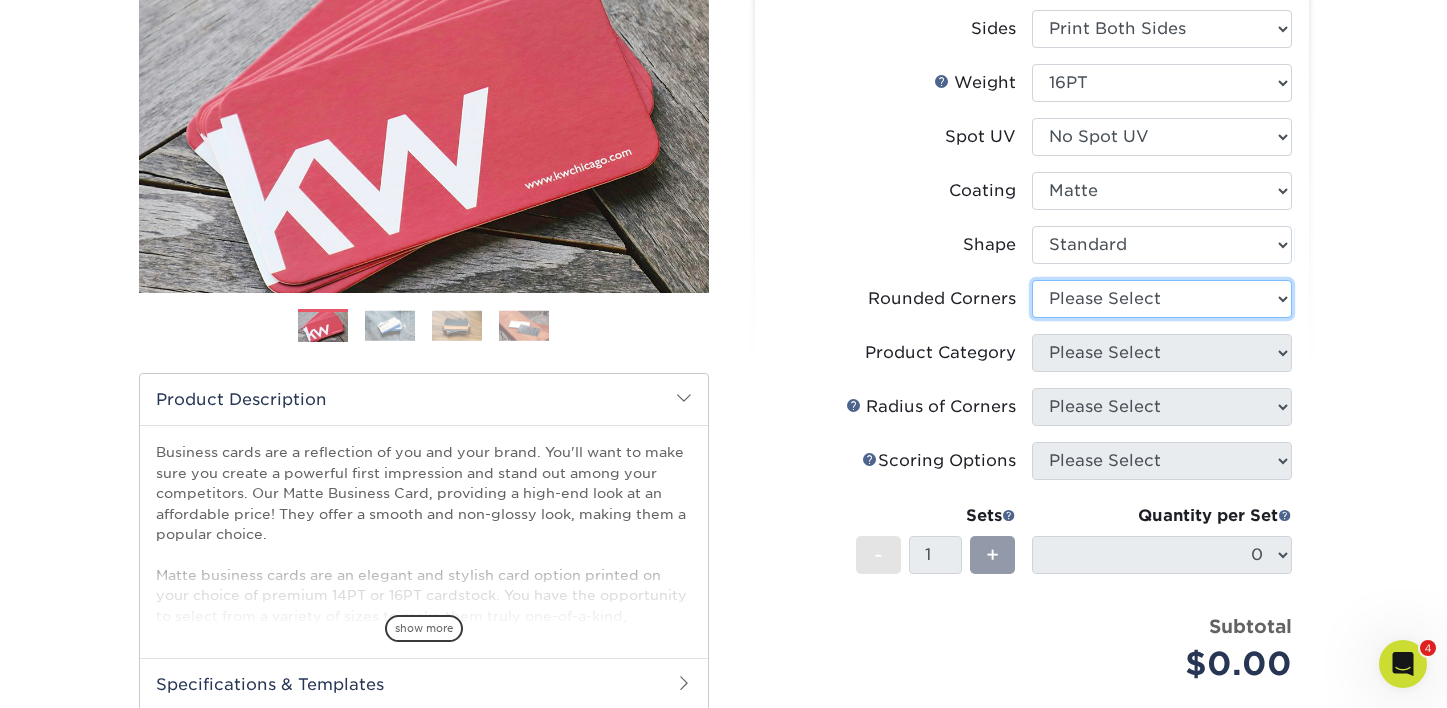 click on "Please Select
Yes - Round 2 Corners                                                    Yes - Round 4 Corners                                                    No" at bounding box center (1162, 299) 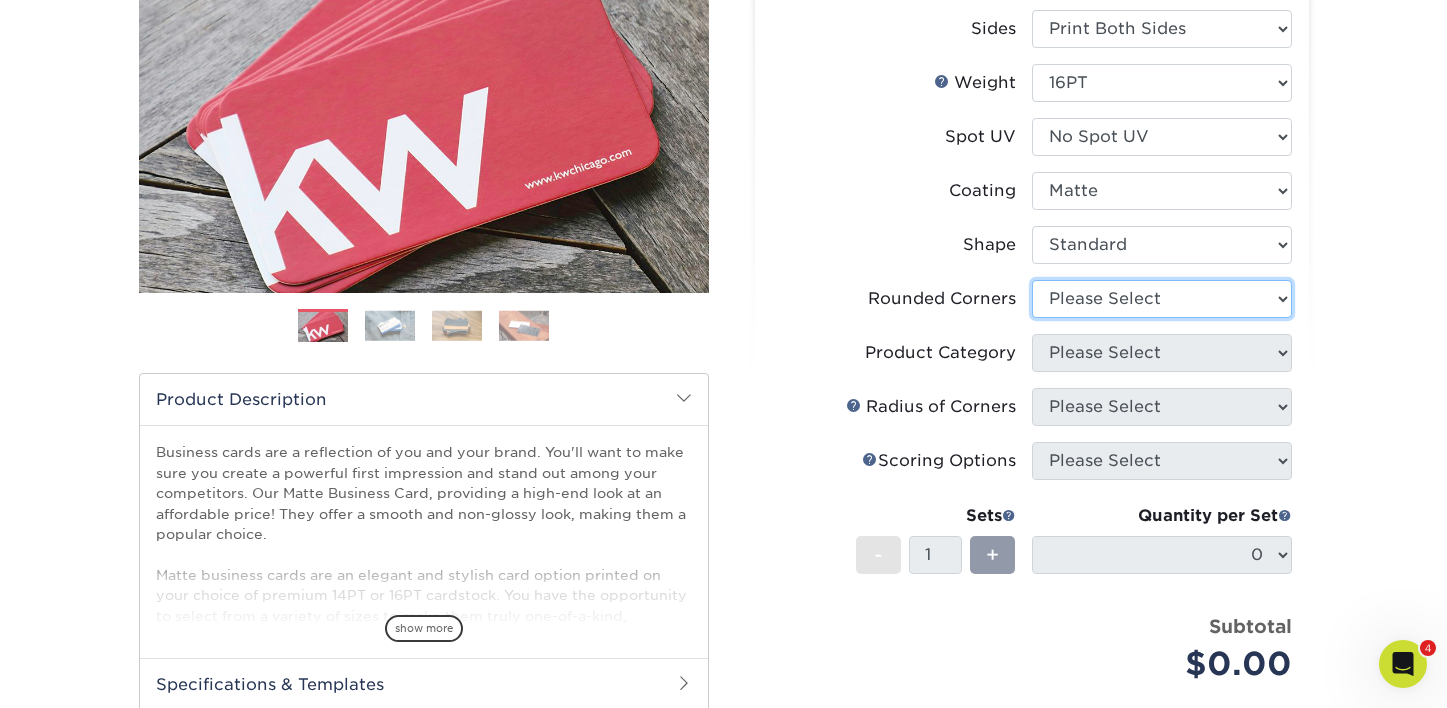 select on "76a3b848-63b4-4449-aad1-d9e81d5a60f5" 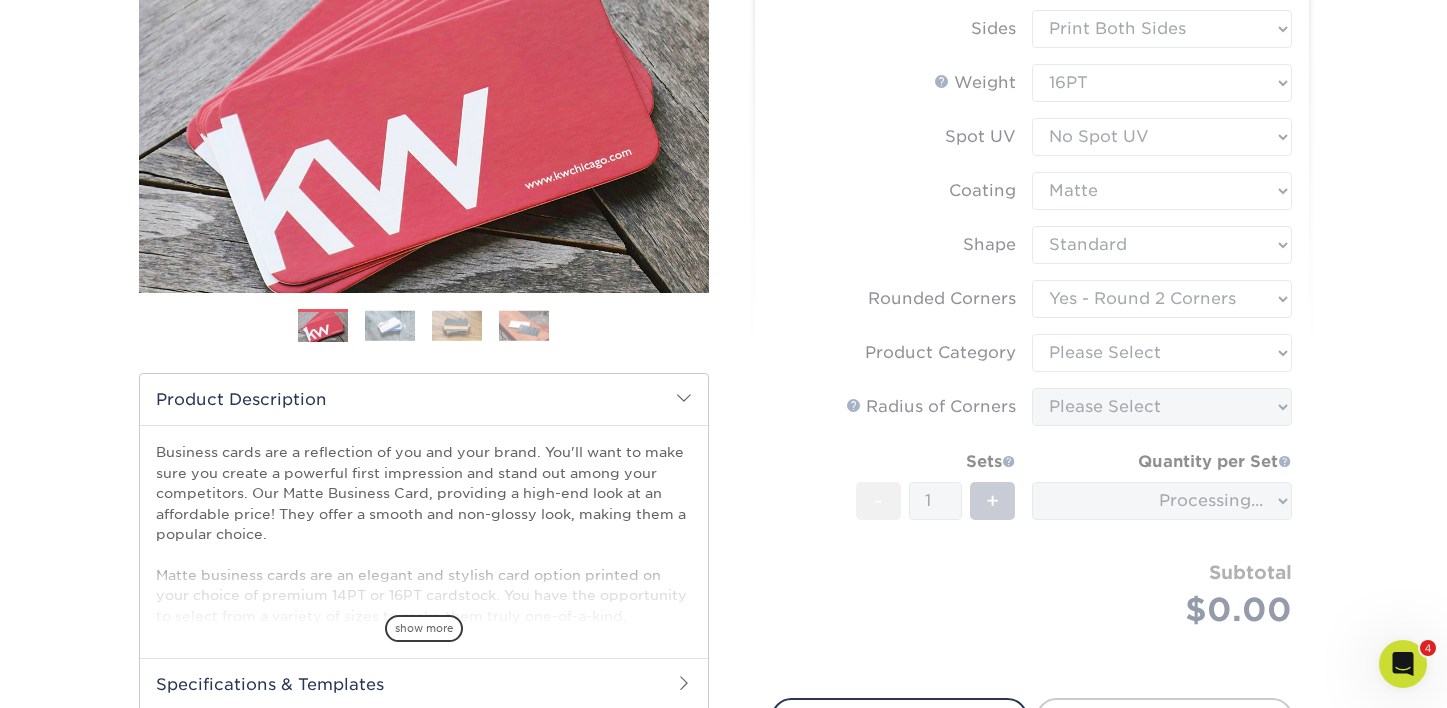 click on "Sizes Help Sizes
Please Select
1.5" x 3.5"  - Mini
1.75" x 3.5" - Mini 2" x 2" - Square 2" x 3" - Mini No" at bounding box center (1032, 315) 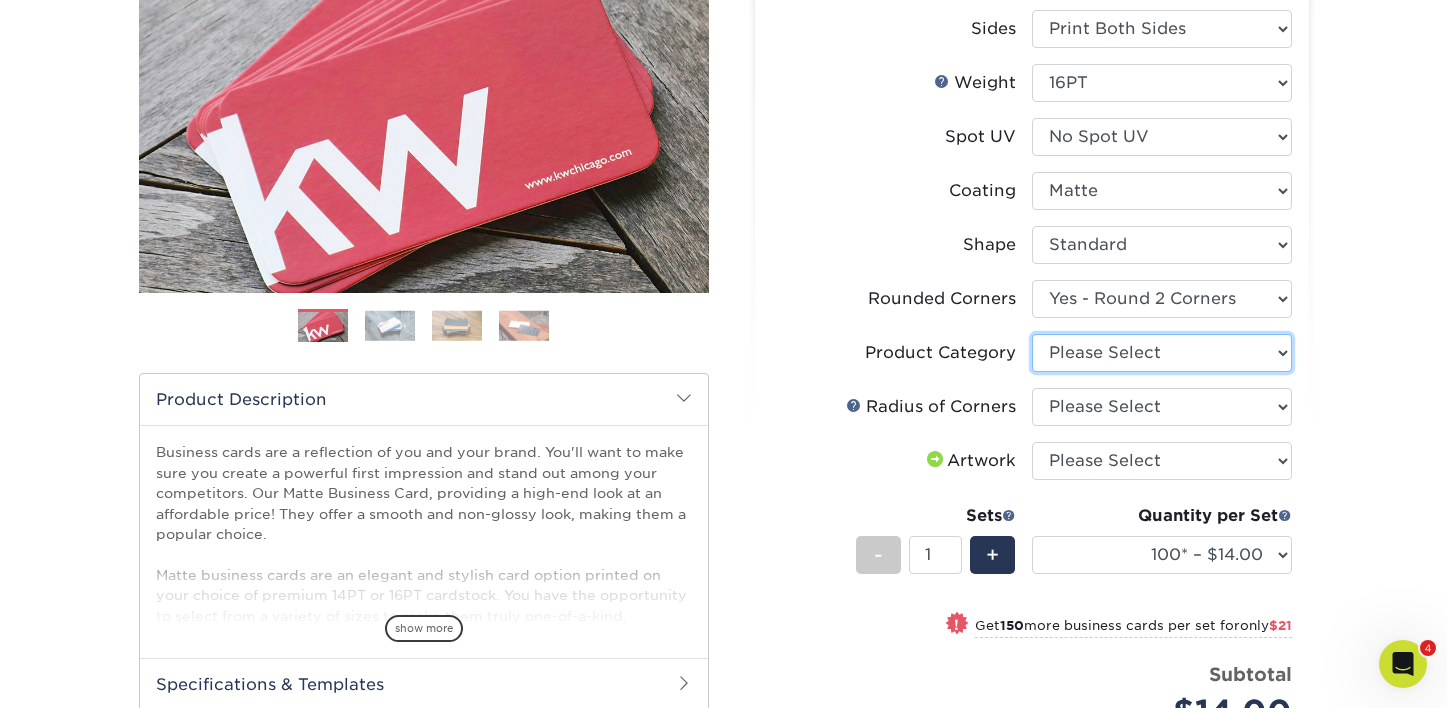 click on "Please Select Business Cards" at bounding box center (1162, 353) 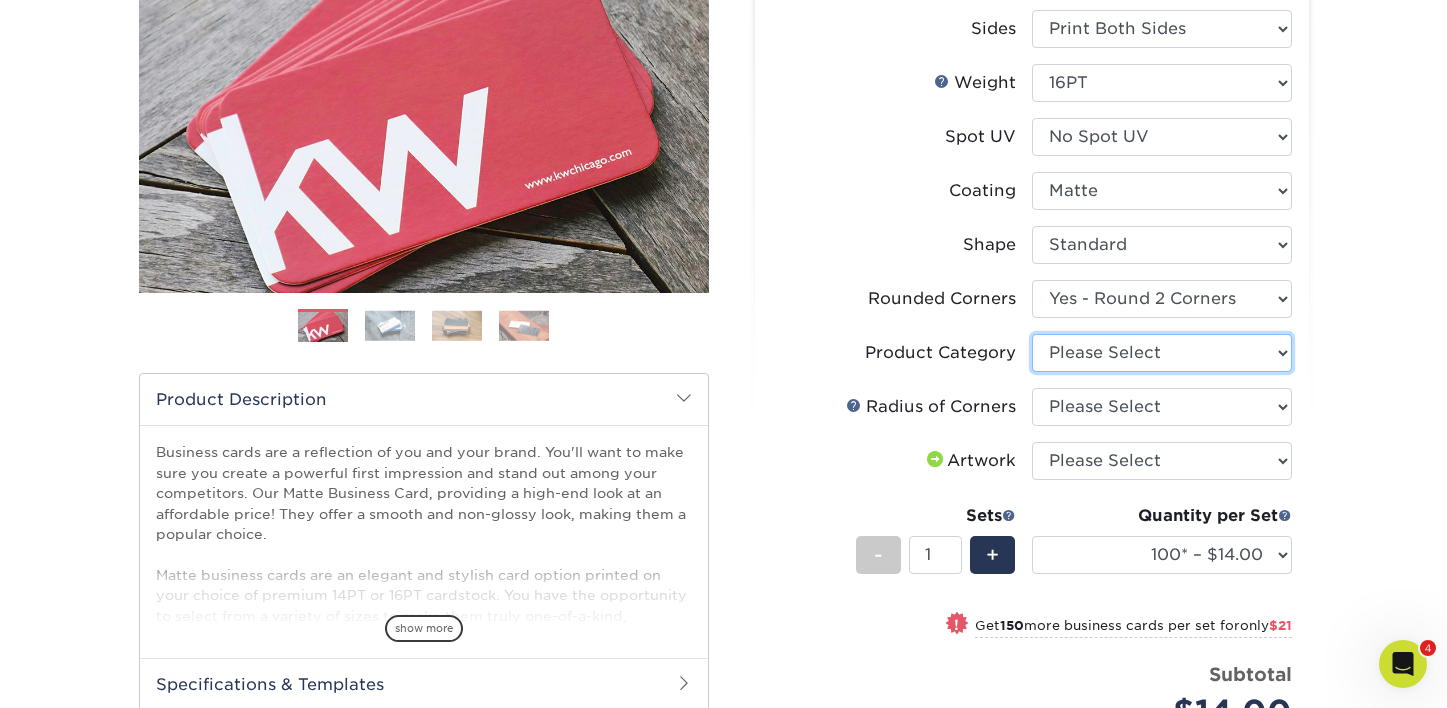 select on "3b5148f1-0588-4f88-a218-97bcfdce65c1" 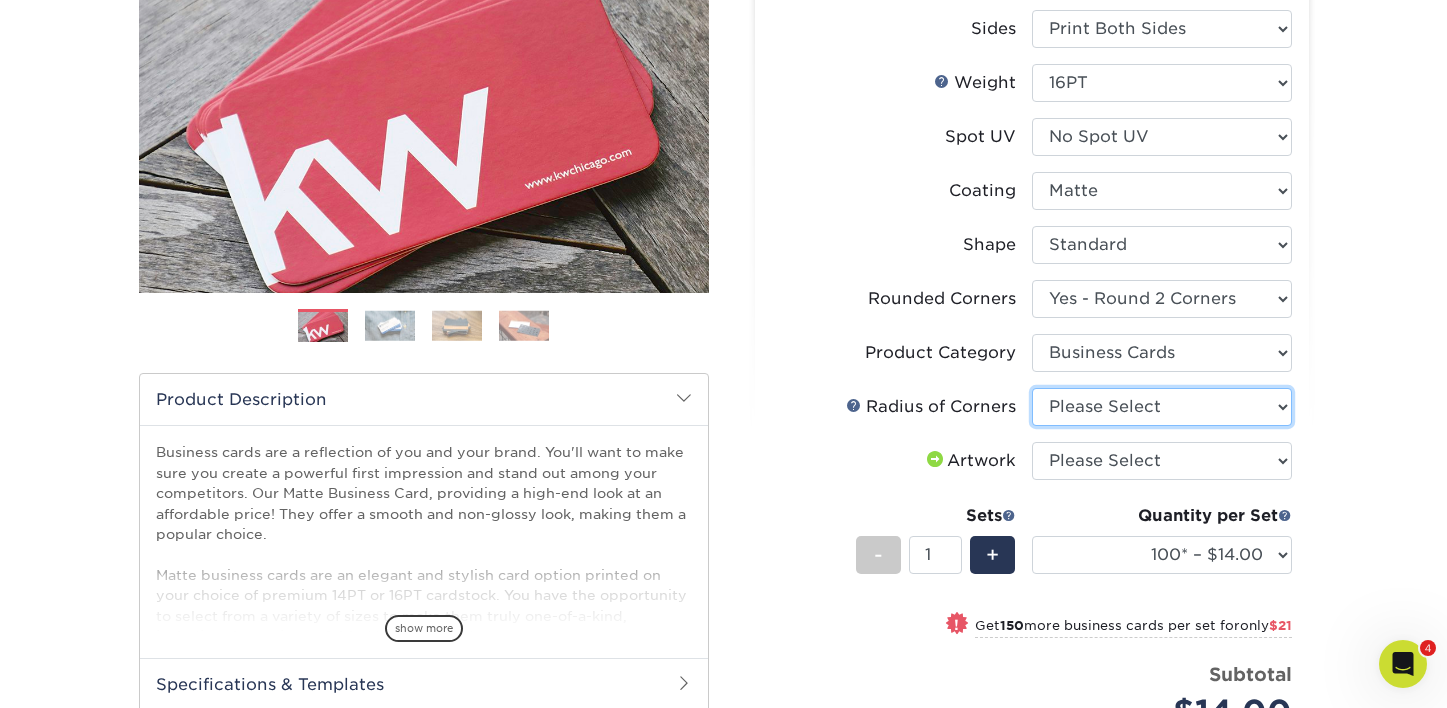 click on "Please Select Rounded 1/8" Rounded 1/4"" at bounding box center (1162, 407) 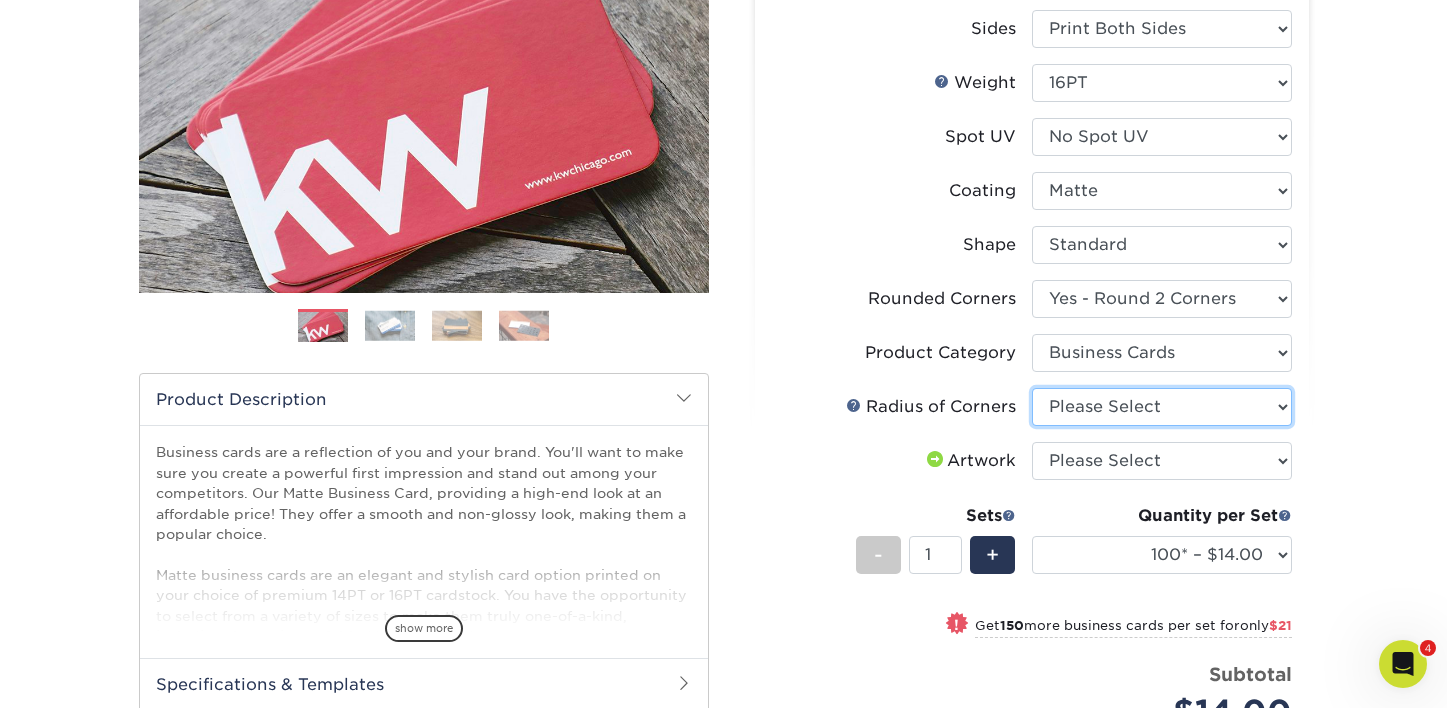 select on "479fbfe7-6a0c-4895-8c9a-81739b7486c9" 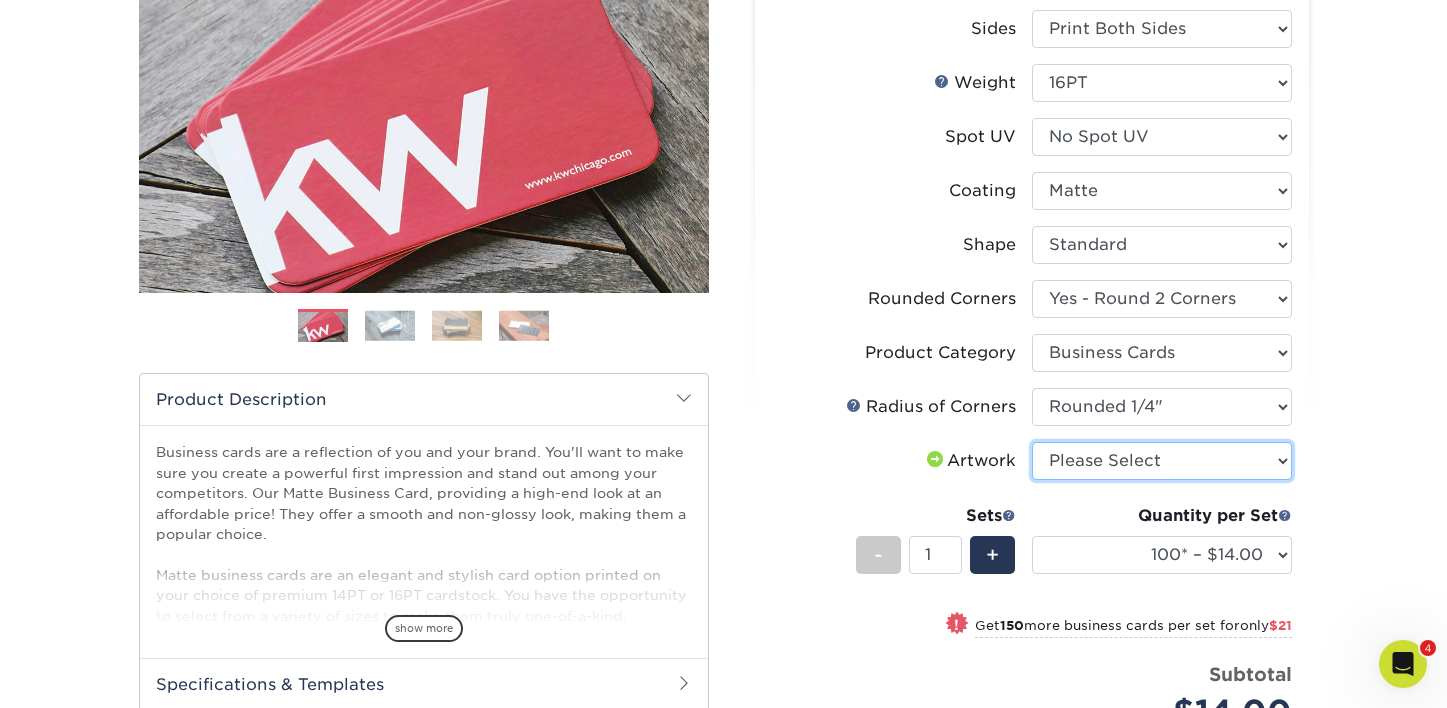 click on "Please Select I will upload files I need a design - $100" at bounding box center (1162, 461) 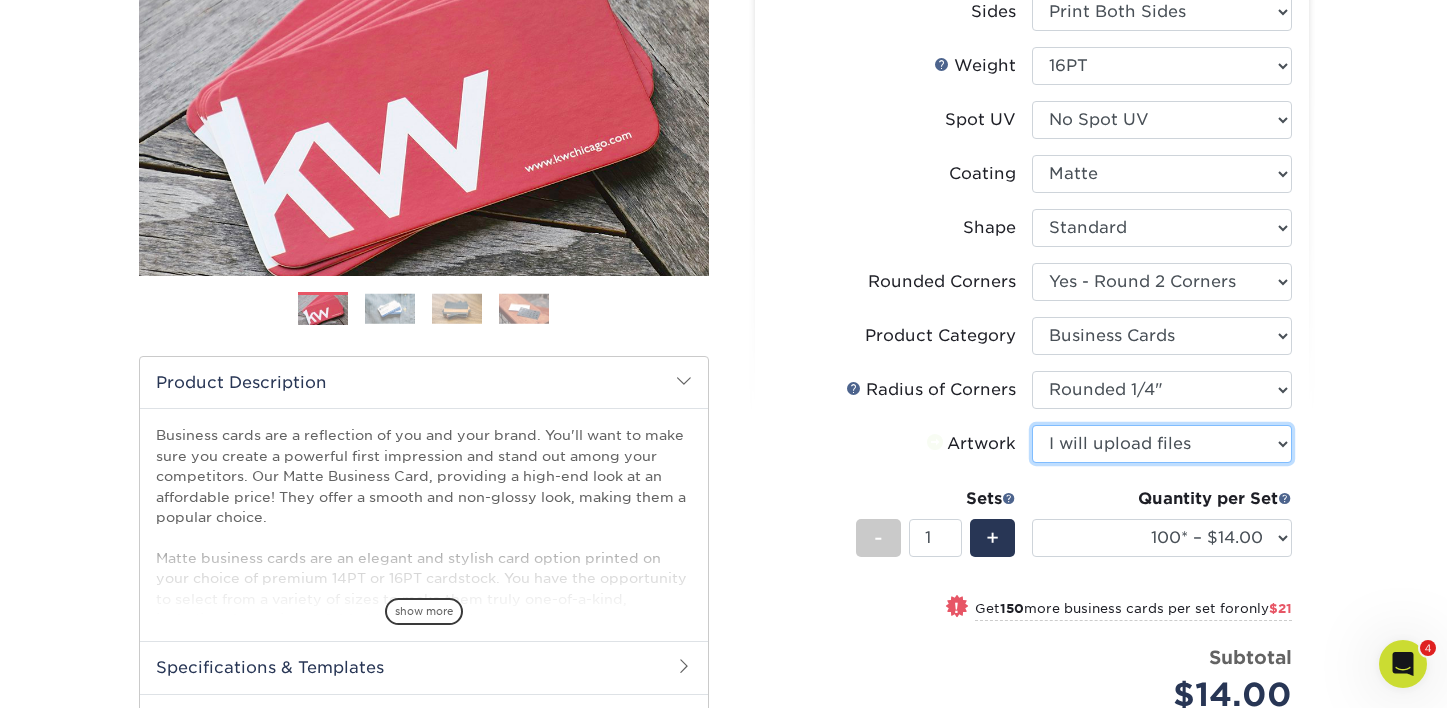 scroll, scrollTop: 644, scrollLeft: 0, axis: vertical 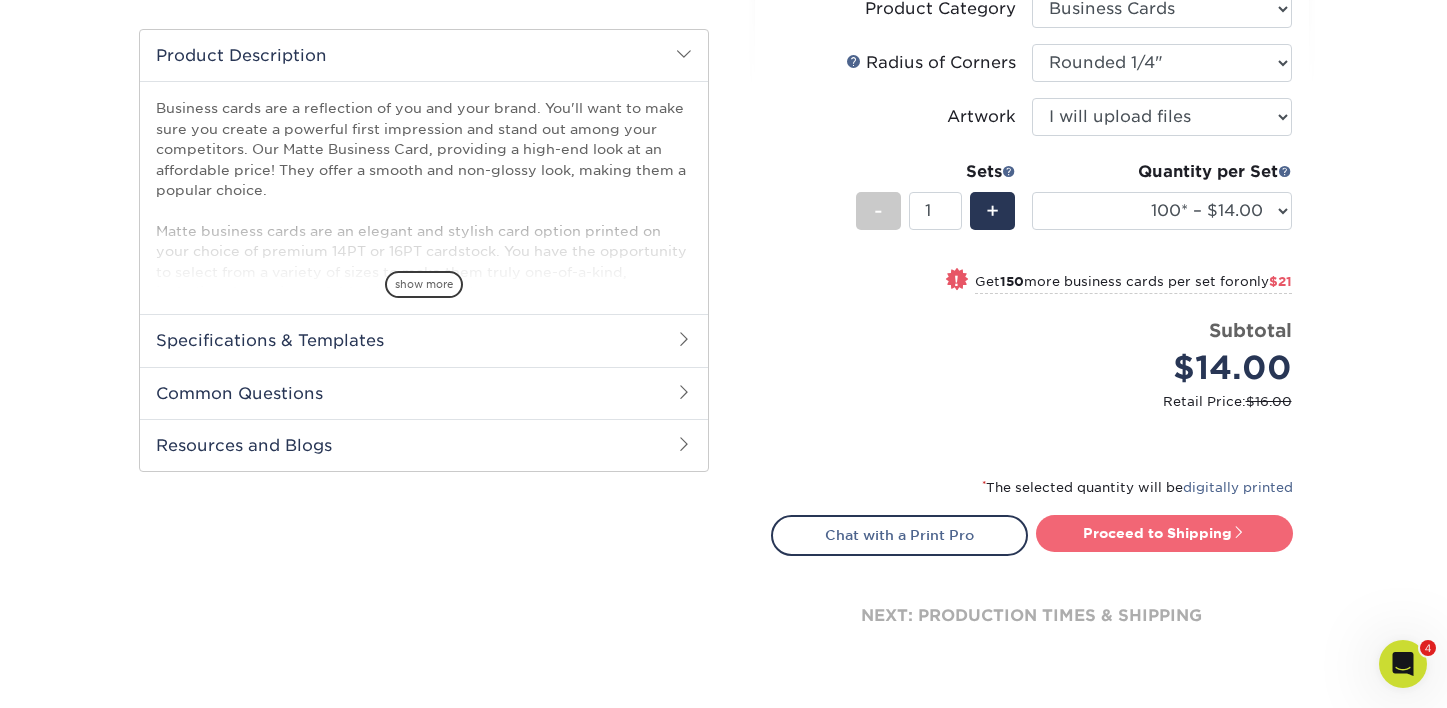 click on "Proceed to Shipping" at bounding box center [1164, 533] 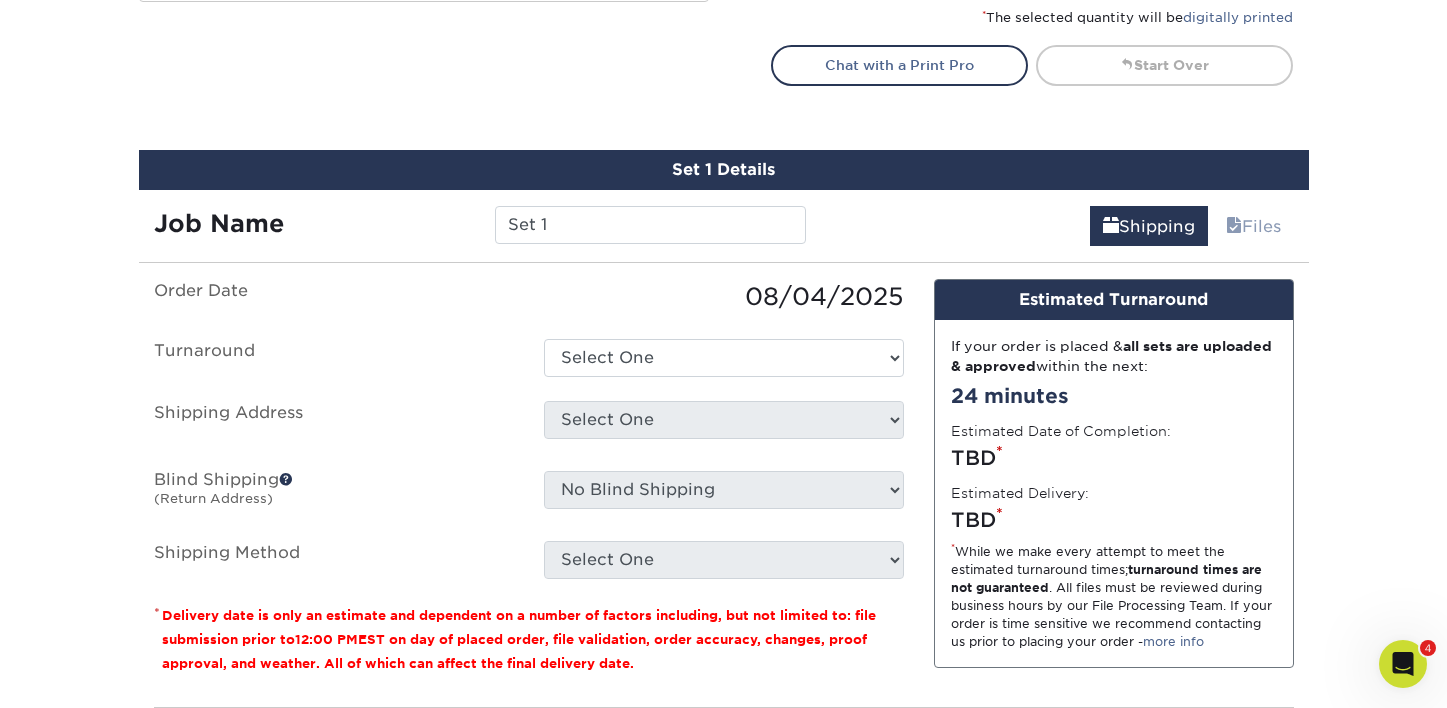 scroll, scrollTop: 1213, scrollLeft: 0, axis: vertical 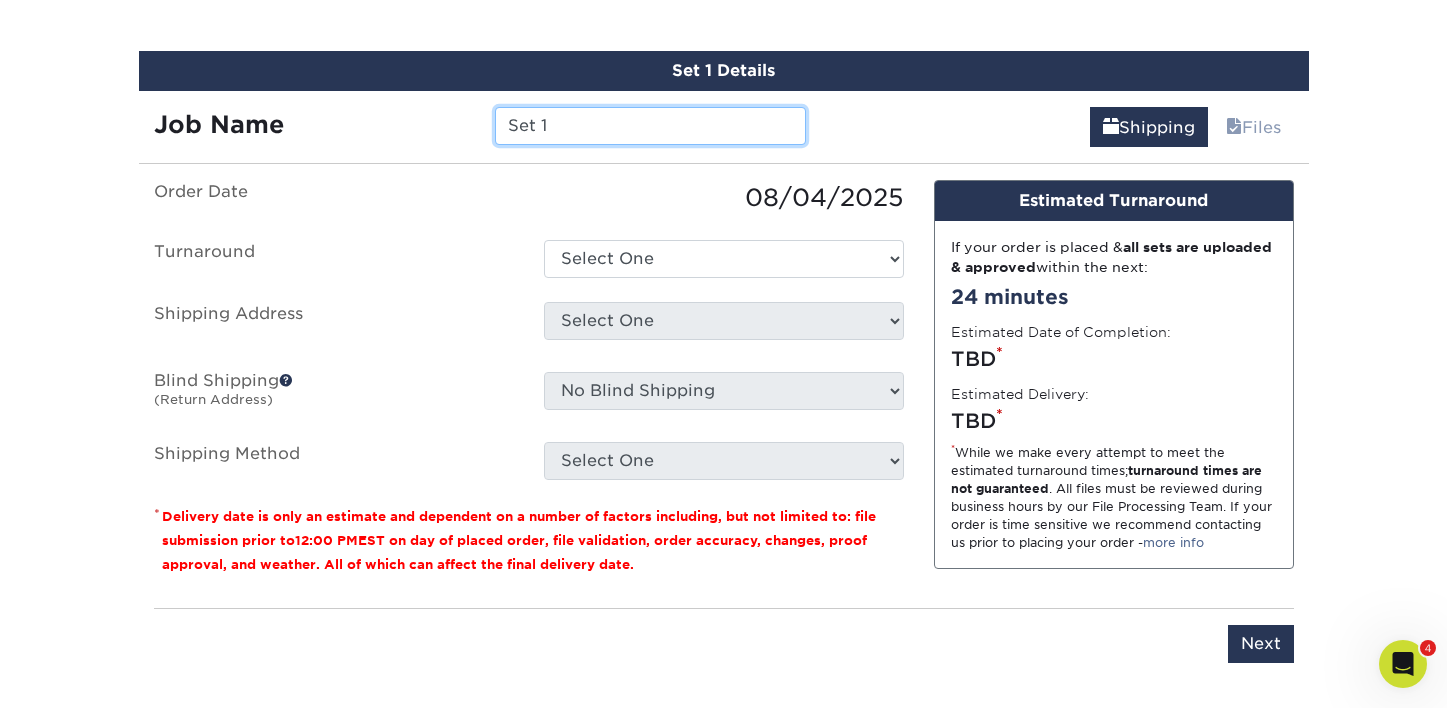 drag, startPoint x: 551, startPoint y: 128, endPoint x: 464, endPoint y: 115, distance: 87.965904 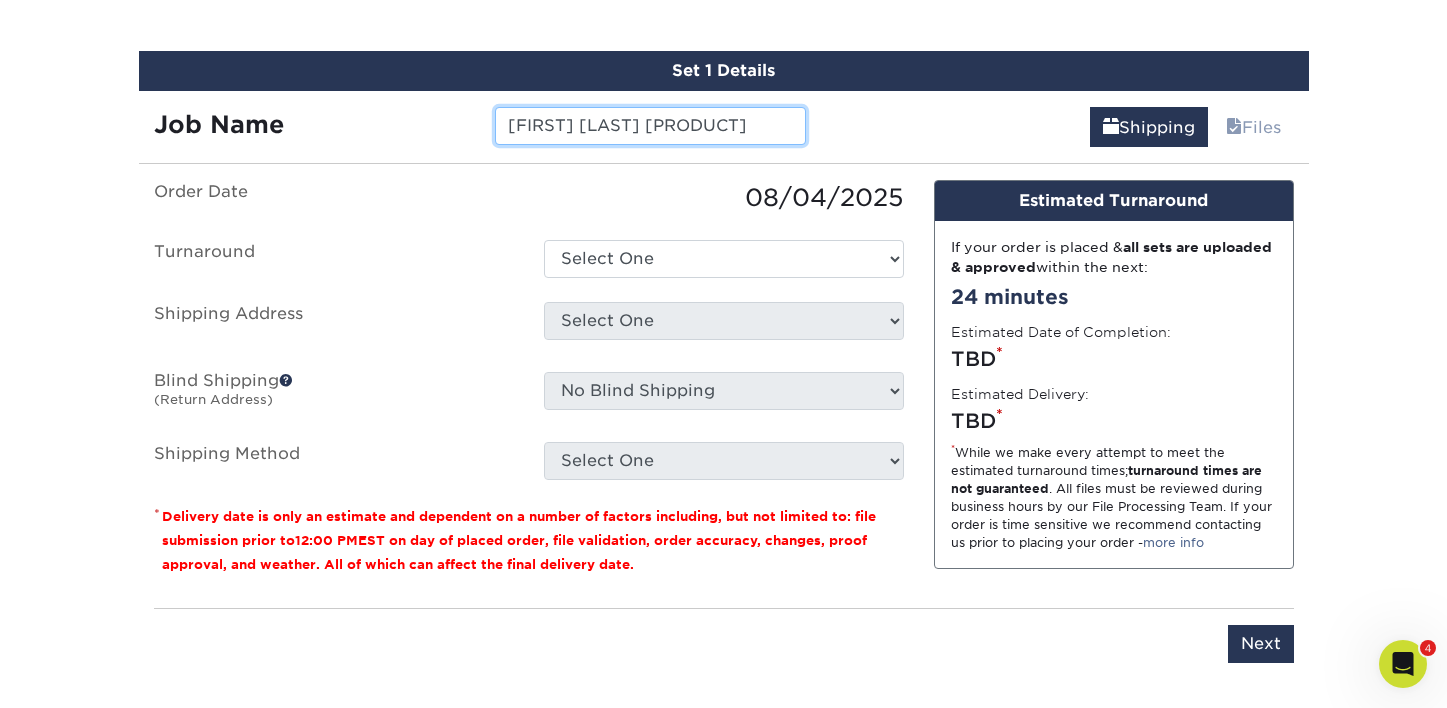 type on "[FIRST] [LAST] Bus Cards" 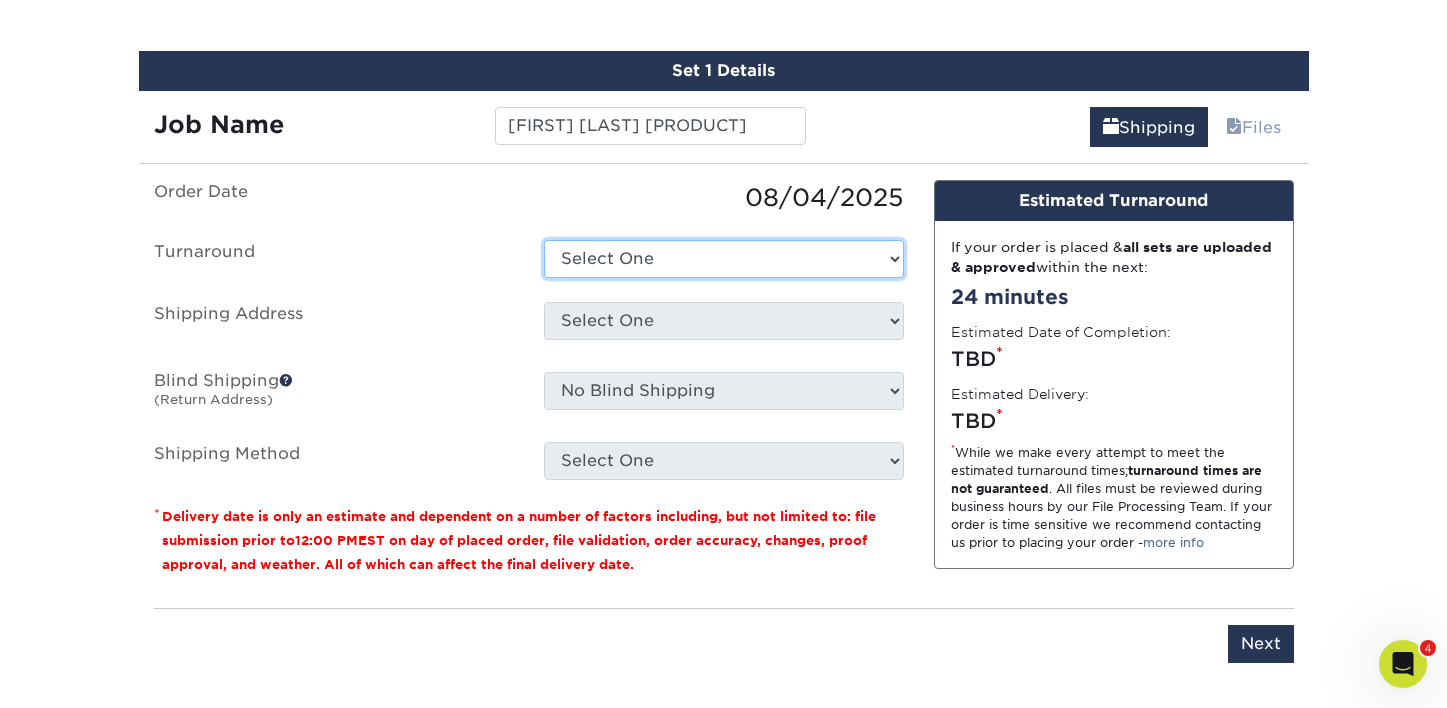 click on "Select One 2-4 Business Days 2 Day Next Business Day" at bounding box center [724, 259] 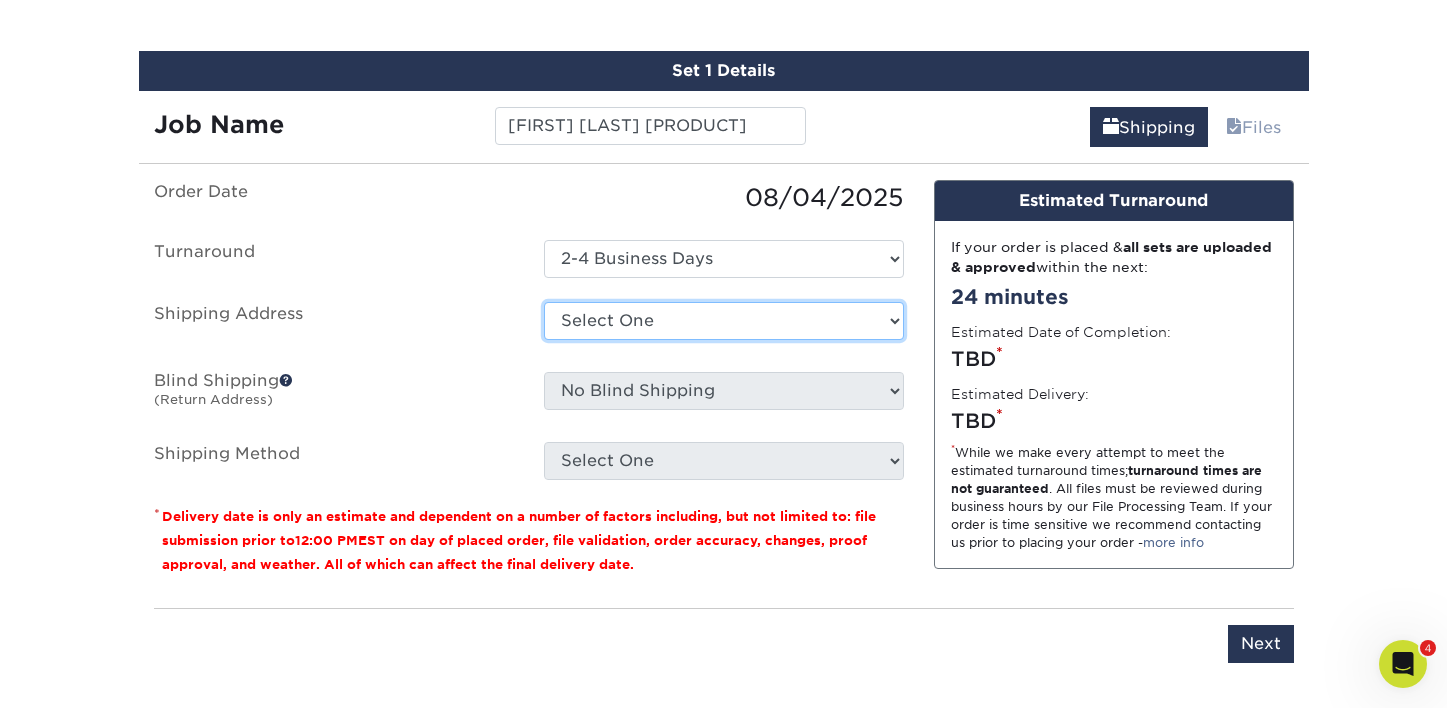 click on "Select One
1140
2955 Coleman Street N Las Vegas
Adriana Segura
Adriana Segura
Alex Cooper
Amber O'Briant
Amber O'Briant
Amy Cheng
Amy Echeverria
Andrew Lazovick
Andrew O'Reilly
Ann Poonkasem
Antonio Delgado
Aurys Fernadez
Aurys Fernandez
AZ PR Office
Bashas' Distribution Center
Berton Lynn
Beth Potere (wholesale)
Bob Gehl (wholesale)
Pip" at bounding box center (724, 321) 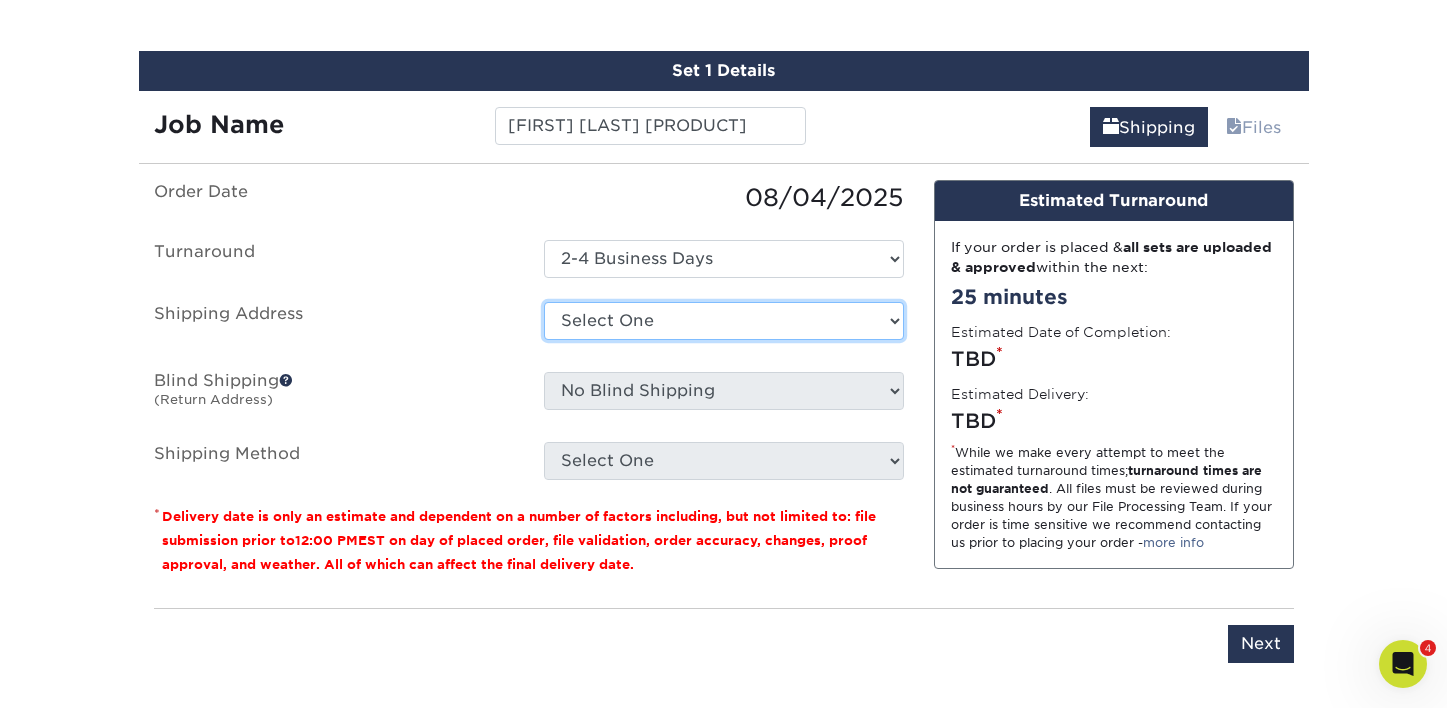 select on "284628" 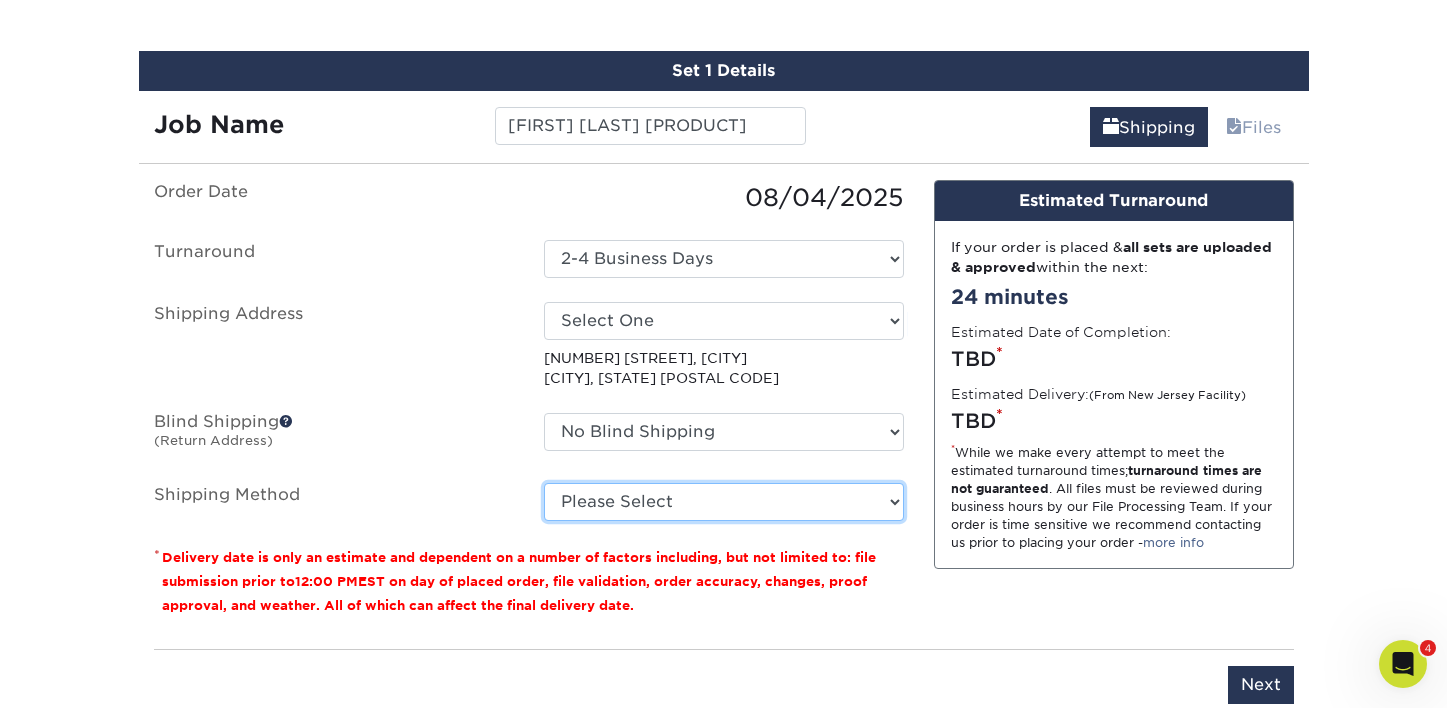 click on "Please Select Ground Shipping (+$7.84) 3 Day Shipping Service (+$20.12) 2 Day Air Shipping (+$20.59) Next Day Shipping by 5pm (+$23.05) Next Day Shipping by 12 noon (+$24.04) Next Day Air Early A.M. (+$110.52)" at bounding box center [724, 502] 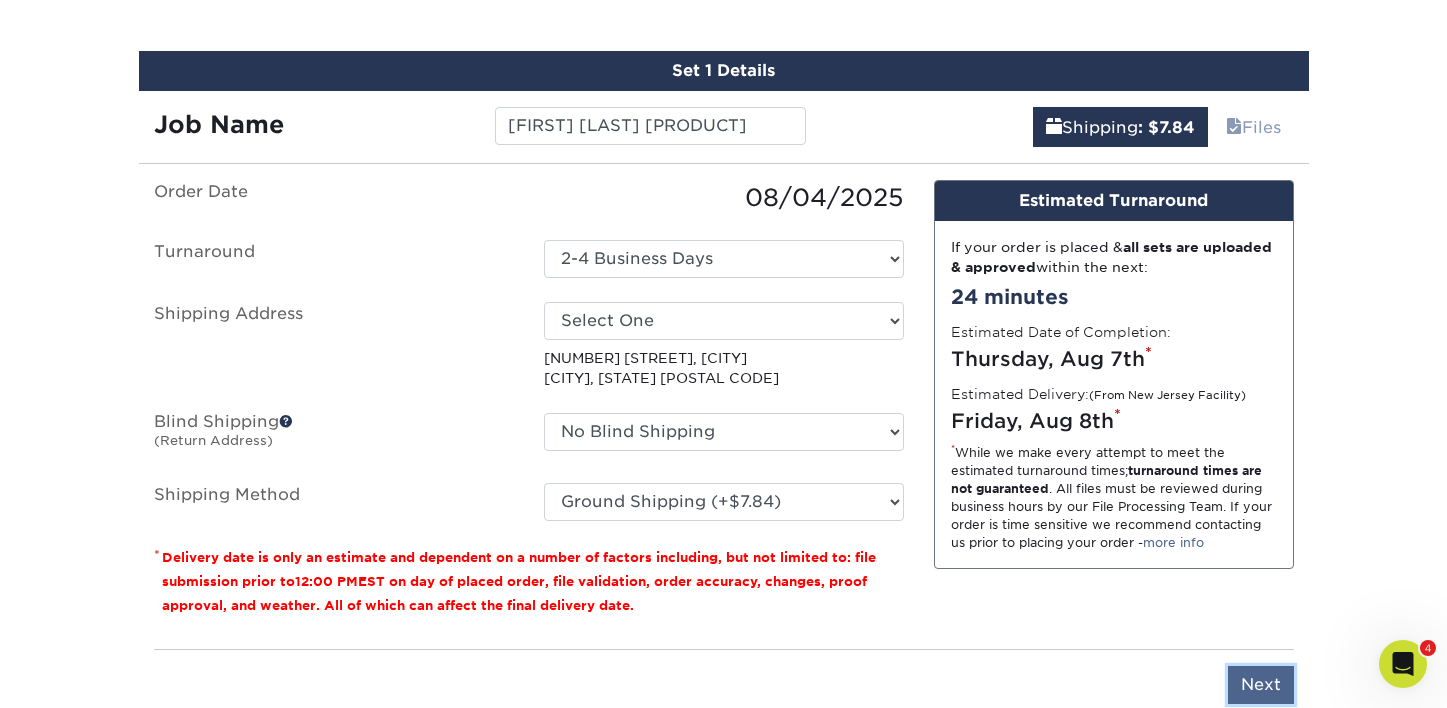 click on "Next" at bounding box center [1261, 685] 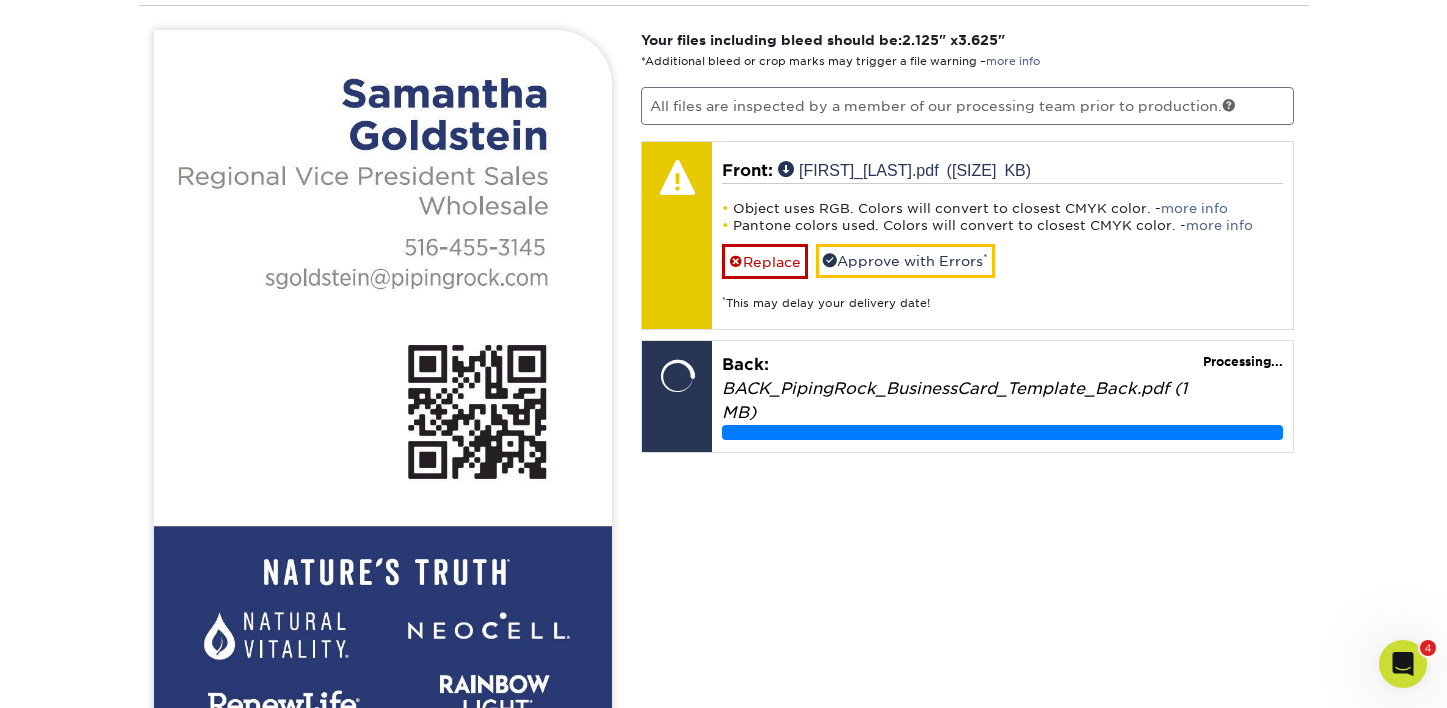scroll, scrollTop: 1372, scrollLeft: 0, axis: vertical 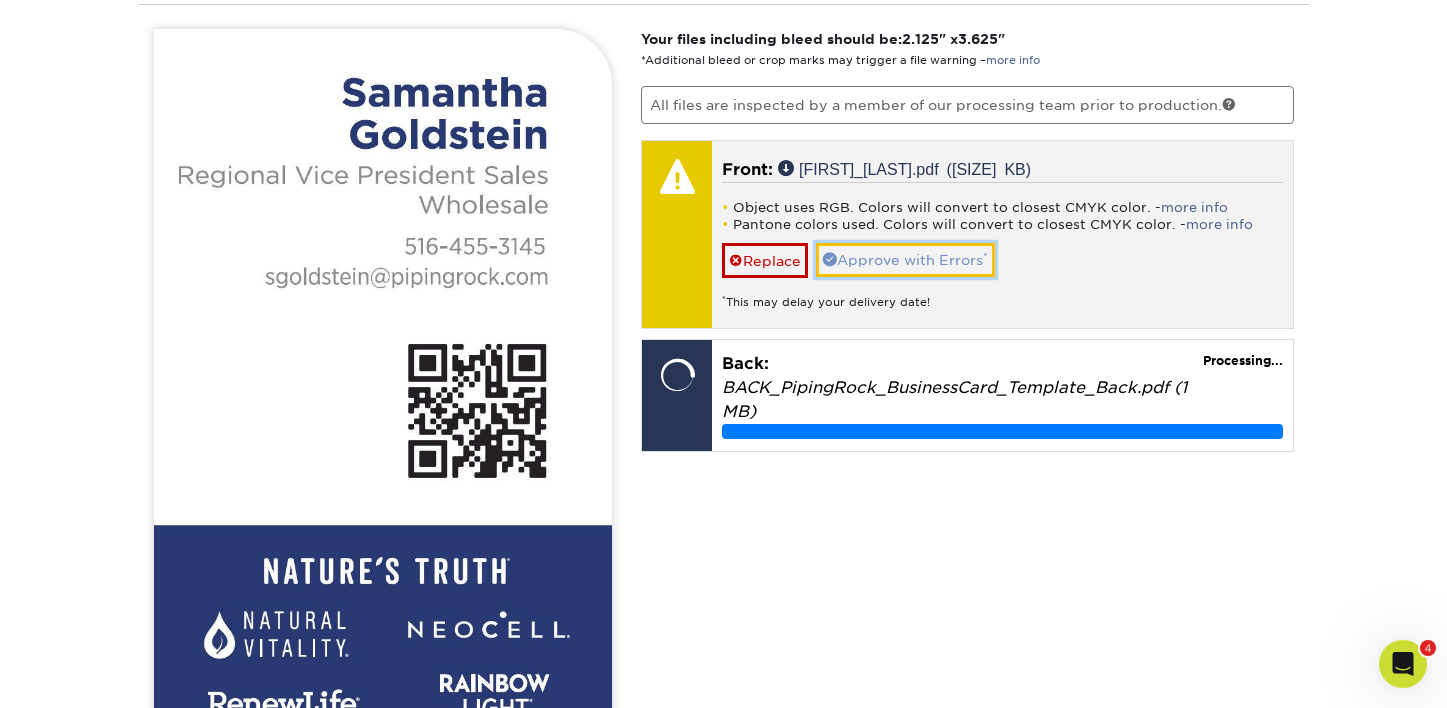 click on "Approve with Errors *" at bounding box center [905, 260] 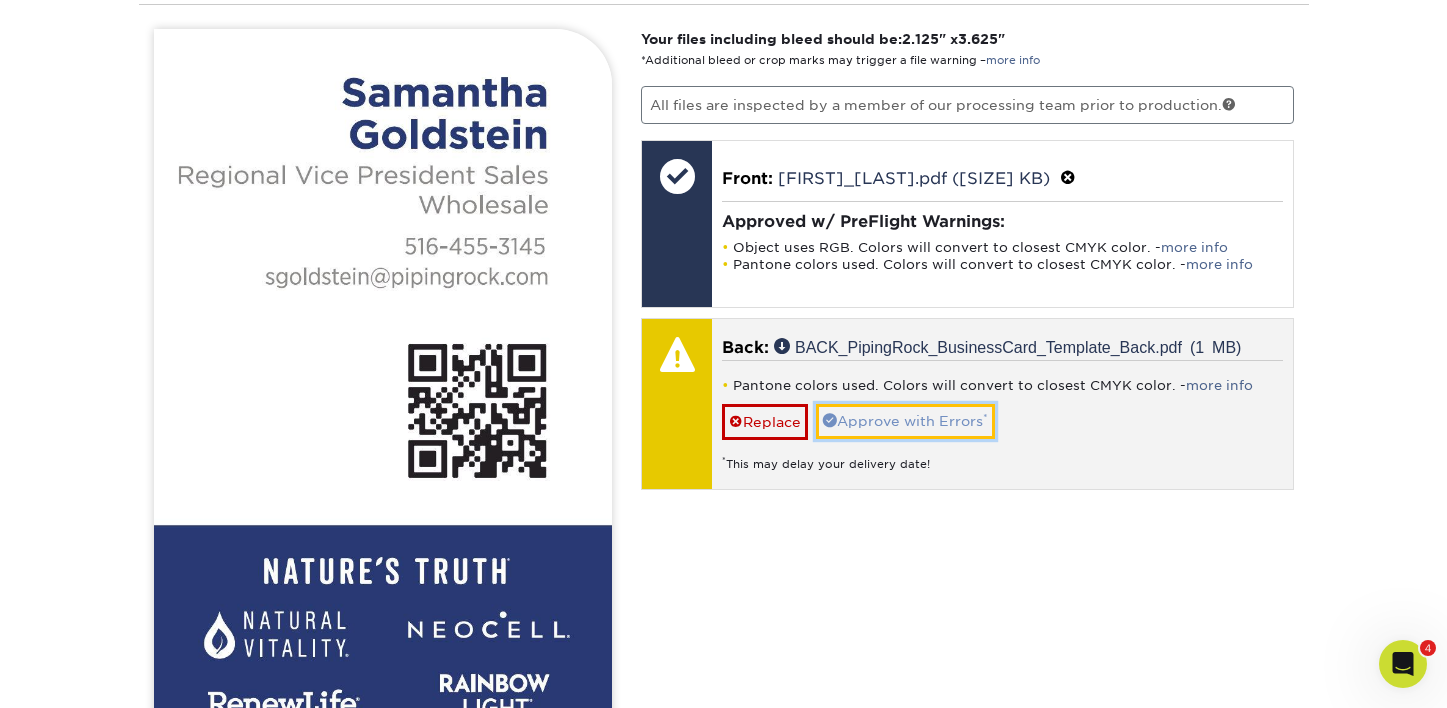 click on "Approve with Errors *" at bounding box center (905, 421) 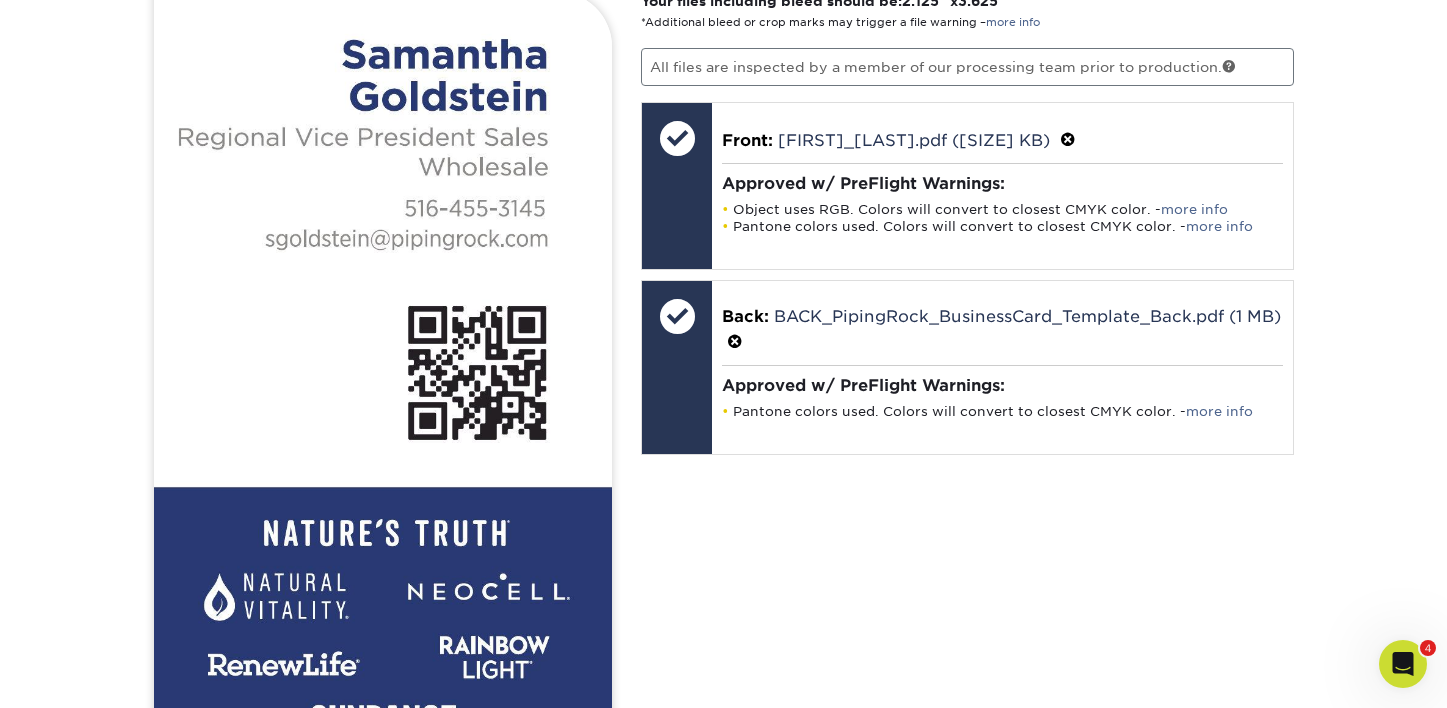 scroll, scrollTop: 1670, scrollLeft: 0, axis: vertical 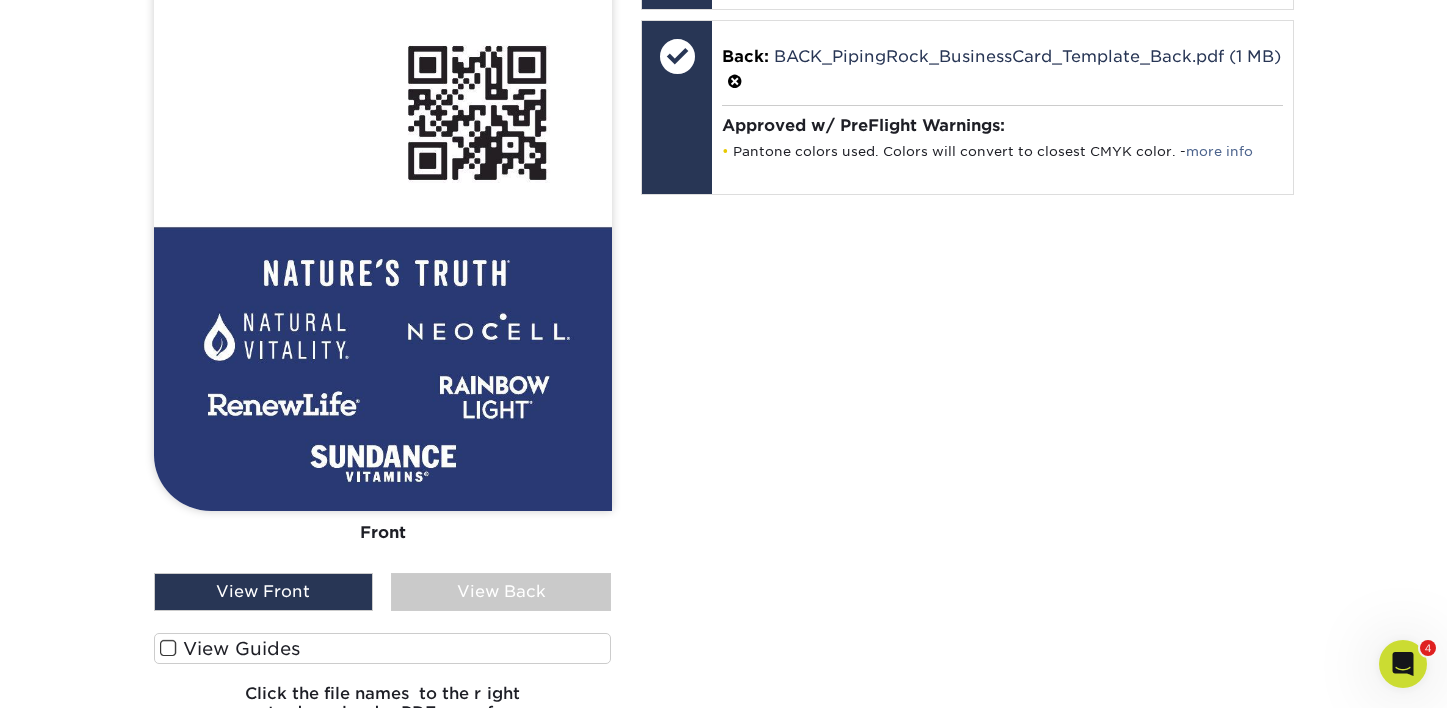 click on "View Back" at bounding box center (501, 592) 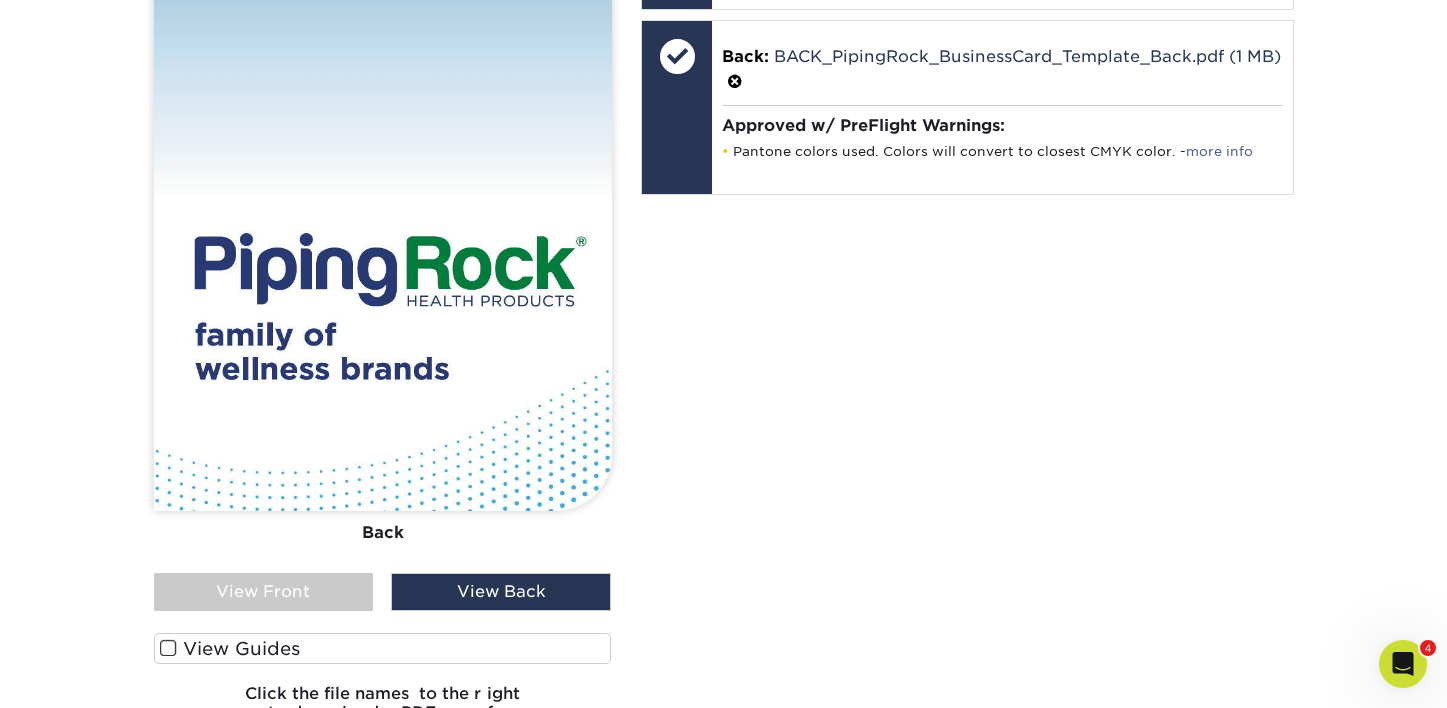 scroll, scrollTop: 2061, scrollLeft: 0, axis: vertical 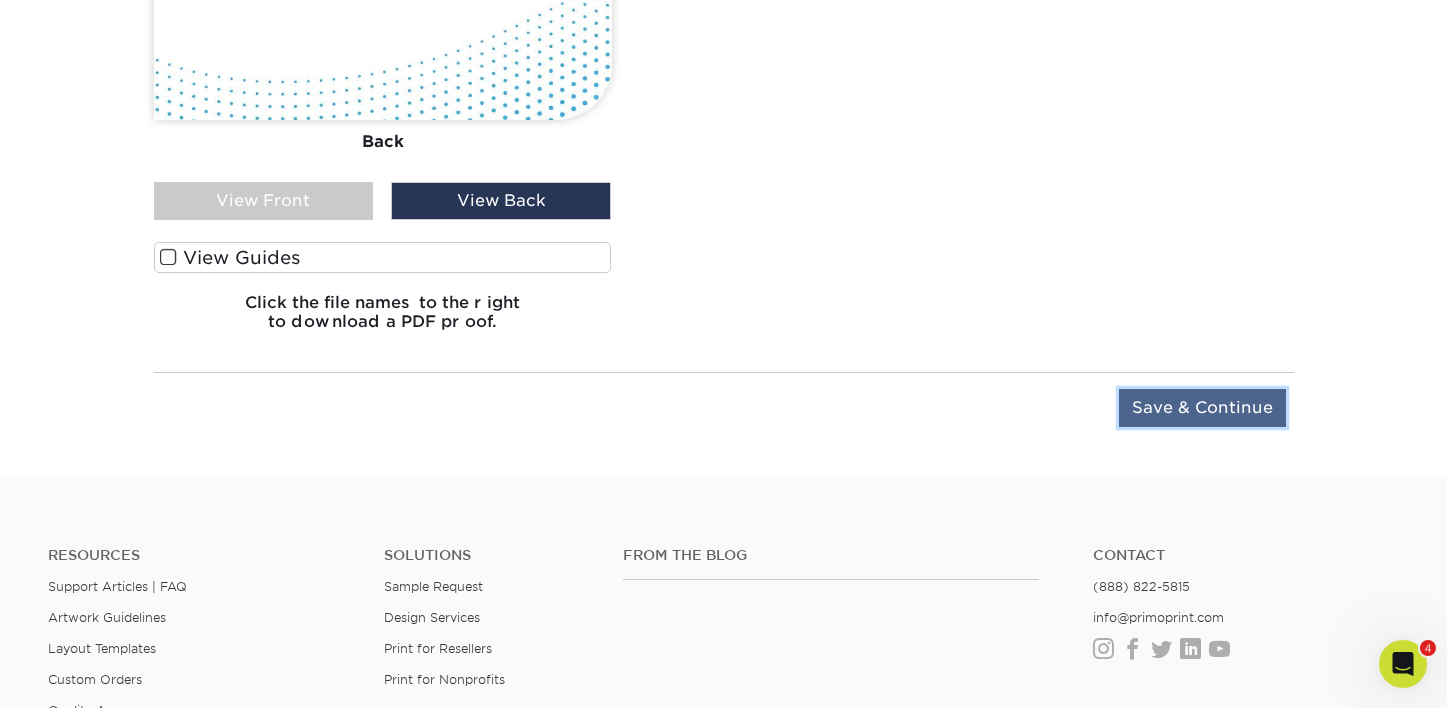 click on "Save & Continue" at bounding box center (1202, 408) 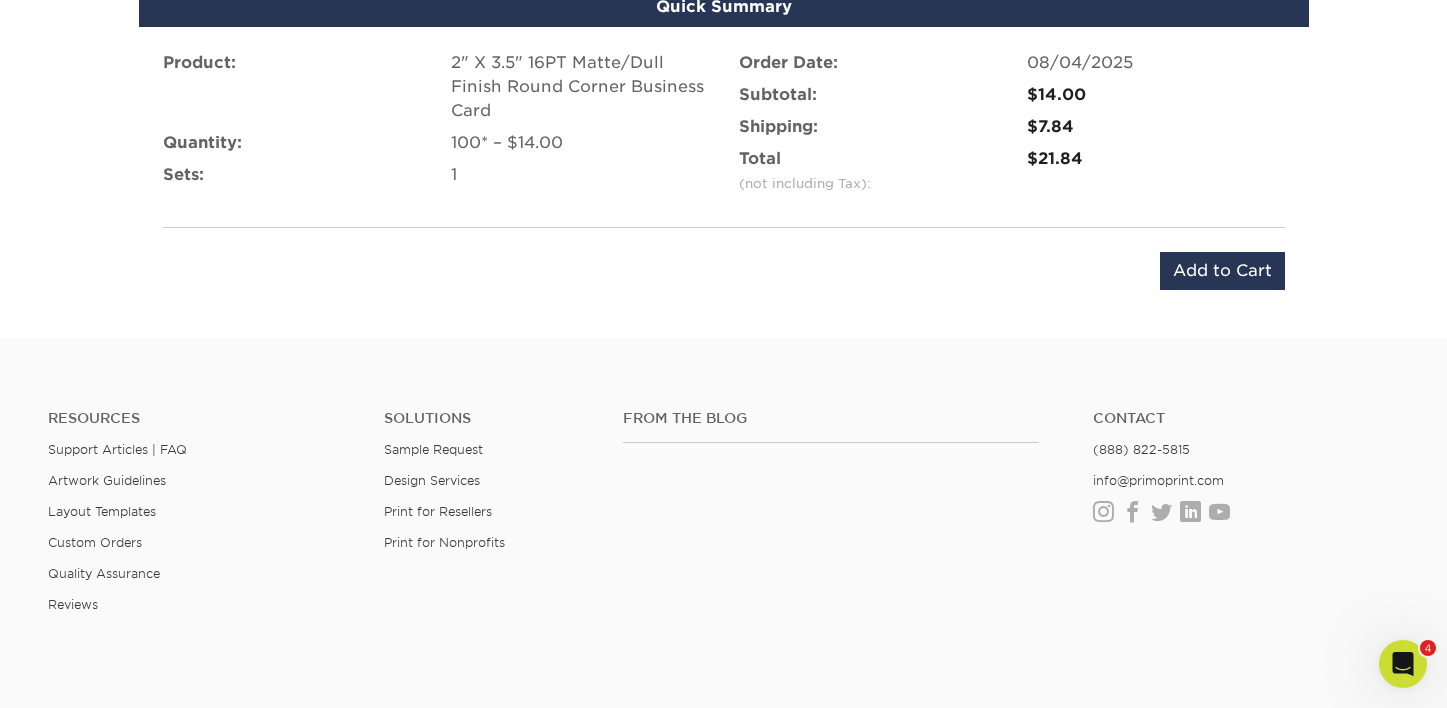 scroll, scrollTop: 1270, scrollLeft: 0, axis: vertical 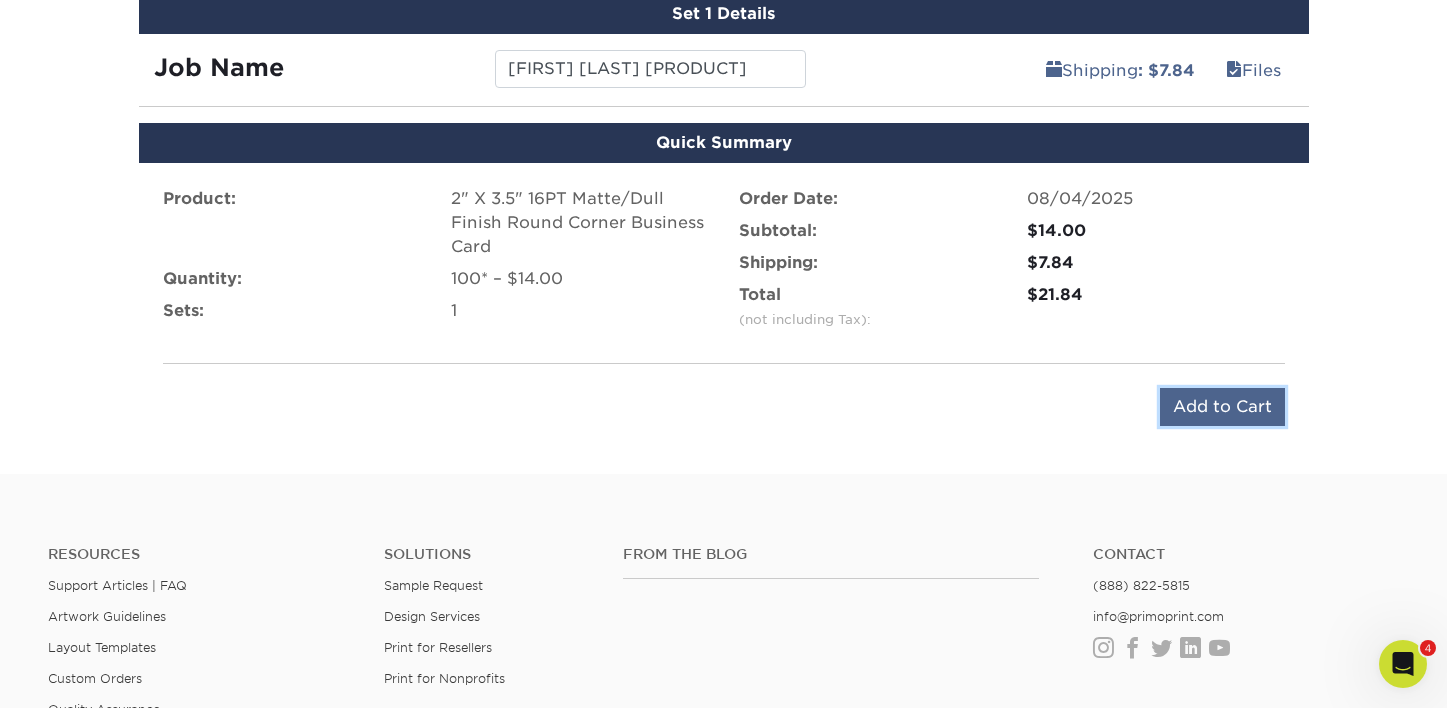 click on "Add to Cart" at bounding box center [1222, 407] 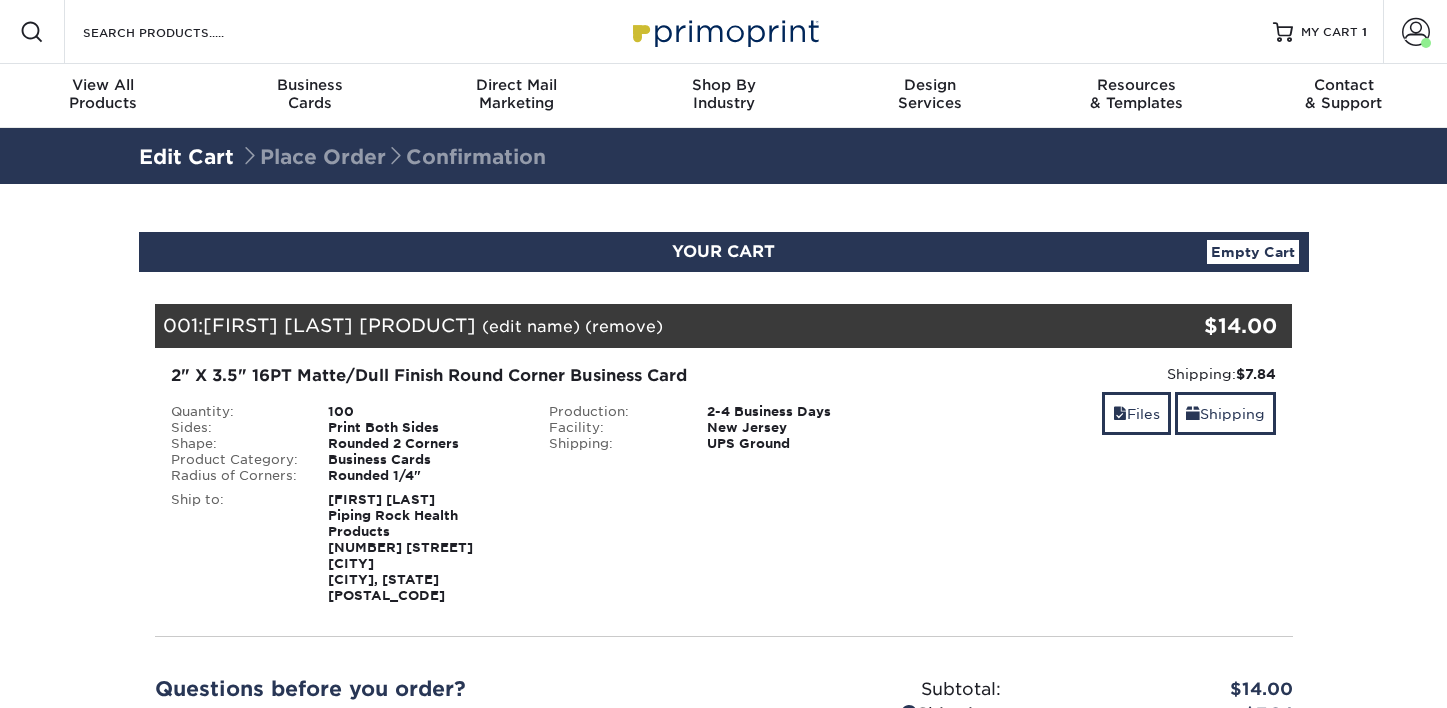 scroll, scrollTop: 0, scrollLeft: 0, axis: both 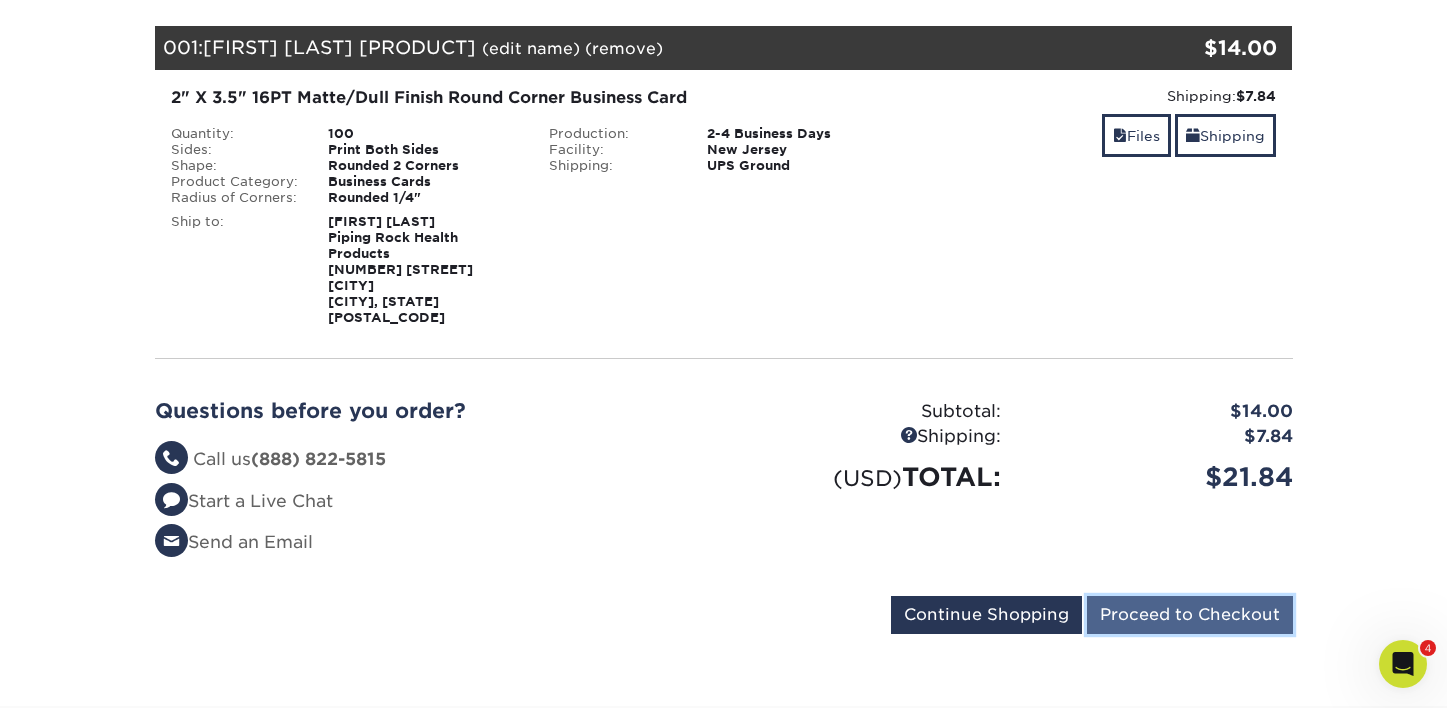 click on "Proceed to Checkout" at bounding box center (1190, 615) 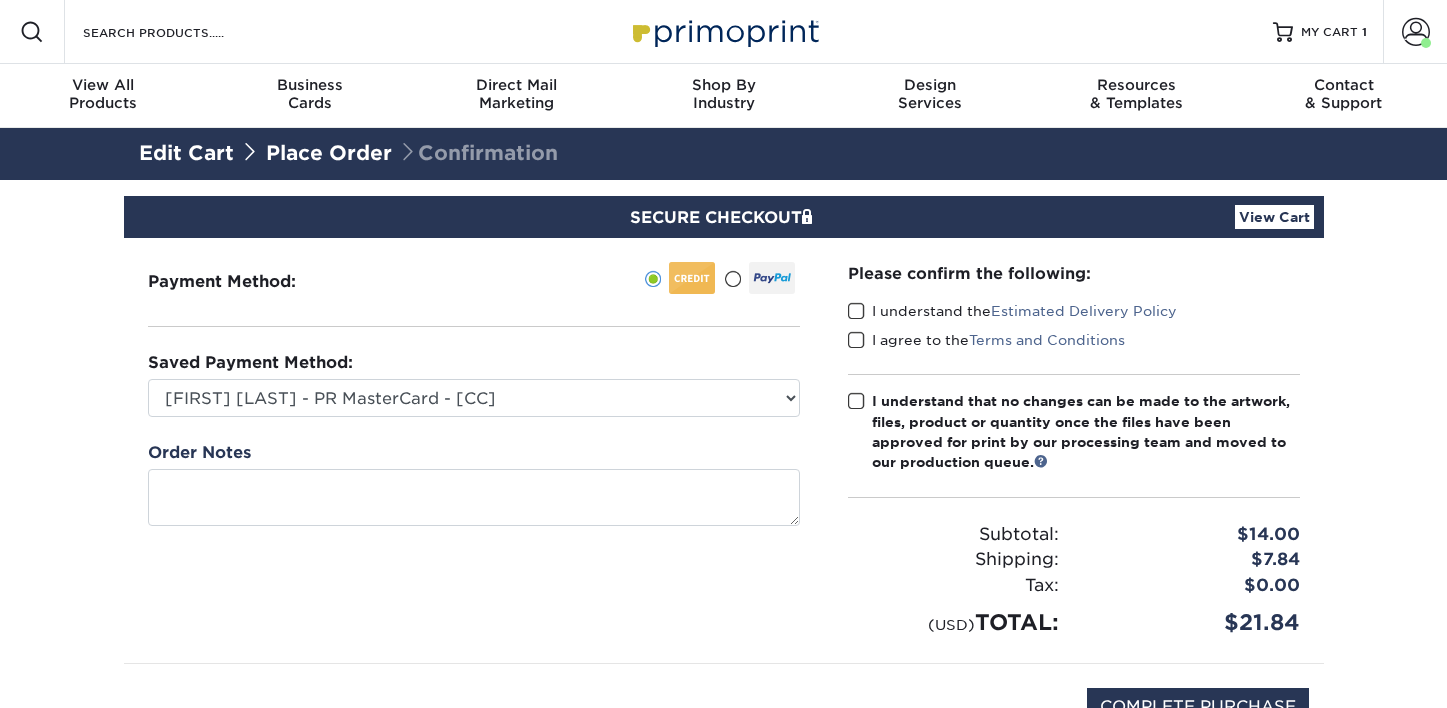 scroll, scrollTop: 0, scrollLeft: 0, axis: both 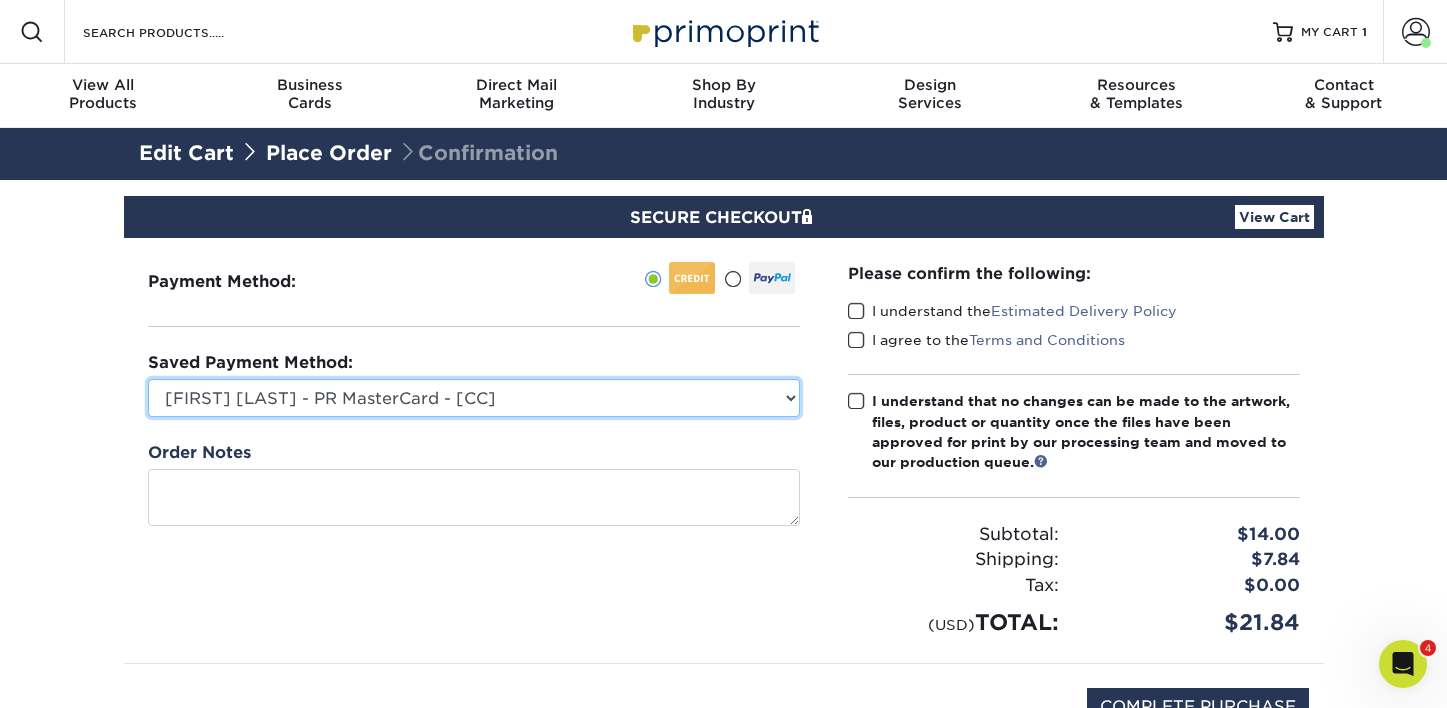 click on "Gab Carrillo - PR Mastercard - XXXX6596 Accounting Corp CC - XXXX4846 MasterCard - XXXX0362 MasterCard - XXXX2333 New Credit Card" at bounding box center [474, 398] 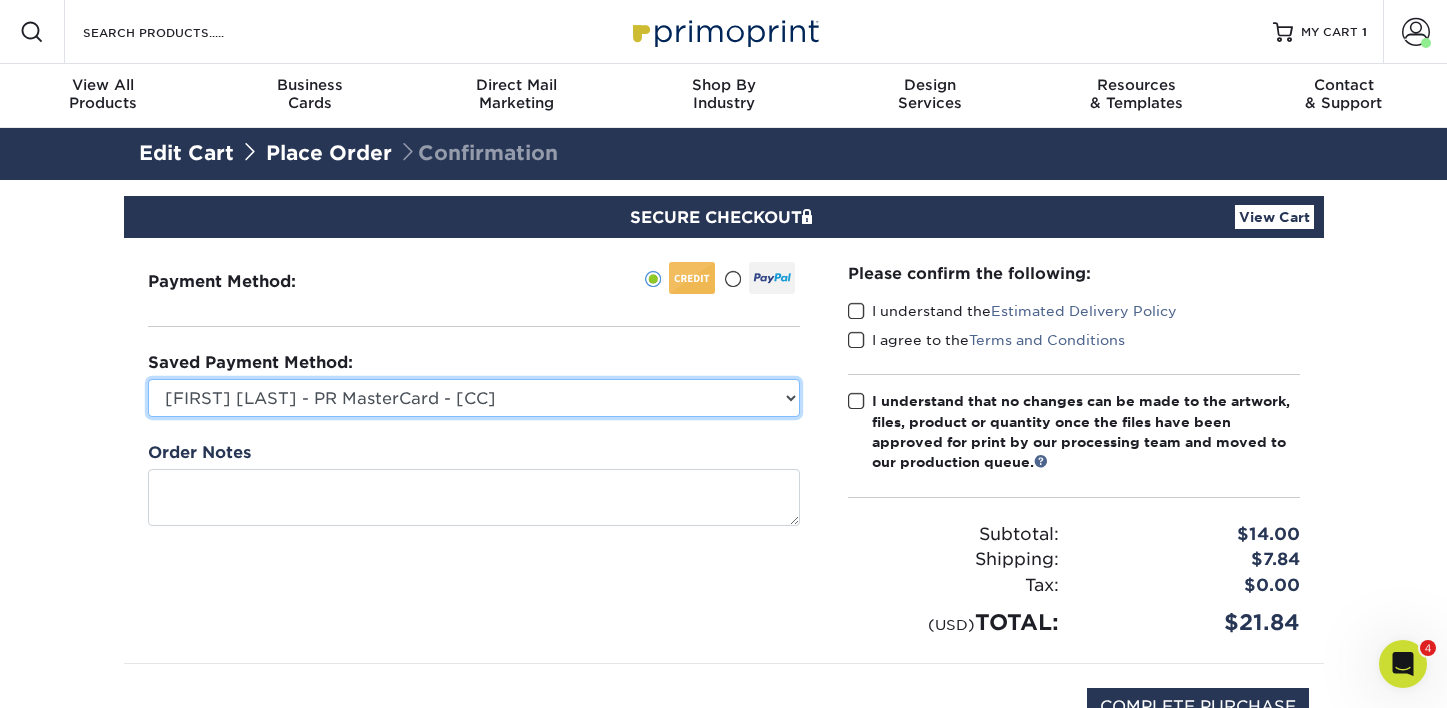 select on "74586" 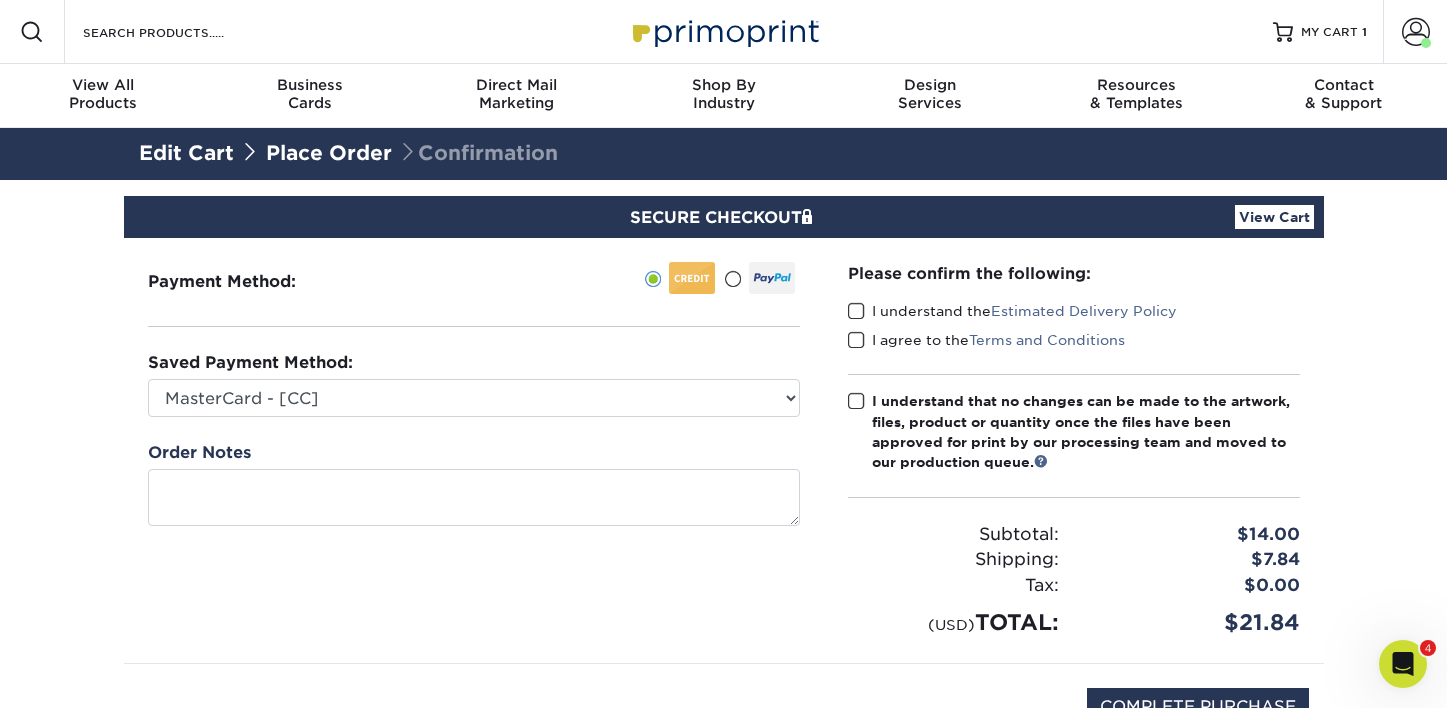 drag, startPoint x: 854, startPoint y: 313, endPoint x: 857, endPoint y: 332, distance: 19.235384 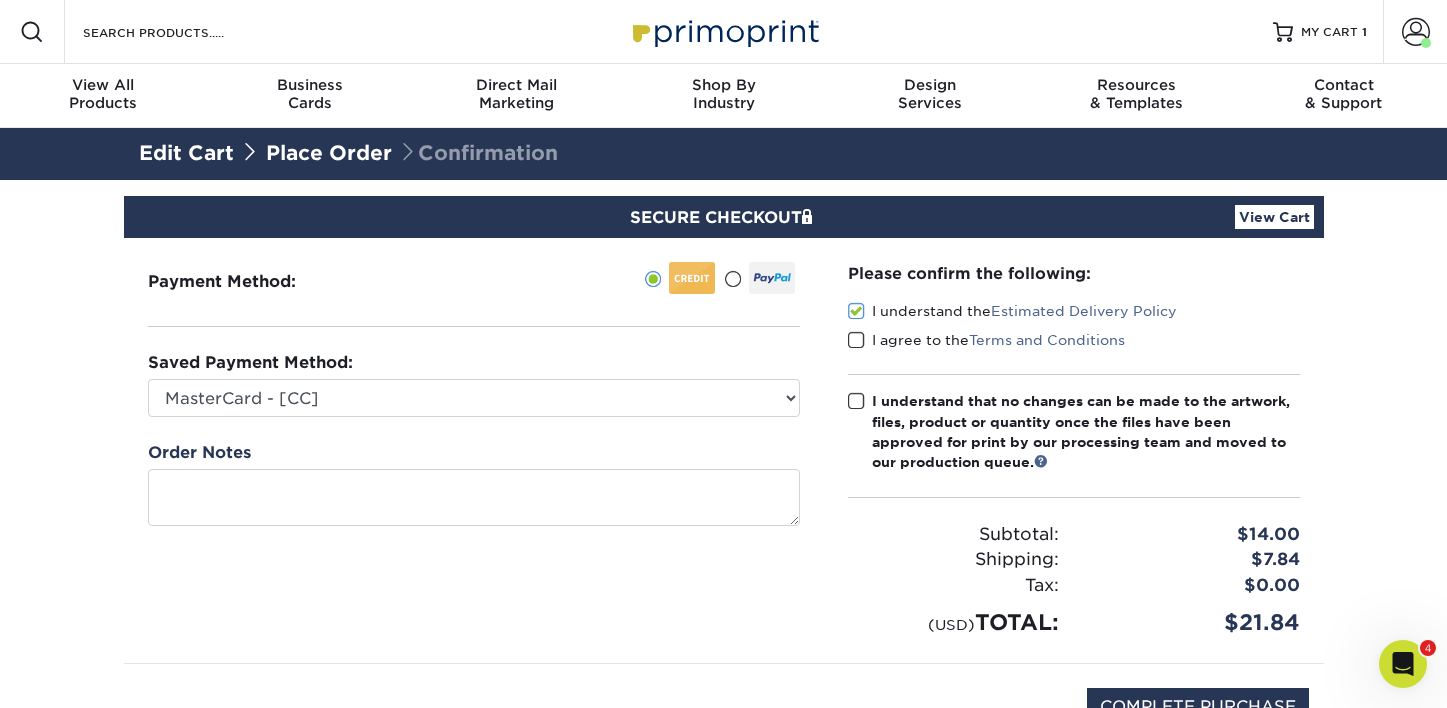 click at bounding box center (856, 340) 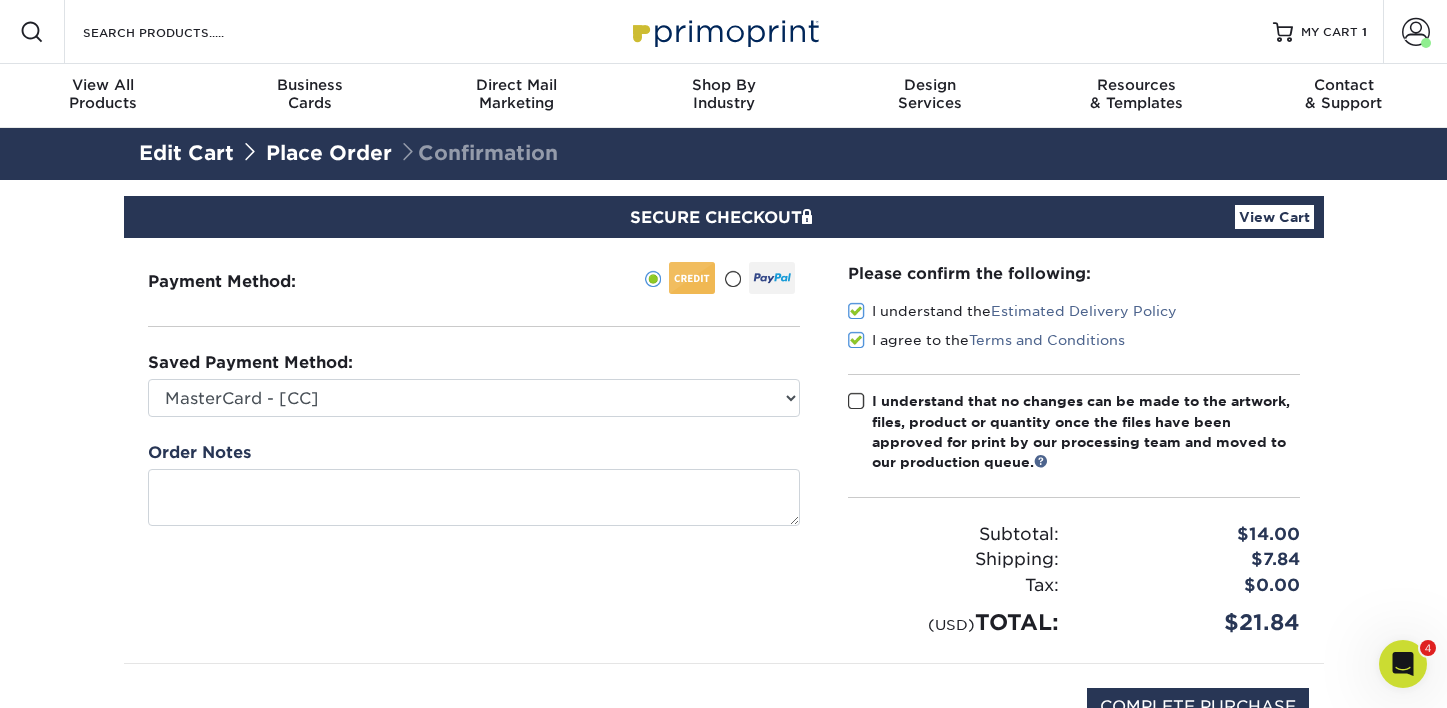 click at bounding box center [856, 401] 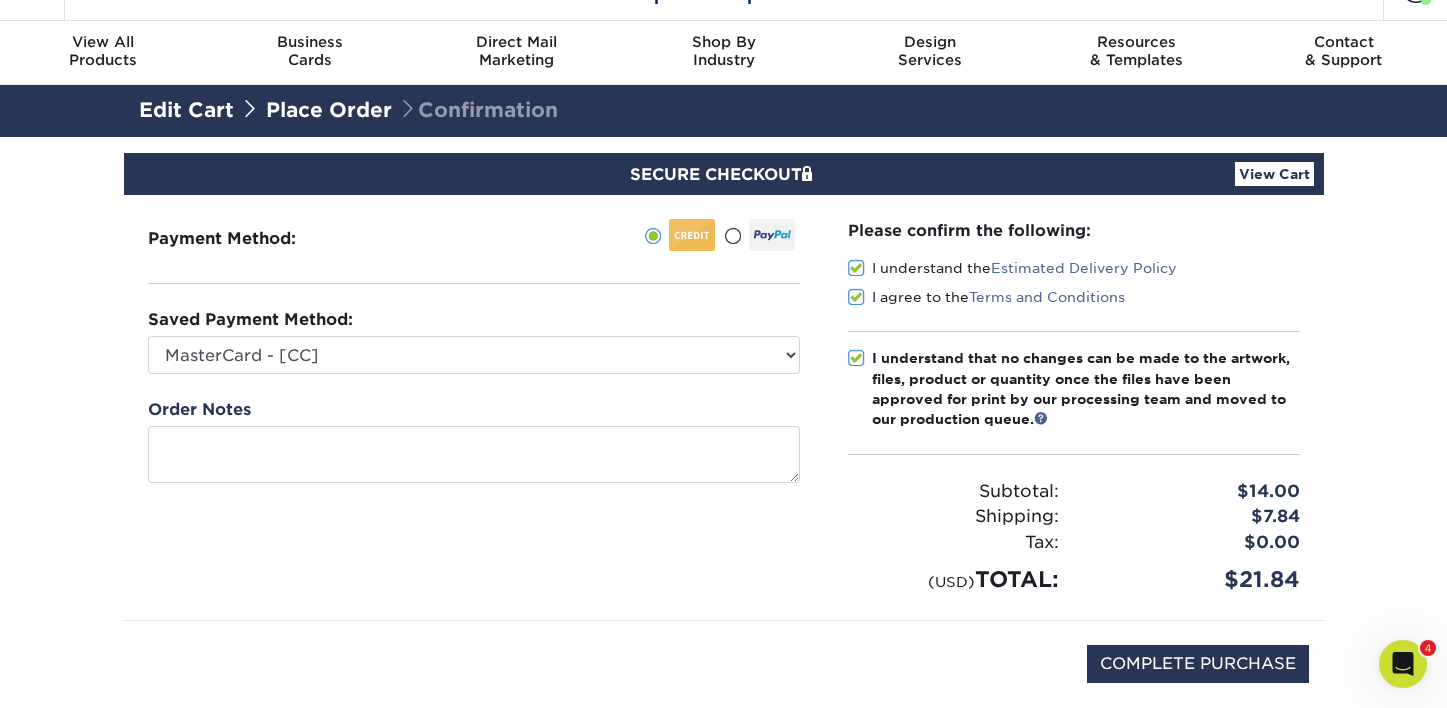 scroll, scrollTop: 54, scrollLeft: 0, axis: vertical 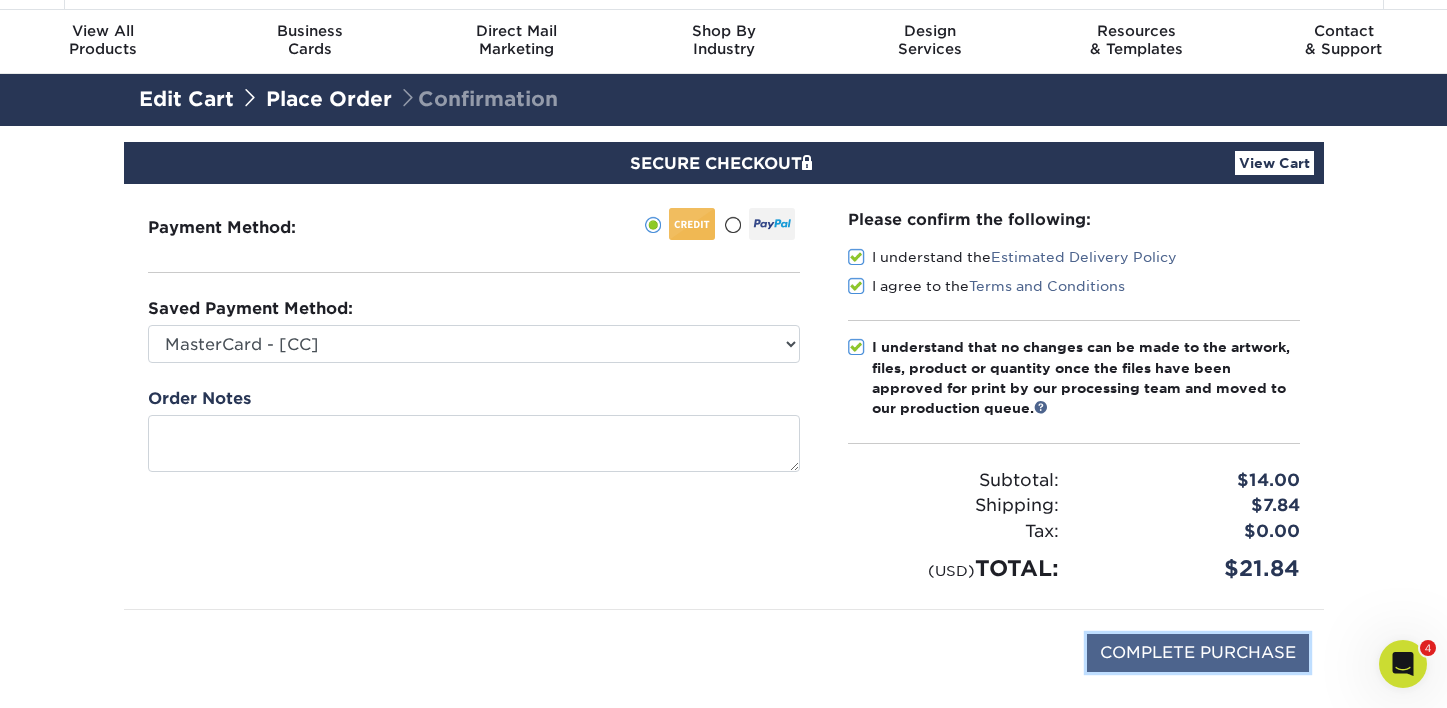 click on "COMPLETE PURCHASE" at bounding box center [1198, 653] 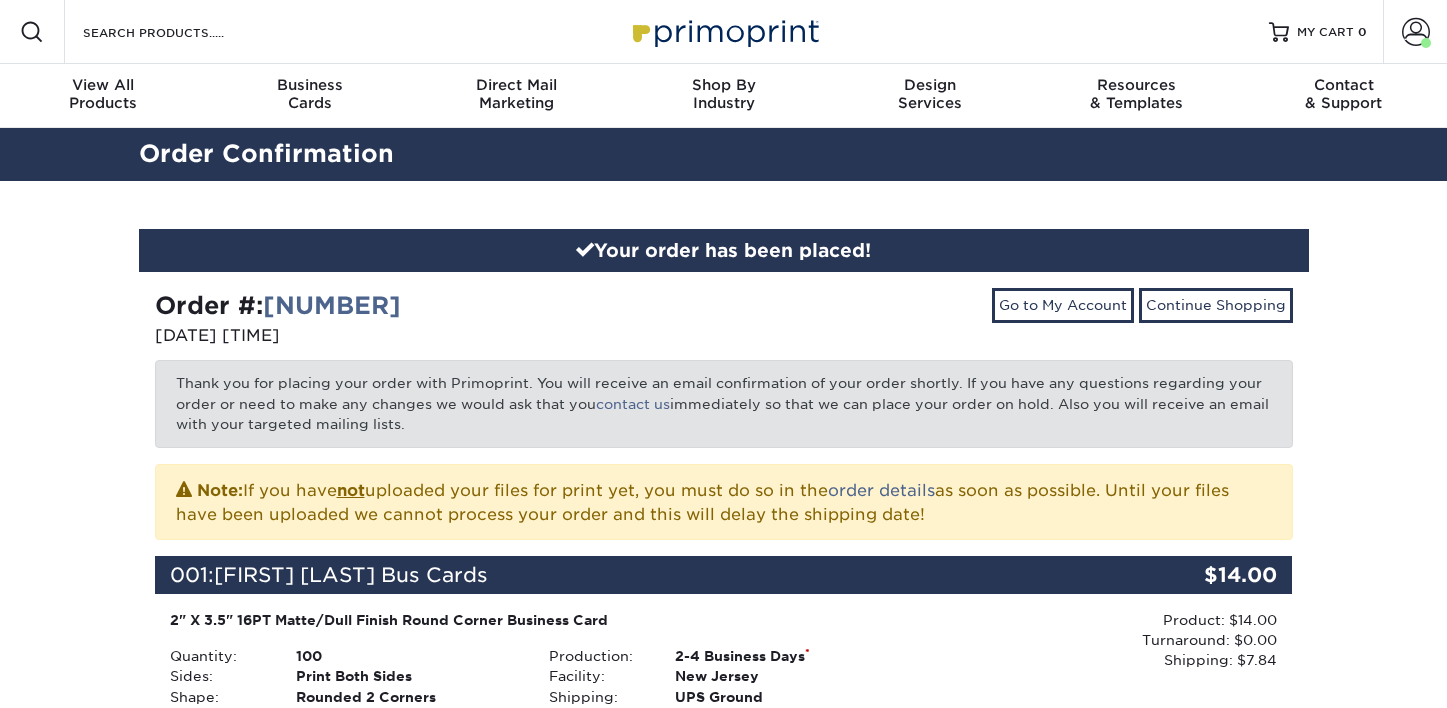 scroll, scrollTop: 0, scrollLeft: 0, axis: both 